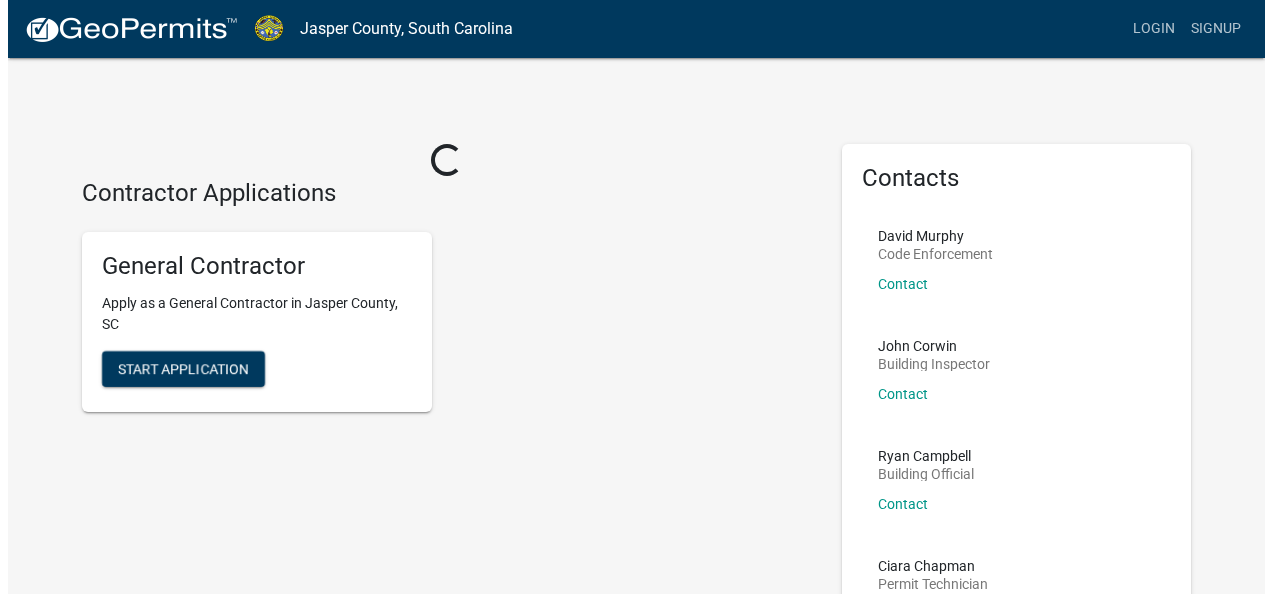 scroll, scrollTop: 0, scrollLeft: 0, axis: both 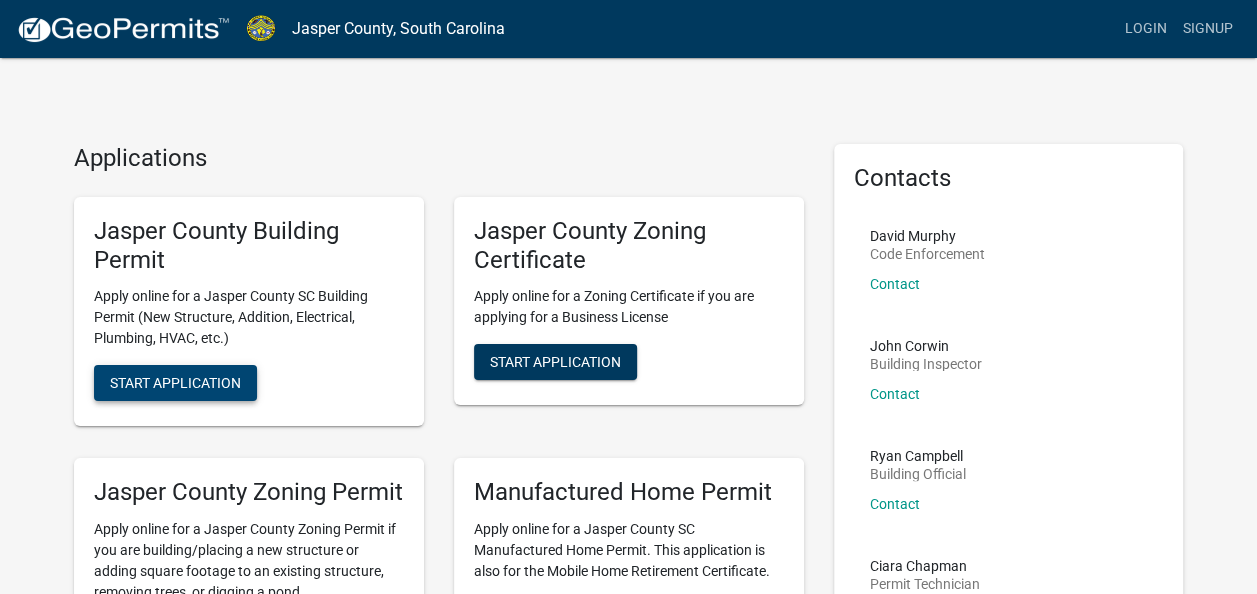 click on "Start Application" 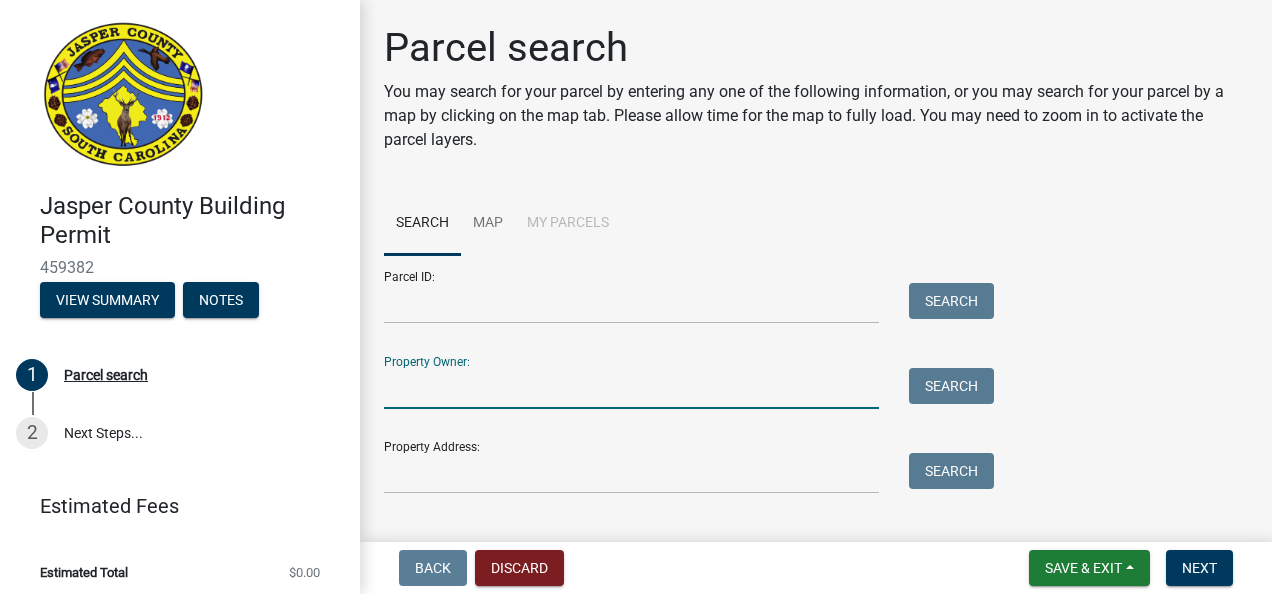 click on "Property Owner:" at bounding box center (631, 388) 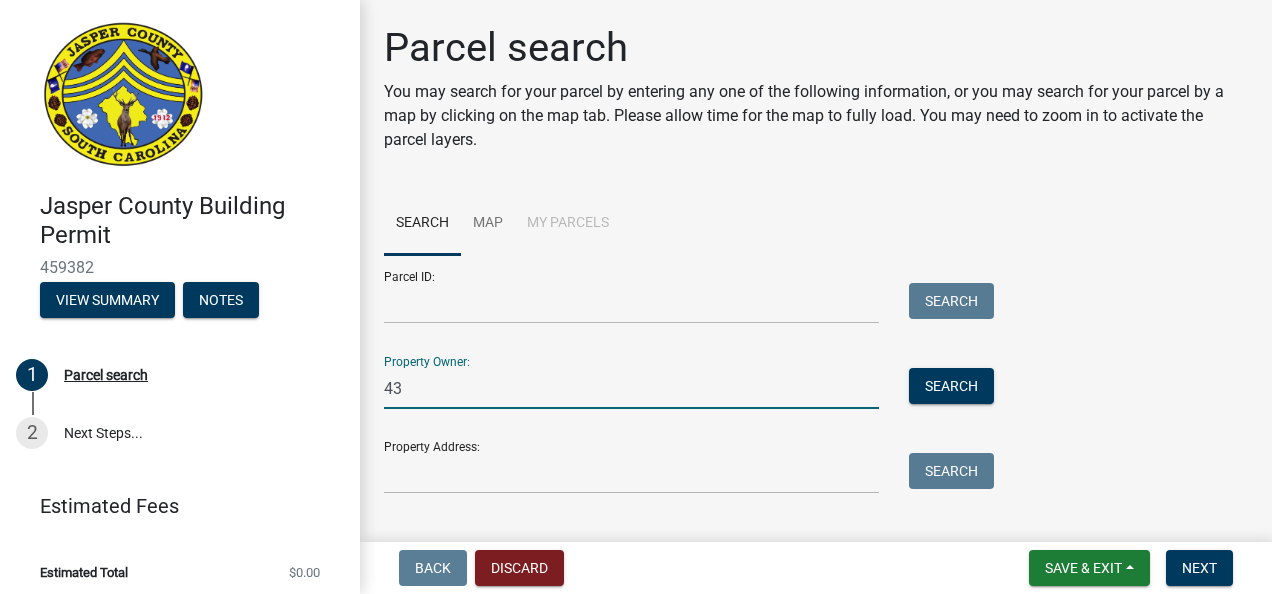 type on "4" 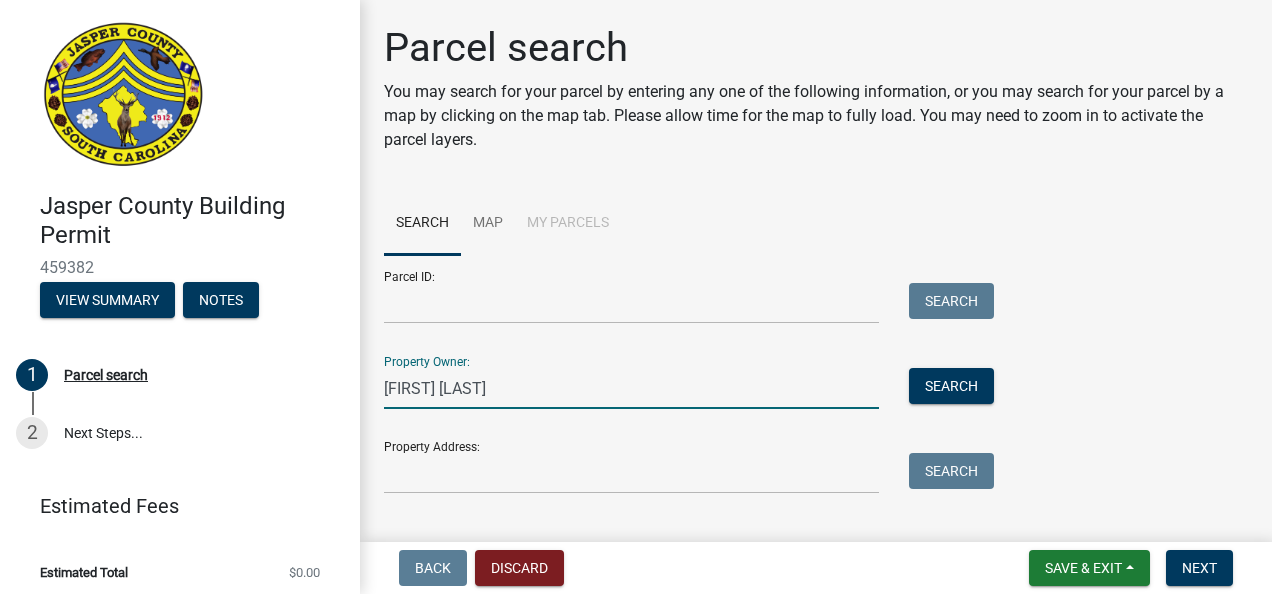 type on "[FIRST] [LAST]" 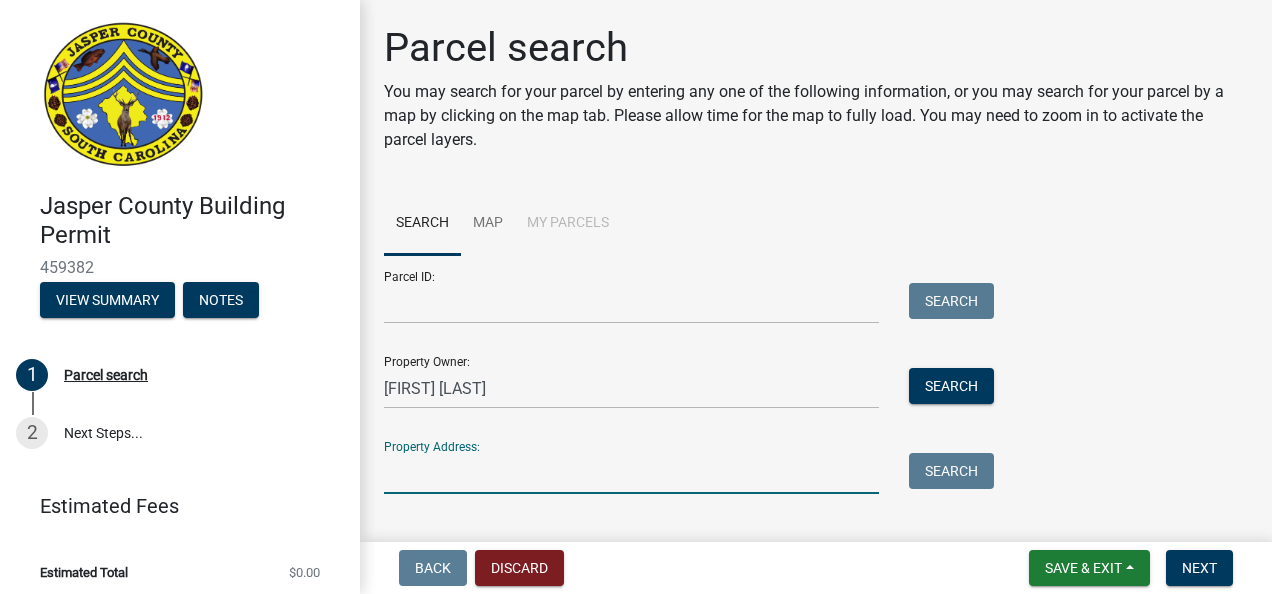 click on "Property Address:" at bounding box center [631, 473] 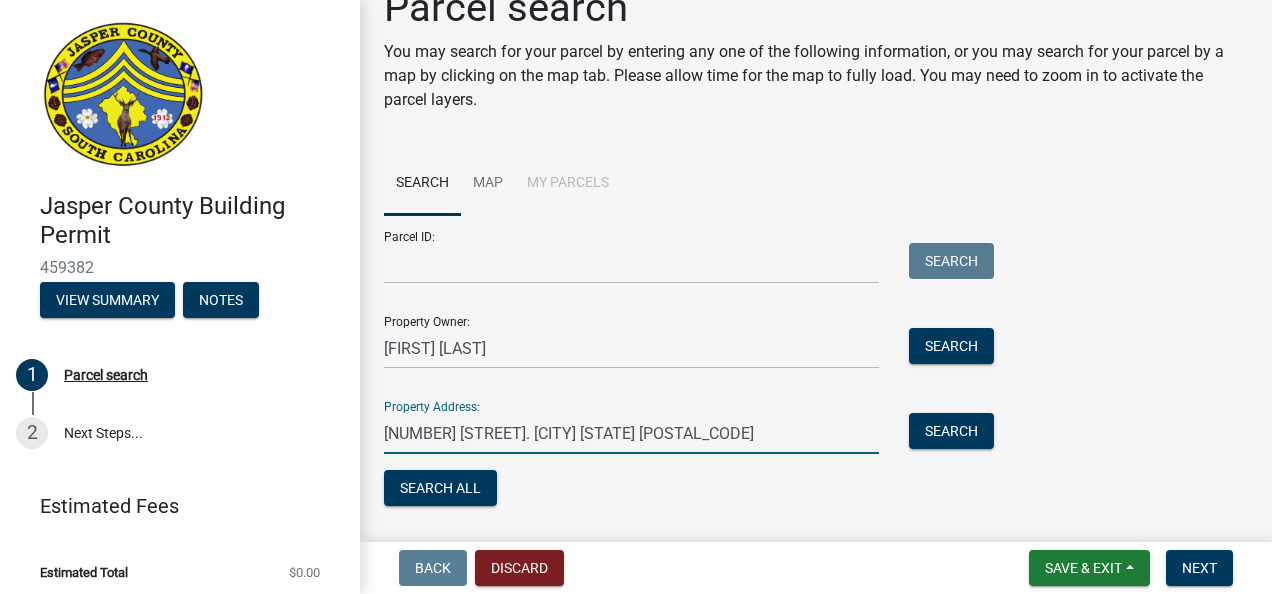 scroll, scrollTop: 80, scrollLeft: 0, axis: vertical 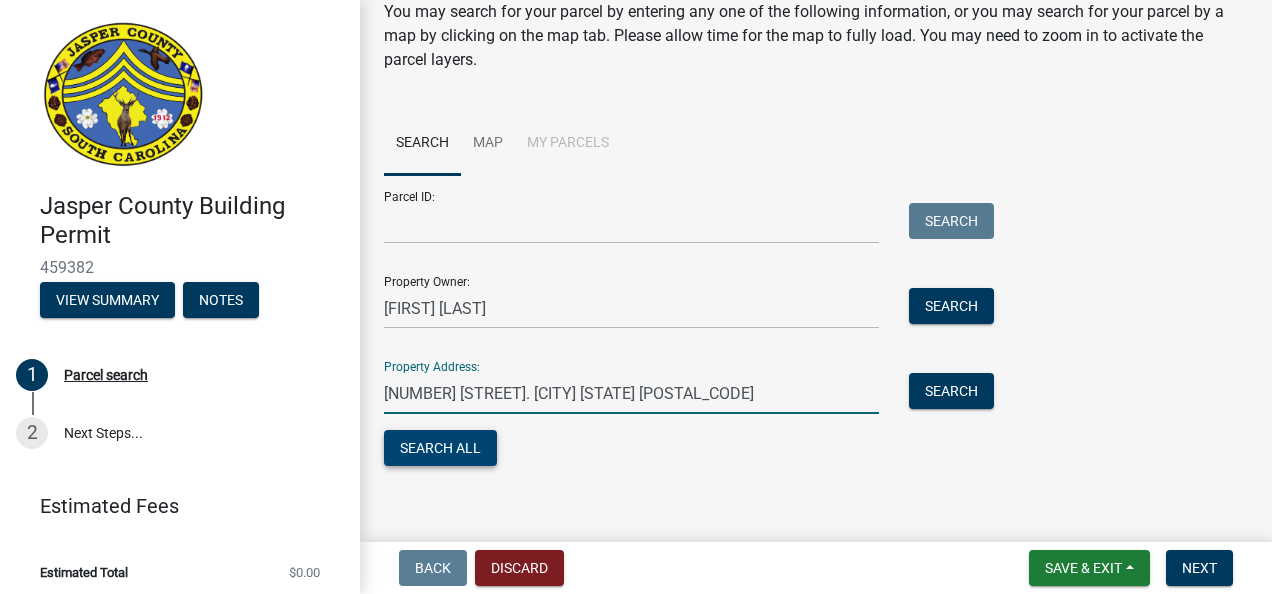 type on "4308 South Okatie Hwy. Hardeeville SC 29027" 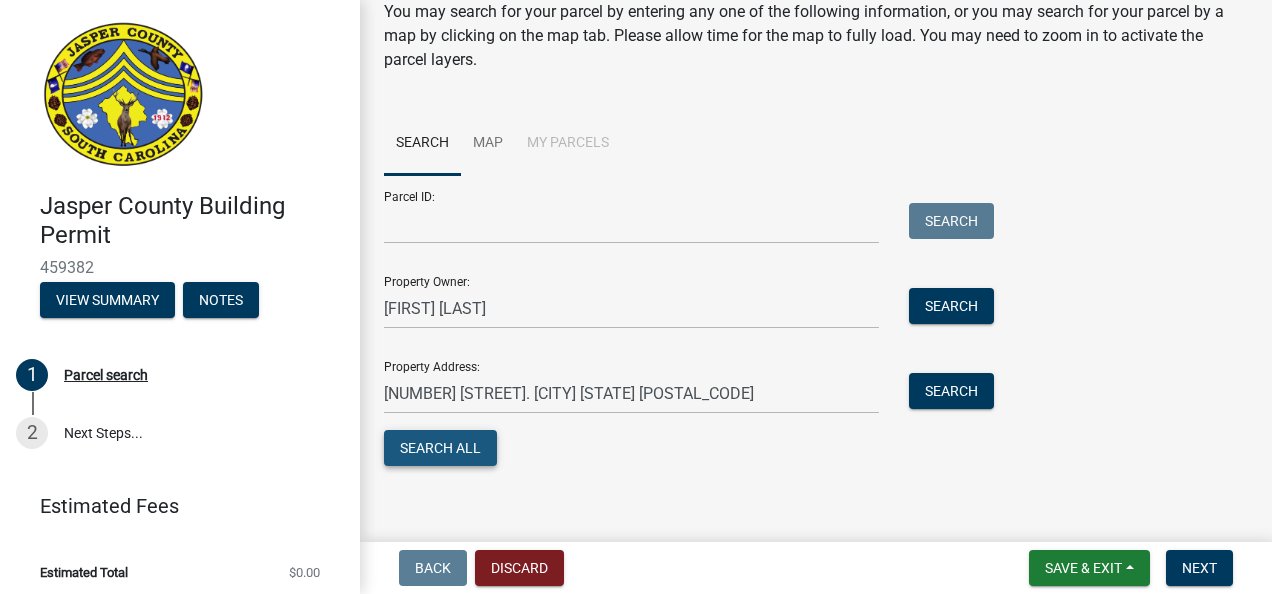 click on "Search All" at bounding box center [440, 448] 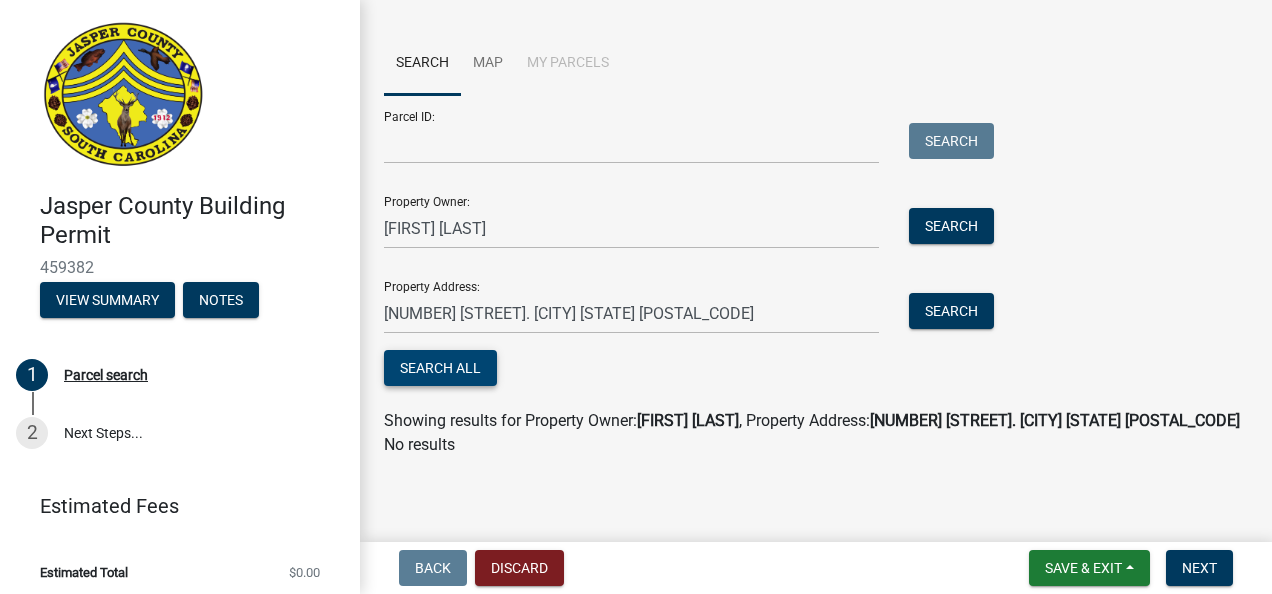 scroll, scrollTop: 161, scrollLeft: 0, axis: vertical 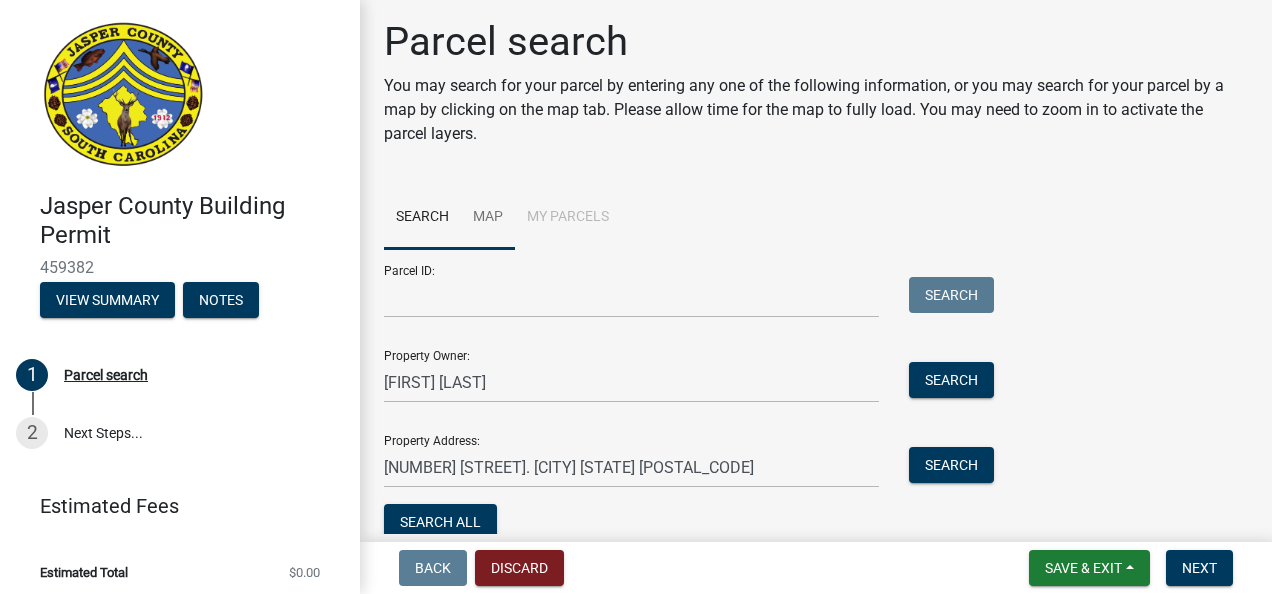 click on "Map" at bounding box center [488, 218] 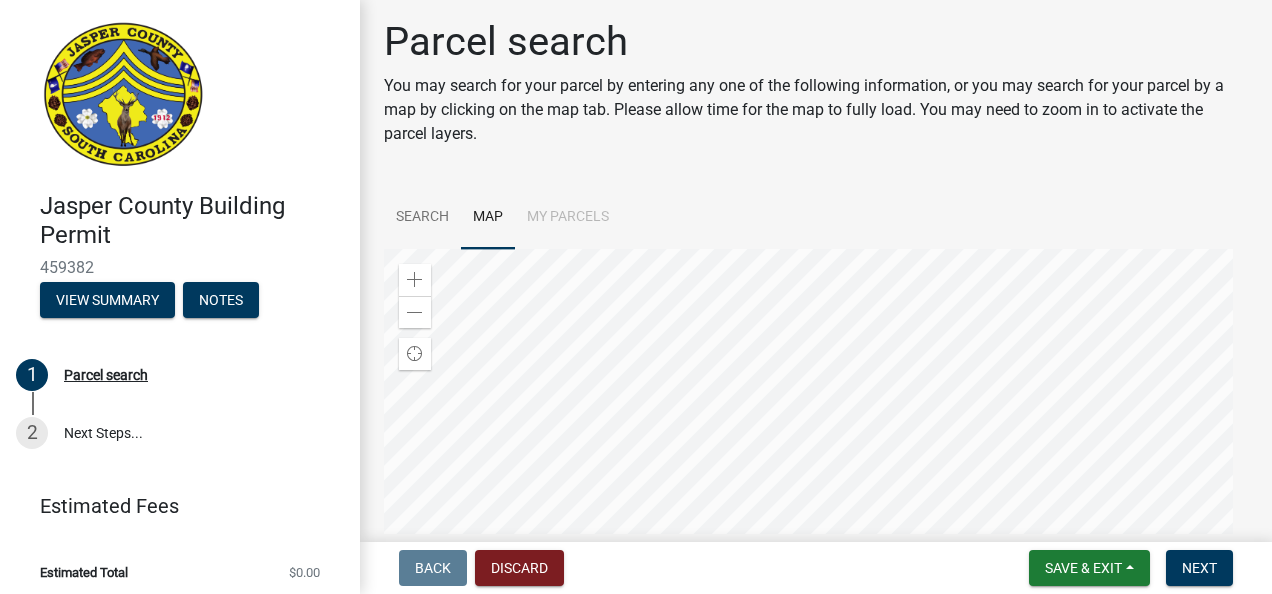 click on "My Parcels" at bounding box center (568, 218) 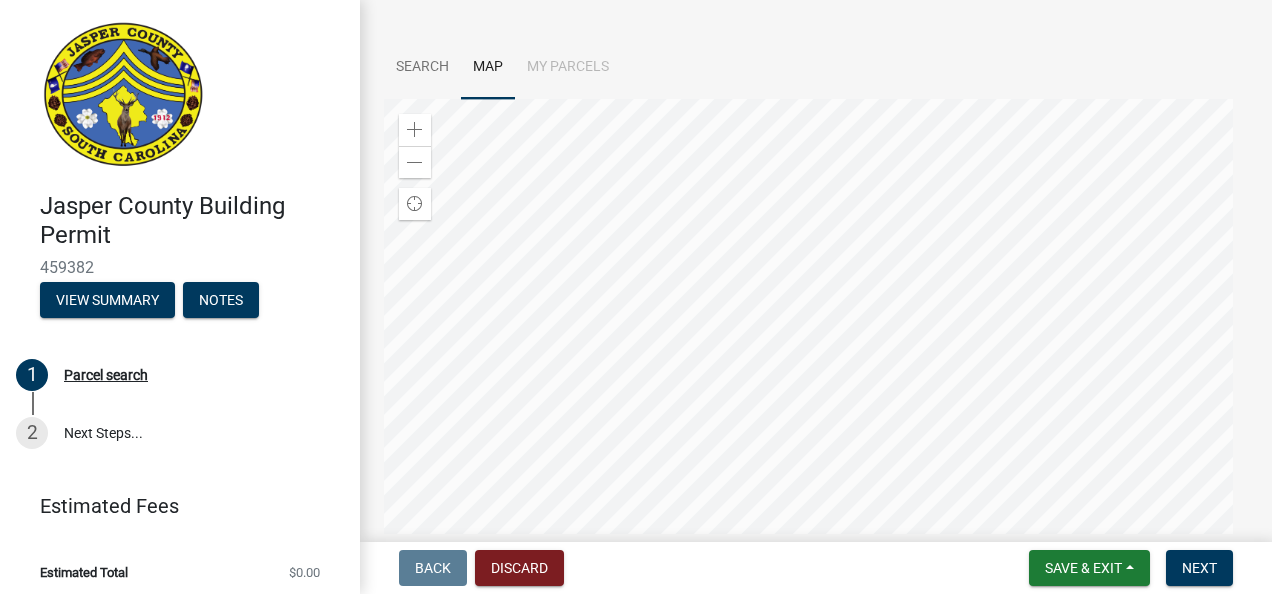 scroll, scrollTop: 166, scrollLeft: 0, axis: vertical 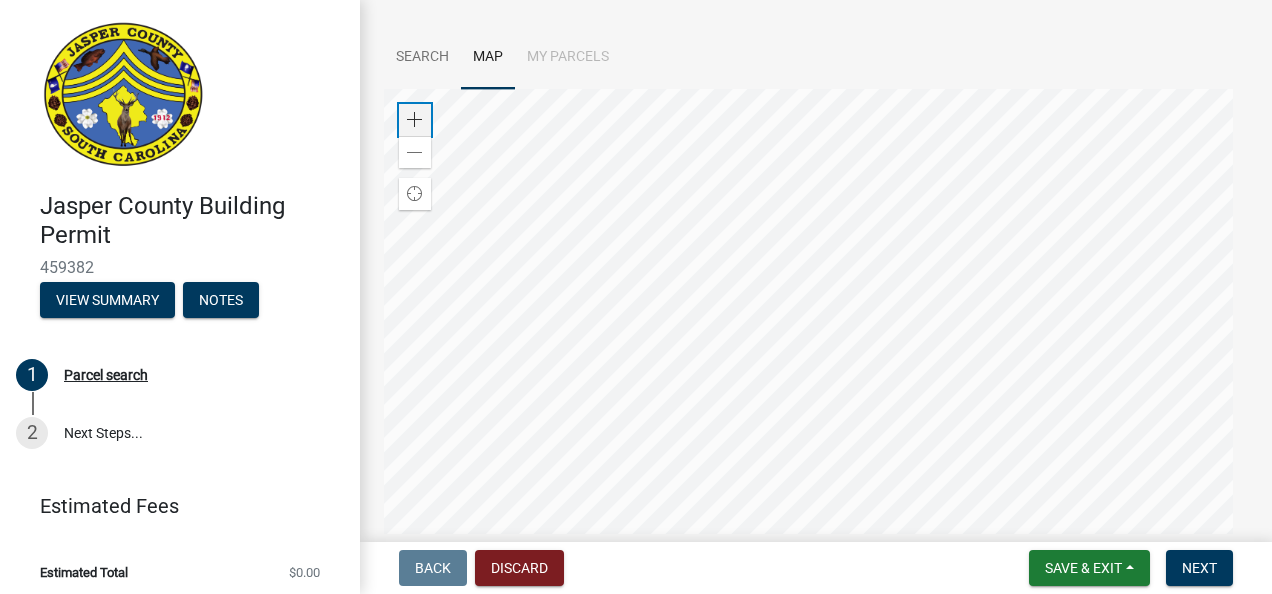 click on "Zoom in" at bounding box center [415, 120] 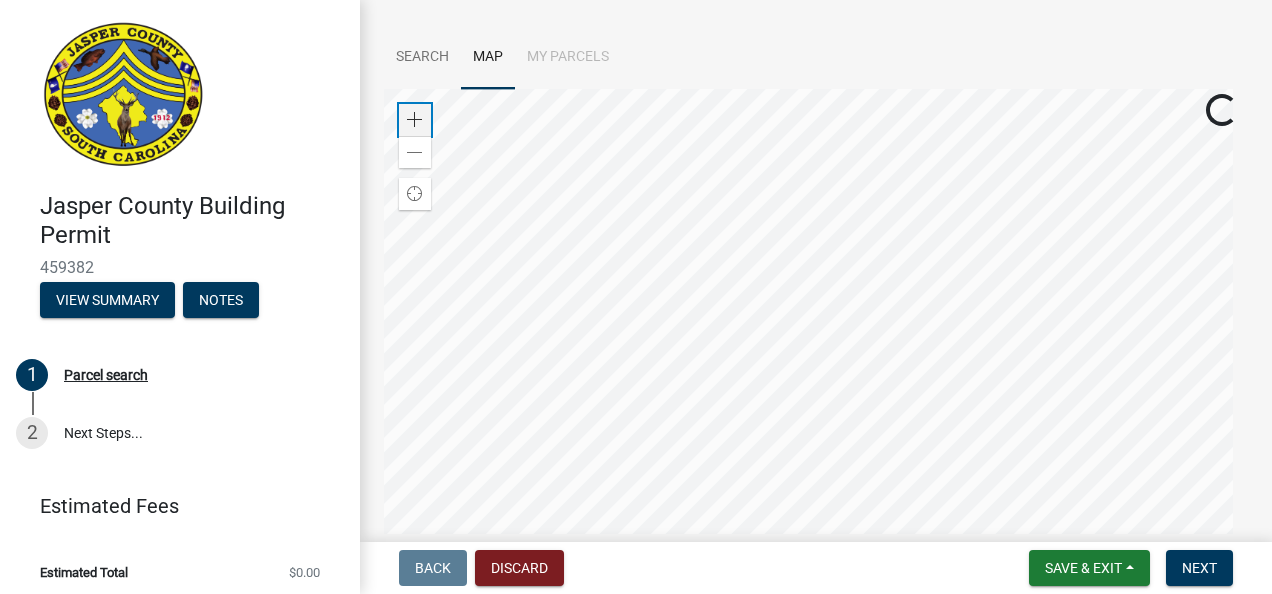 click on "Zoom in" at bounding box center [415, 120] 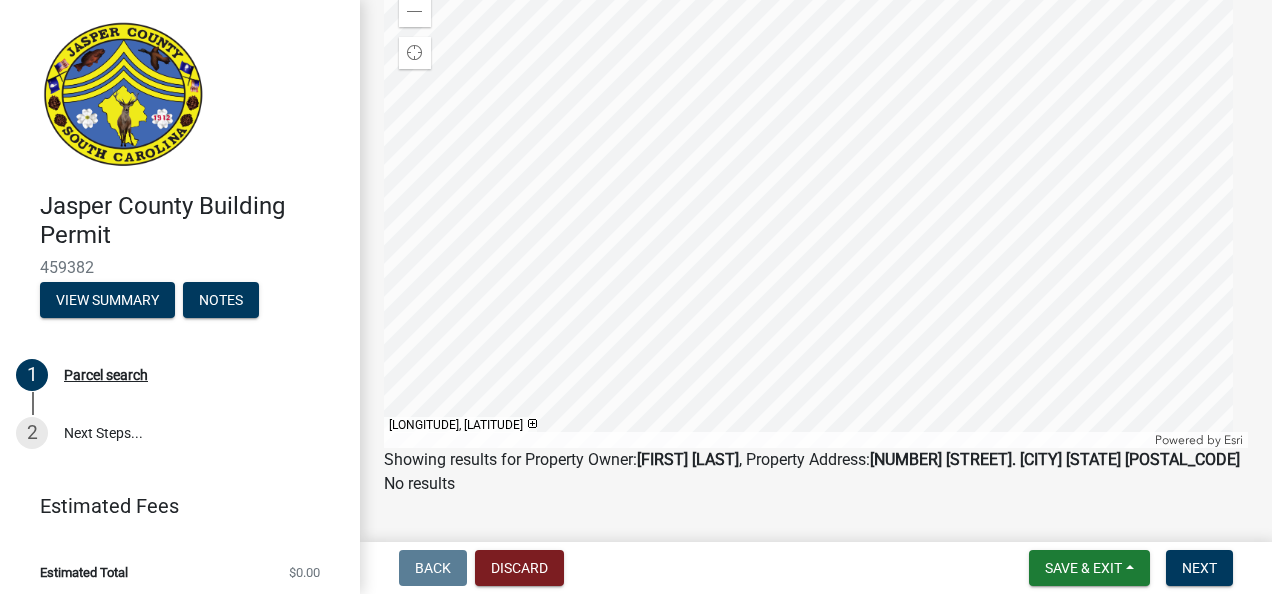 scroll, scrollTop: 334, scrollLeft: 0, axis: vertical 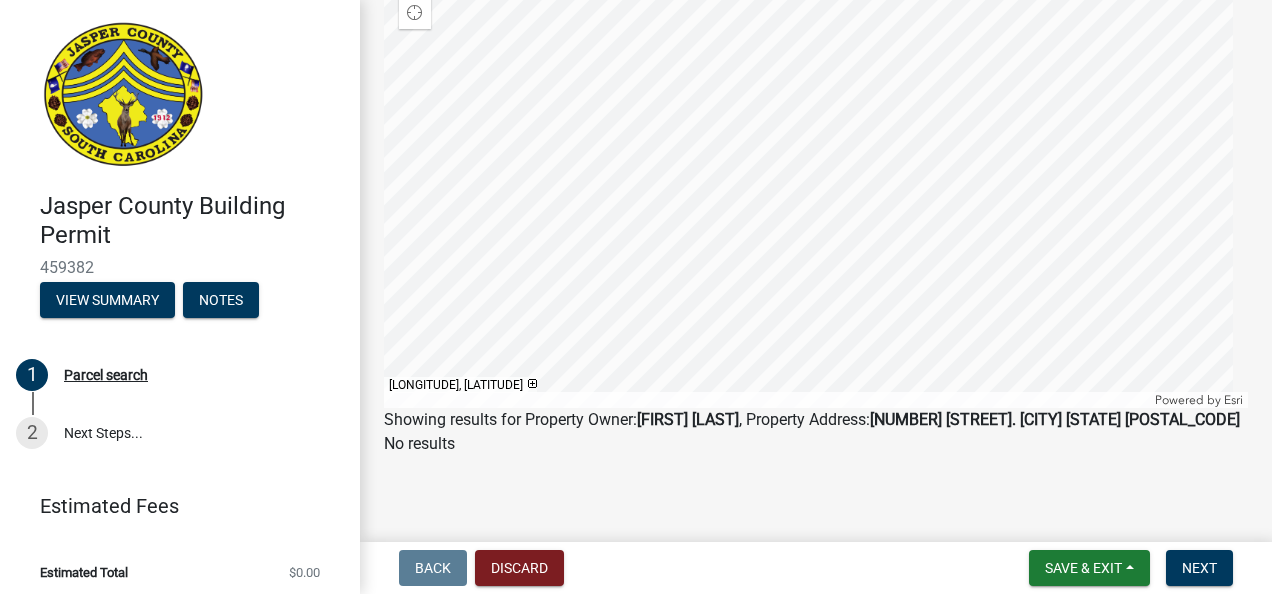 click at bounding box center (816, 158) 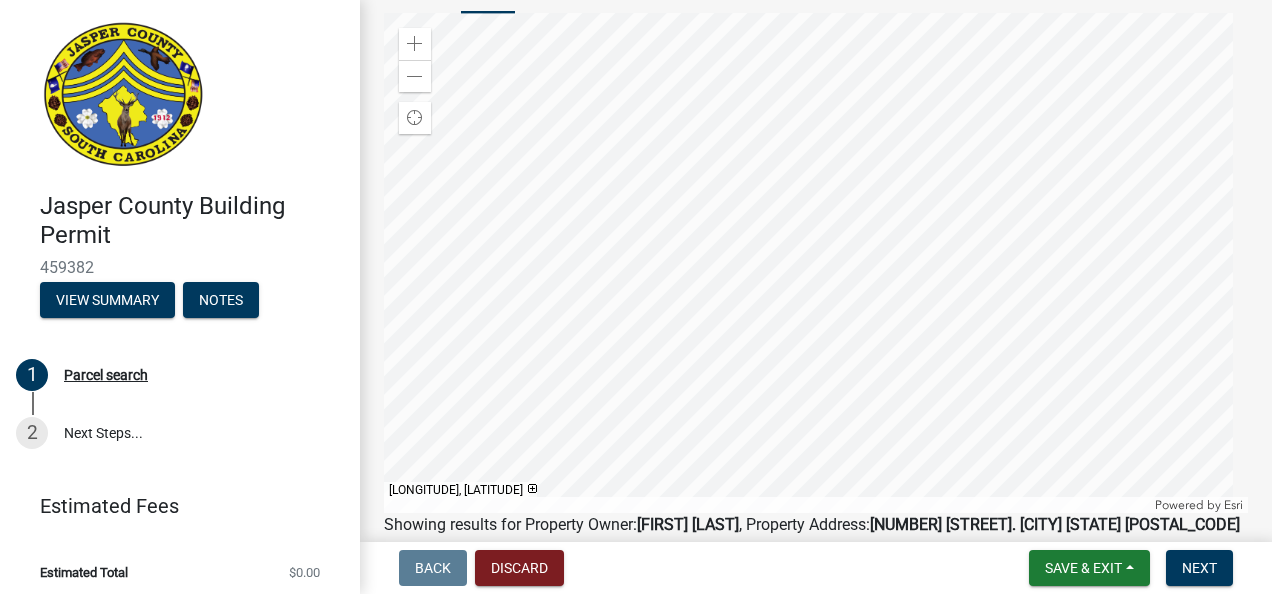 scroll, scrollTop: 216, scrollLeft: 0, axis: vertical 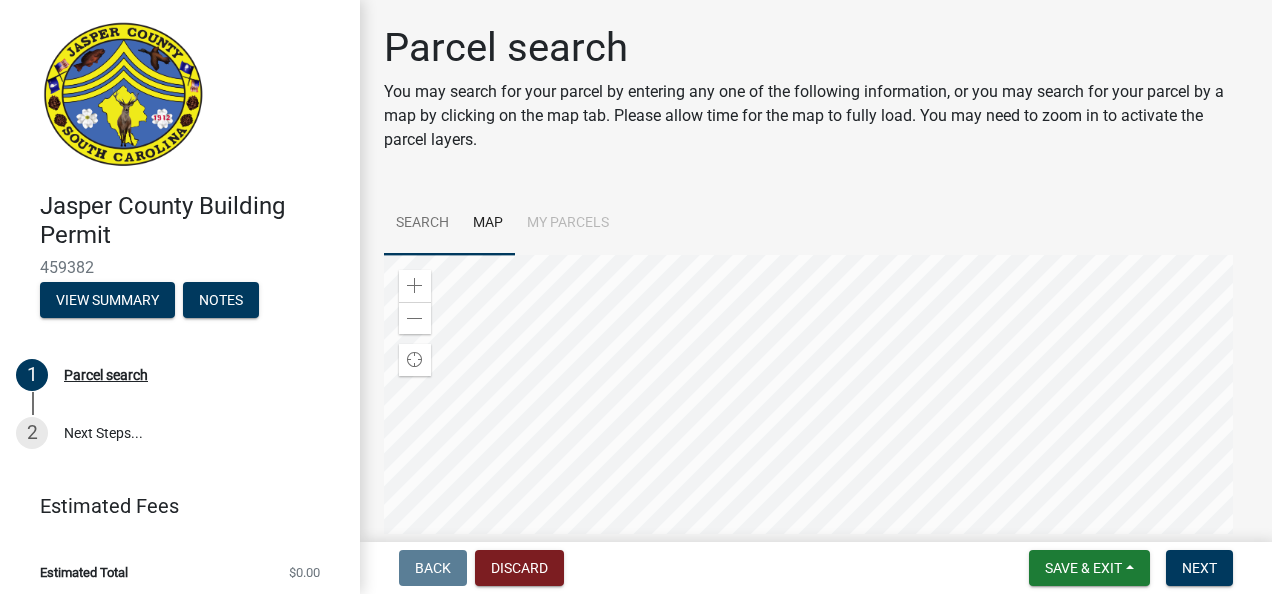 click on "Search" at bounding box center (422, 224) 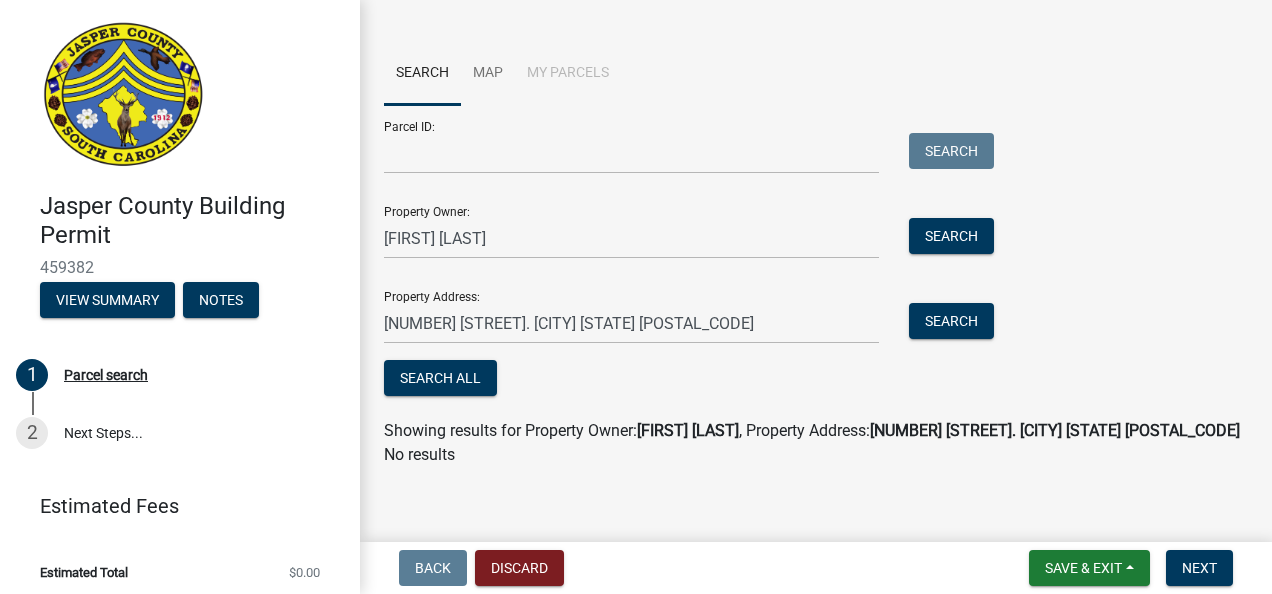 scroll, scrollTop: 161, scrollLeft: 0, axis: vertical 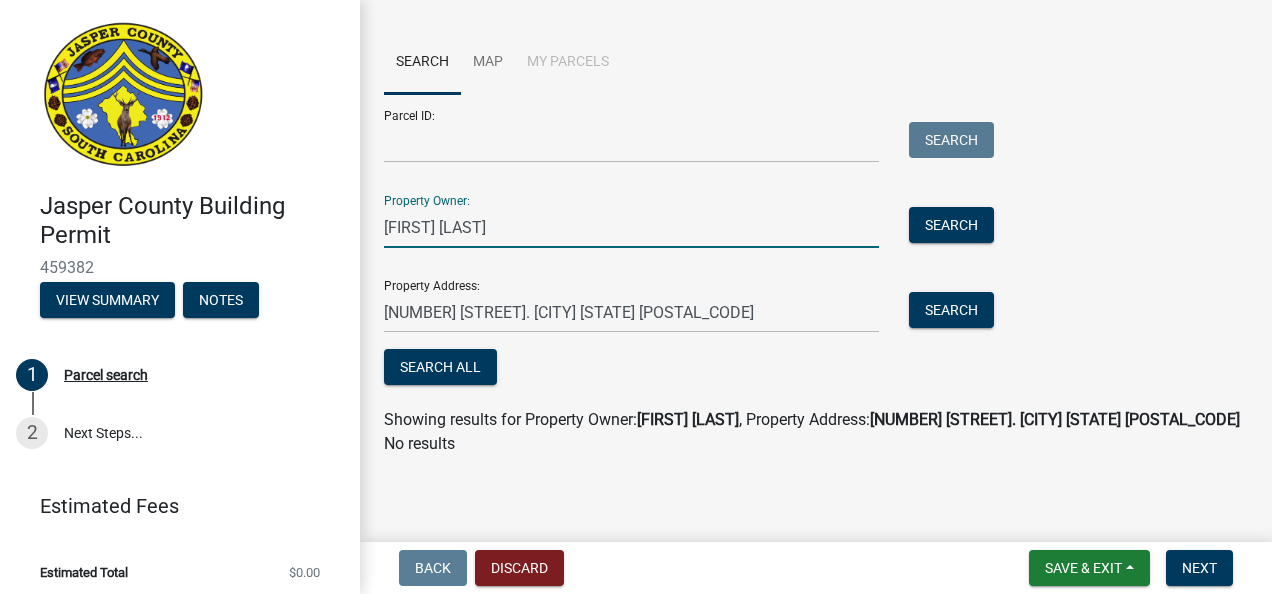 click on "Joseph Young" at bounding box center (631, 227) 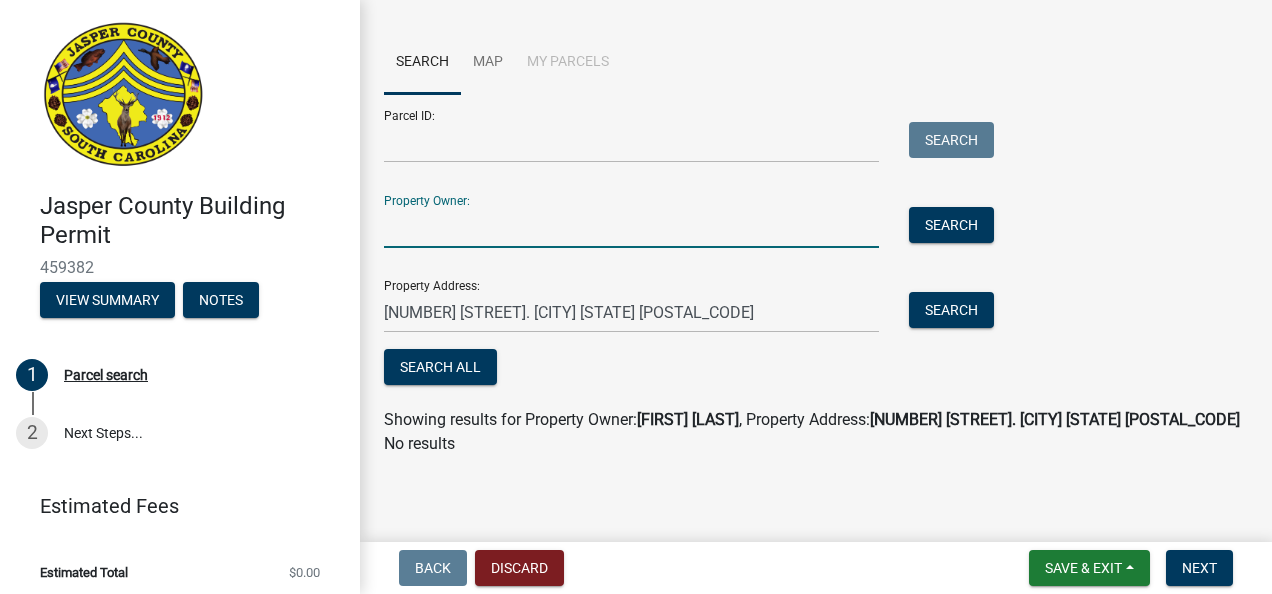 scroll, scrollTop: 104, scrollLeft: 0, axis: vertical 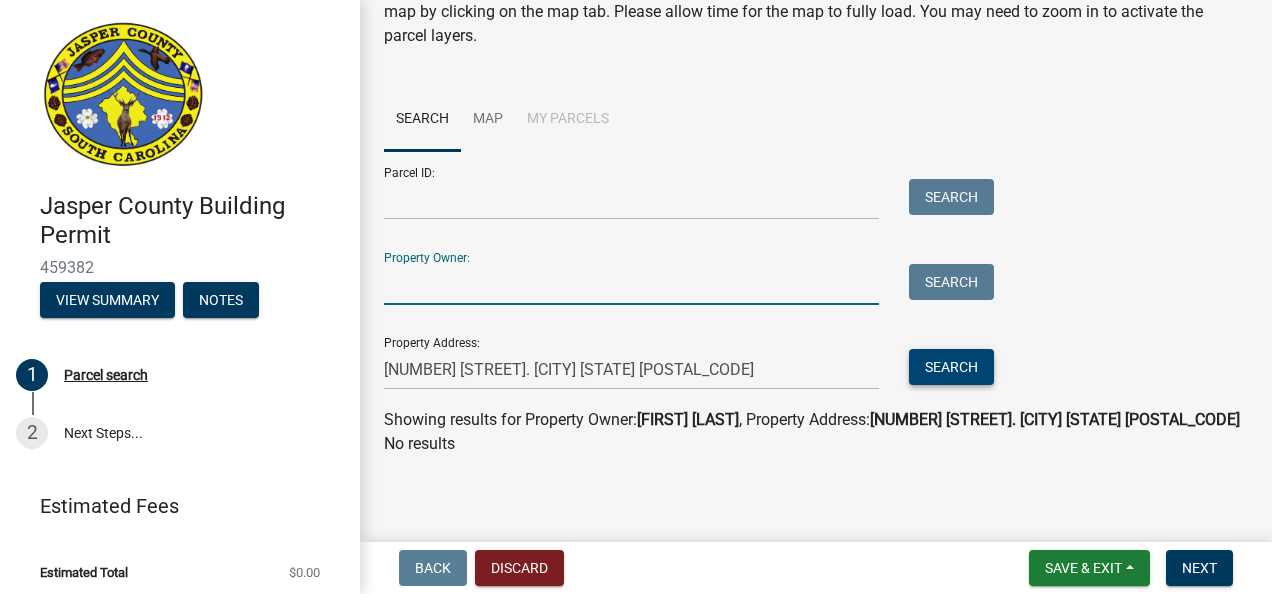 type 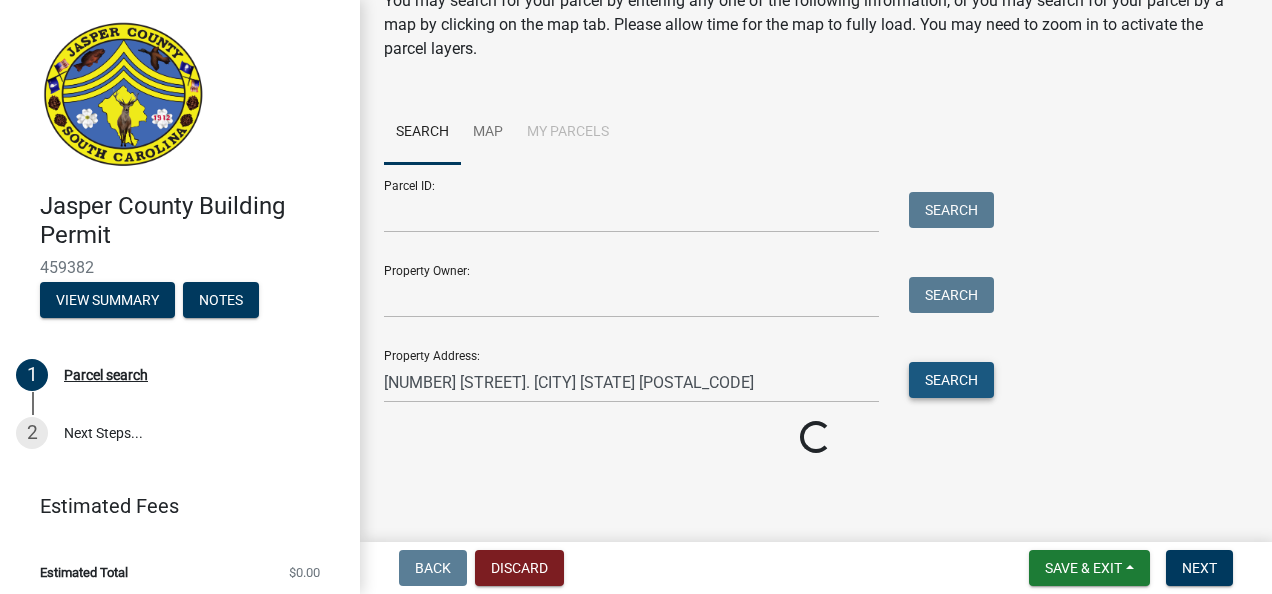 scroll, scrollTop: 104, scrollLeft: 0, axis: vertical 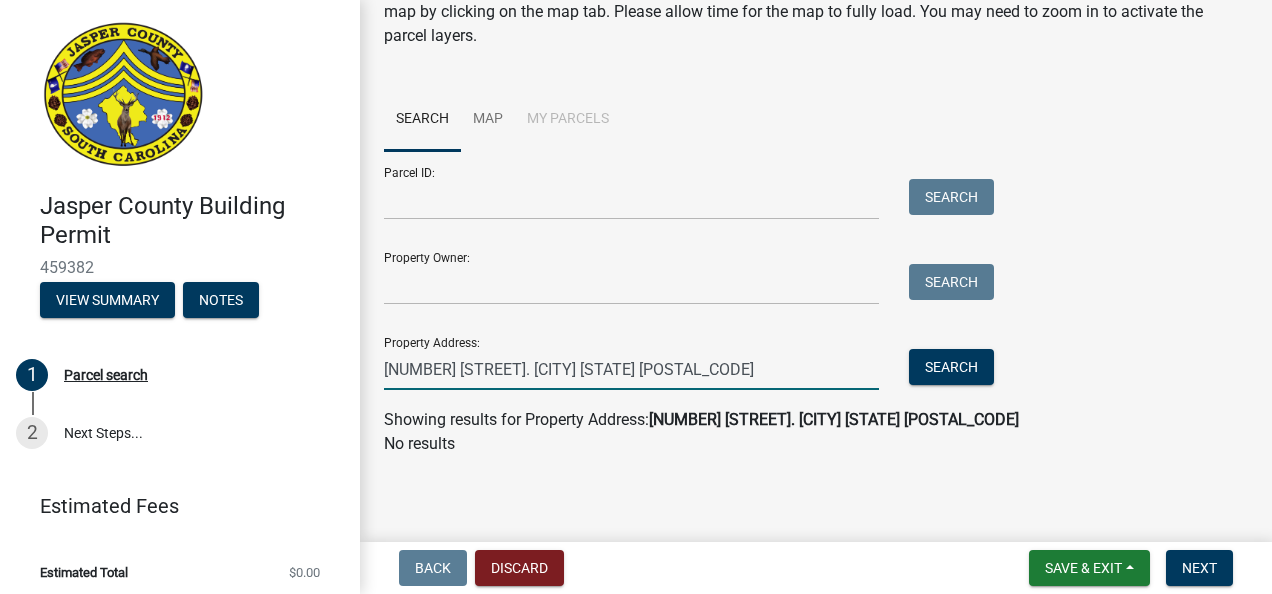 click on "4308 South Okatie Hwy. Hardeeville SC 29027" at bounding box center [631, 369] 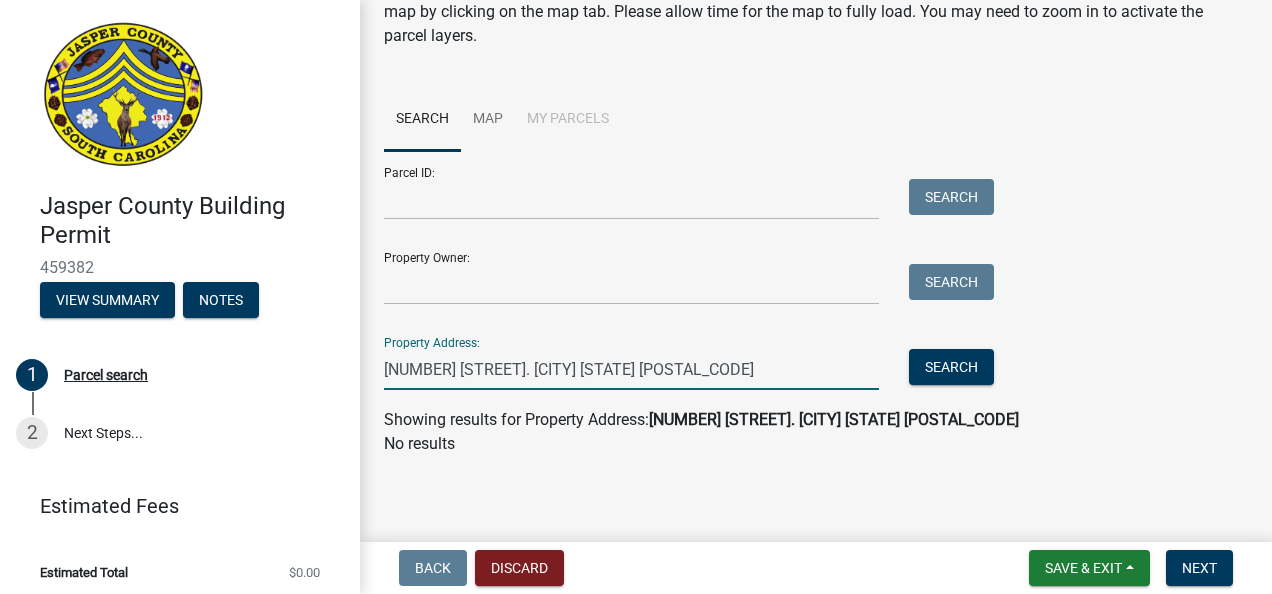 drag, startPoint x: 720, startPoint y: 370, endPoint x: 372, endPoint y: 366, distance: 348.02298 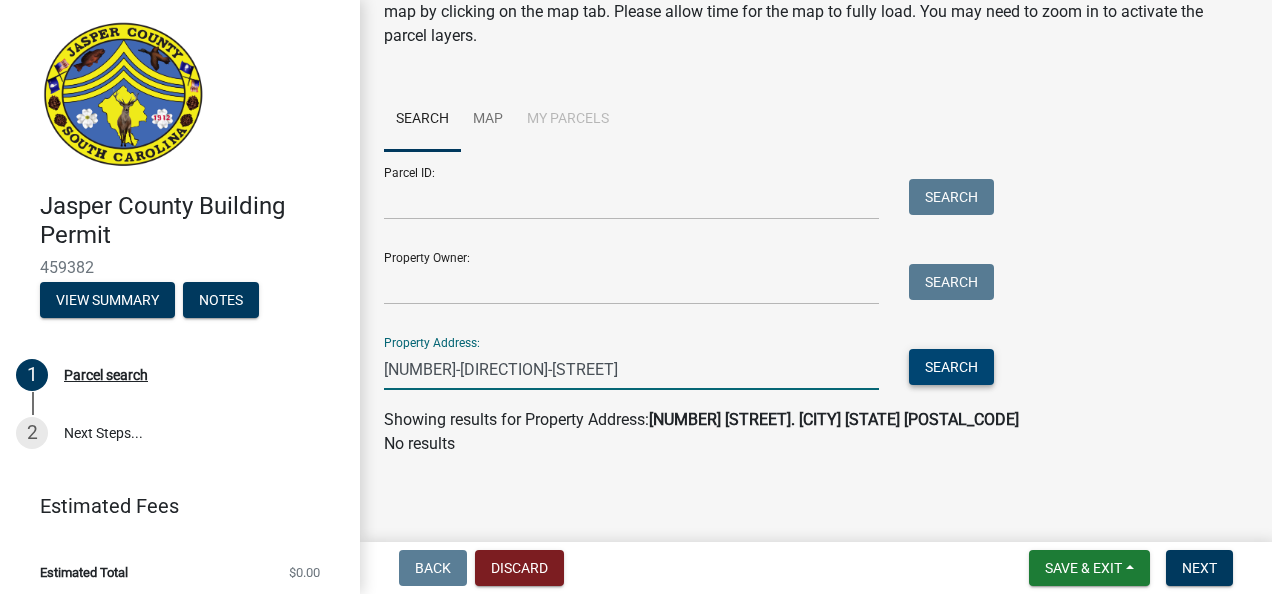 click on "Search" at bounding box center (951, 367) 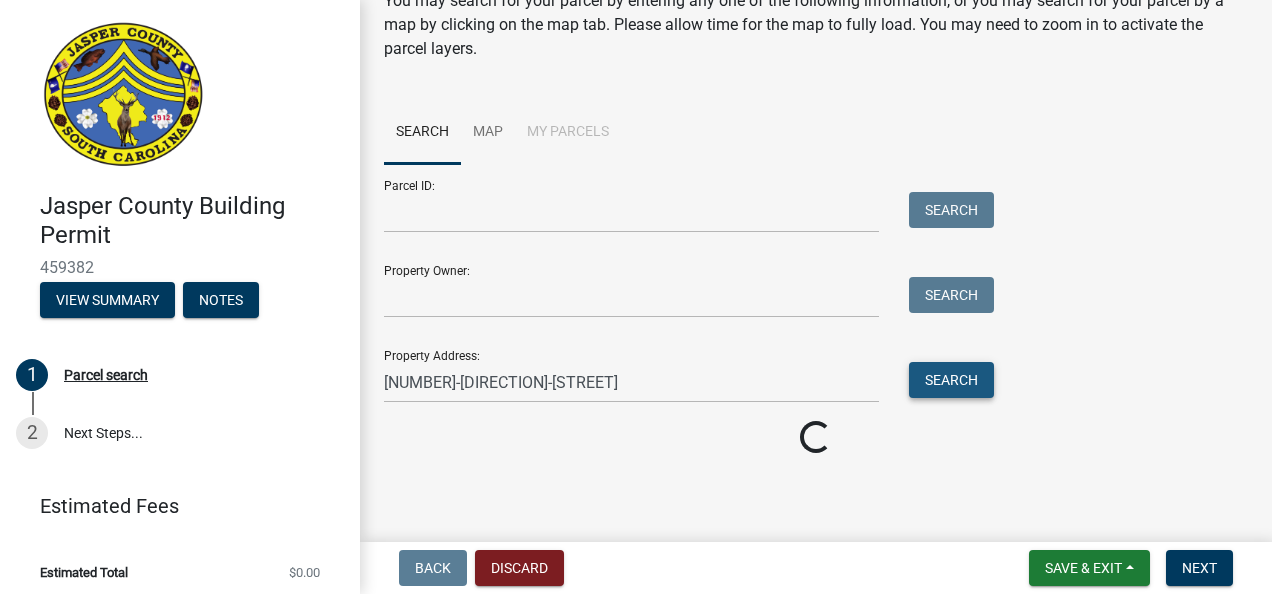 scroll, scrollTop: 104, scrollLeft: 0, axis: vertical 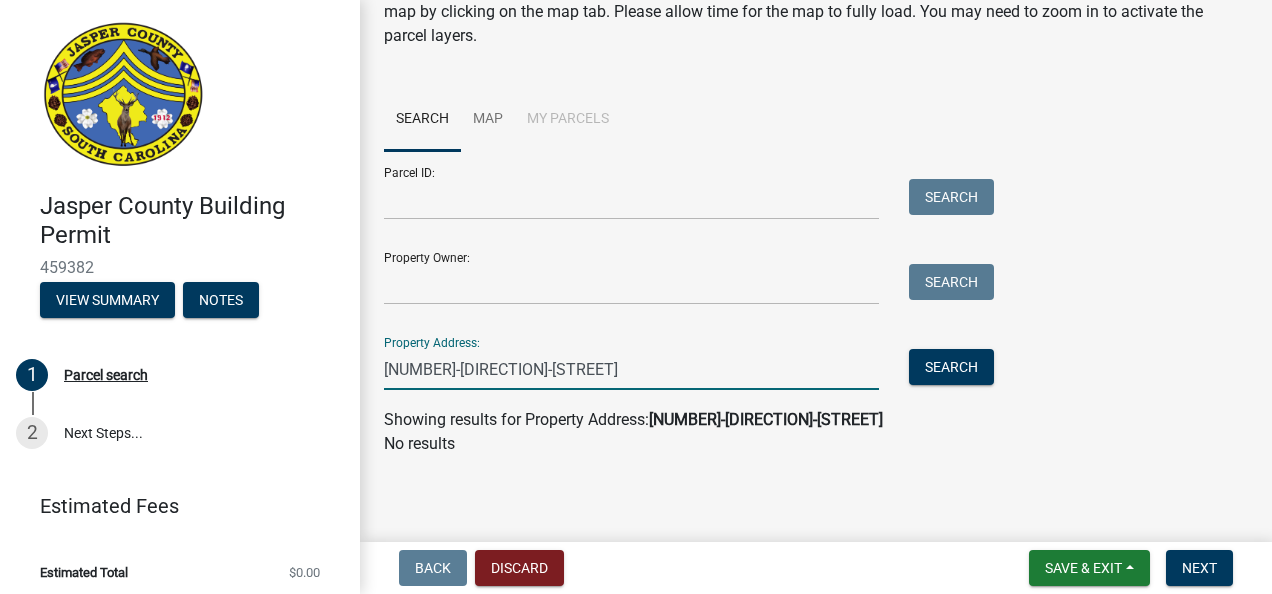 click on "4308-S-Okatie-Hwy" at bounding box center [631, 369] 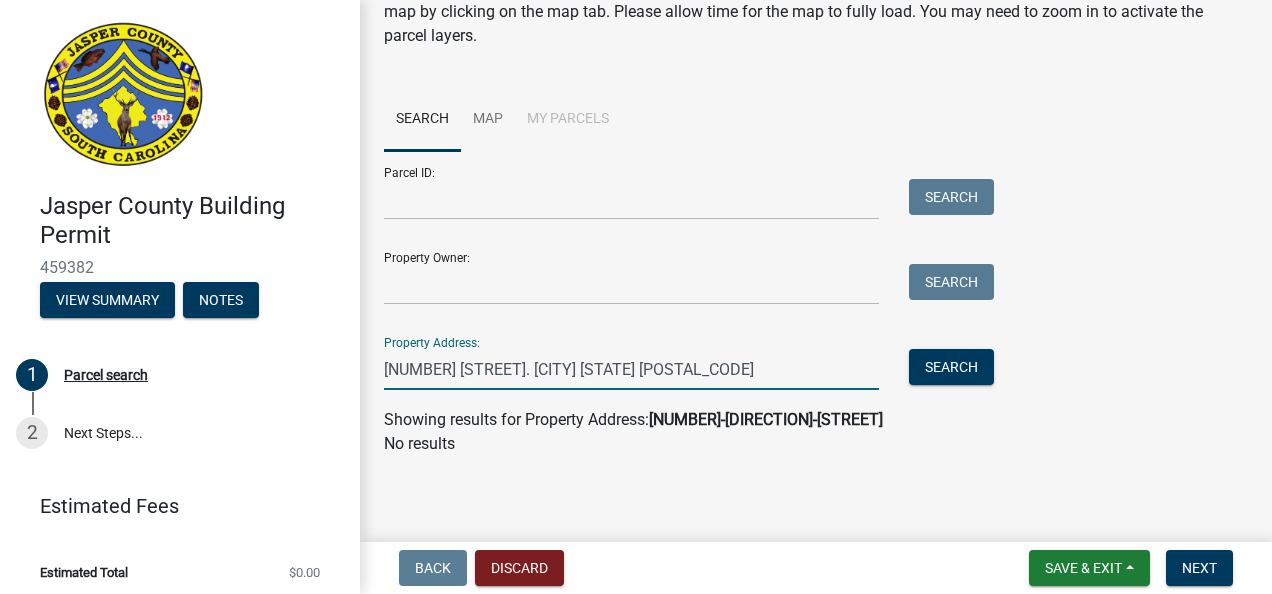 click on "4308 South Okatie Hwy. Hardeeville SC 29027" at bounding box center (631, 369) 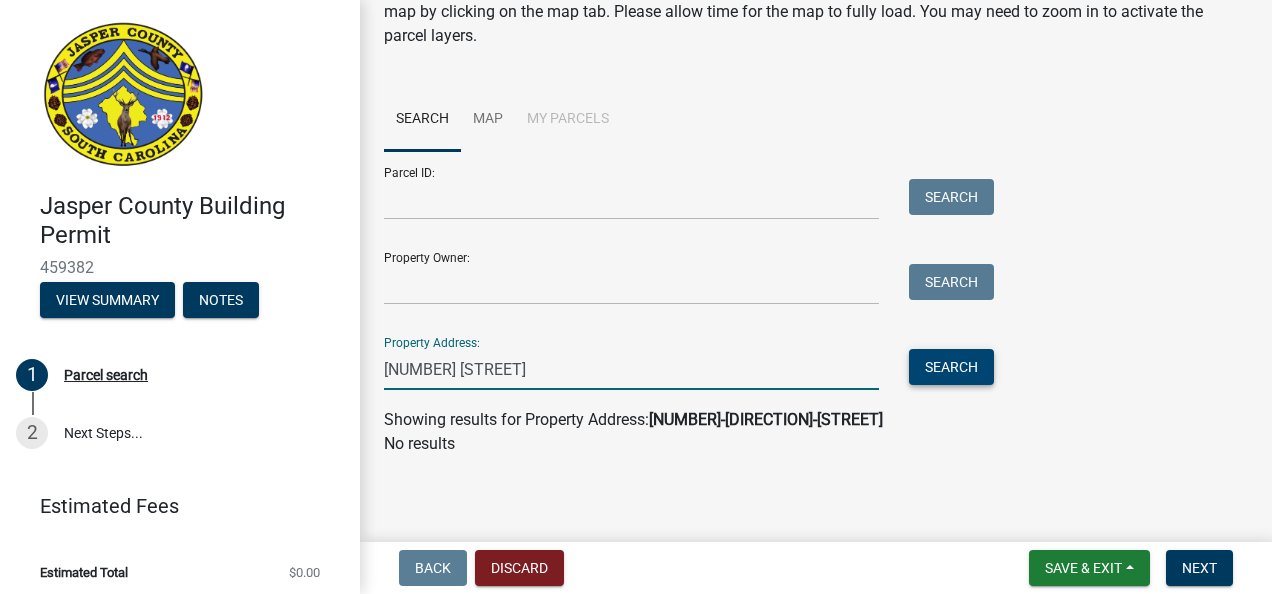 type on "4308 South Okatie" 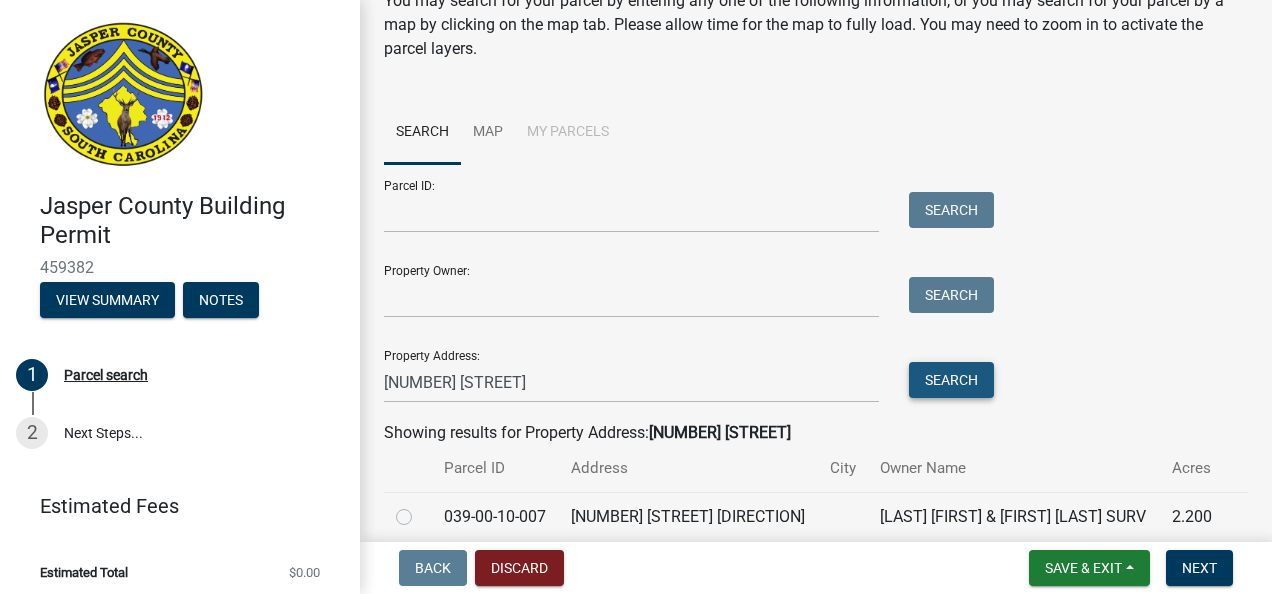 scroll, scrollTop: 104, scrollLeft: 0, axis: vertical 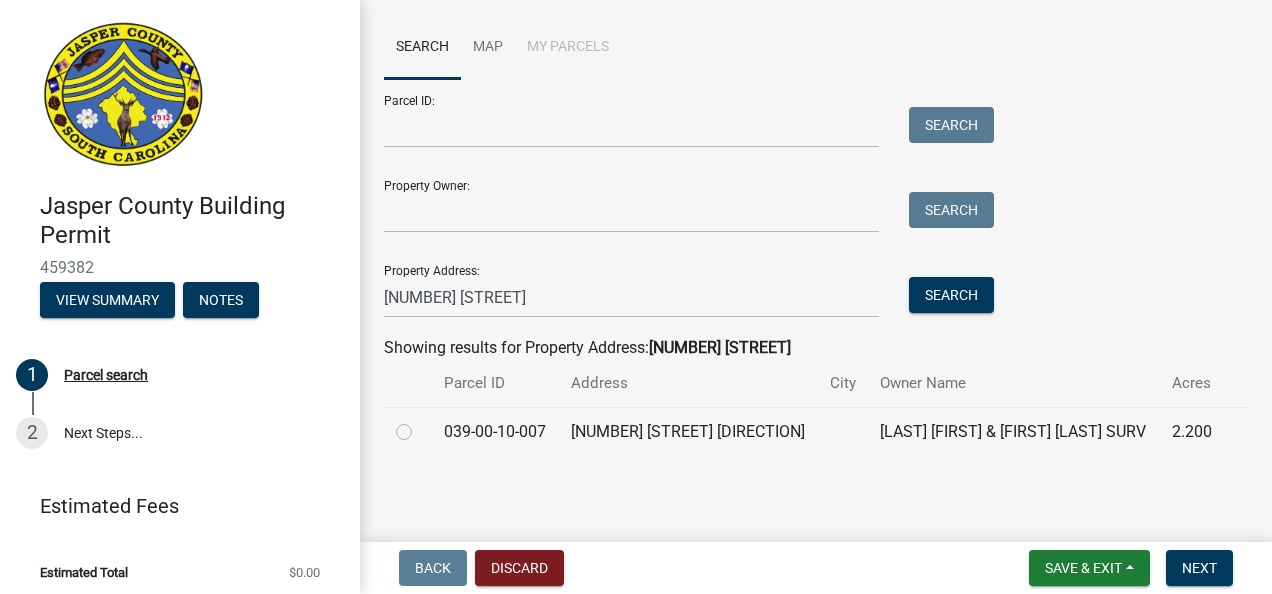 click 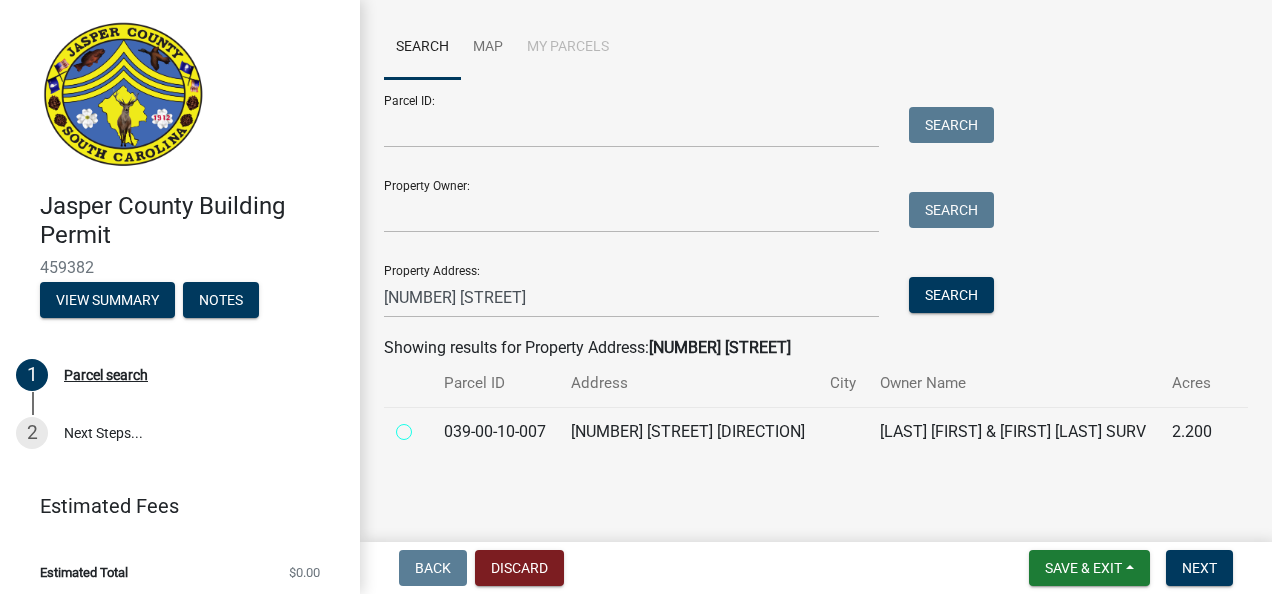 click at bounding box center [426, 426] 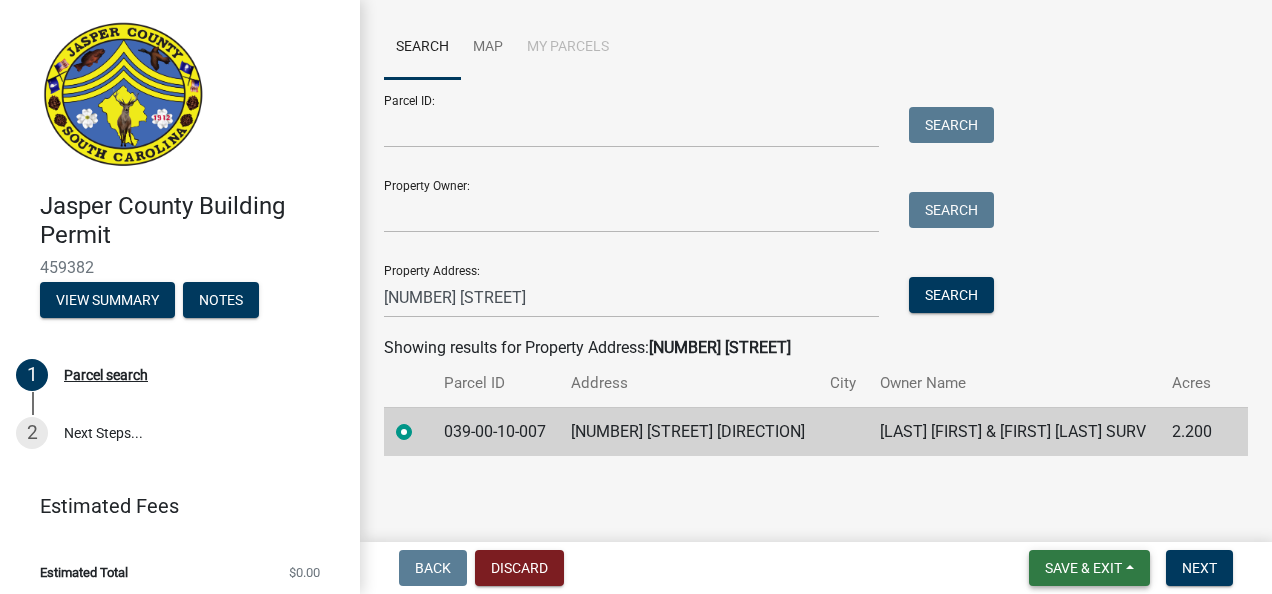 click on "Save & Exit" at bounding box center (1083, 568) 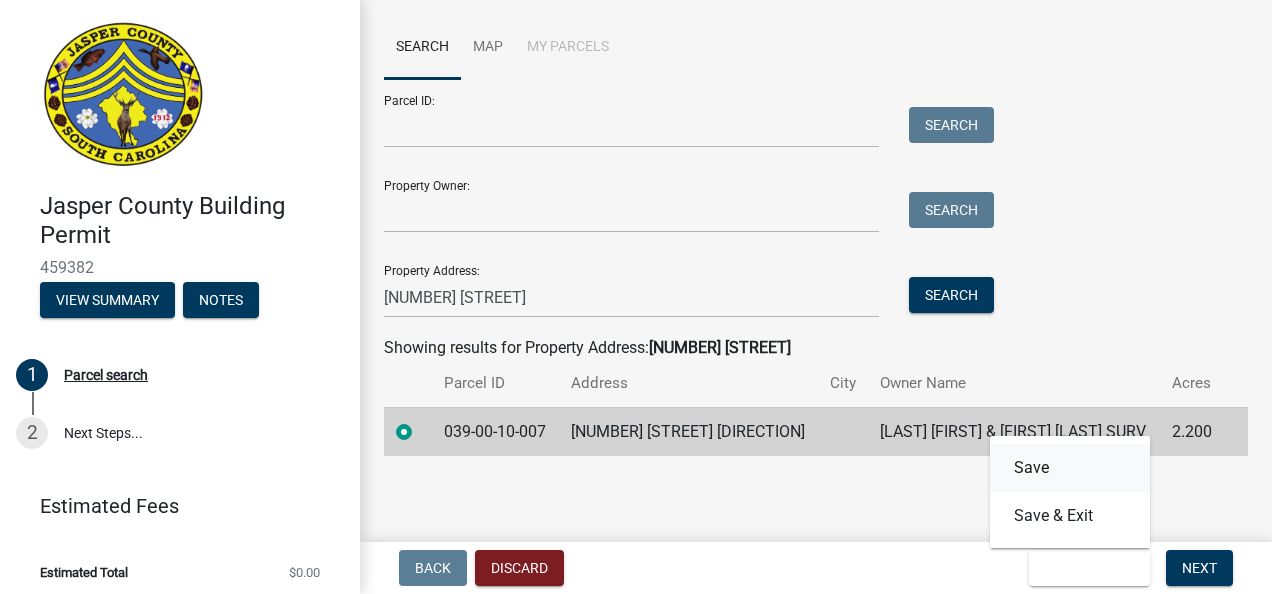 click on "Save" at bounding box center [1070, 468] 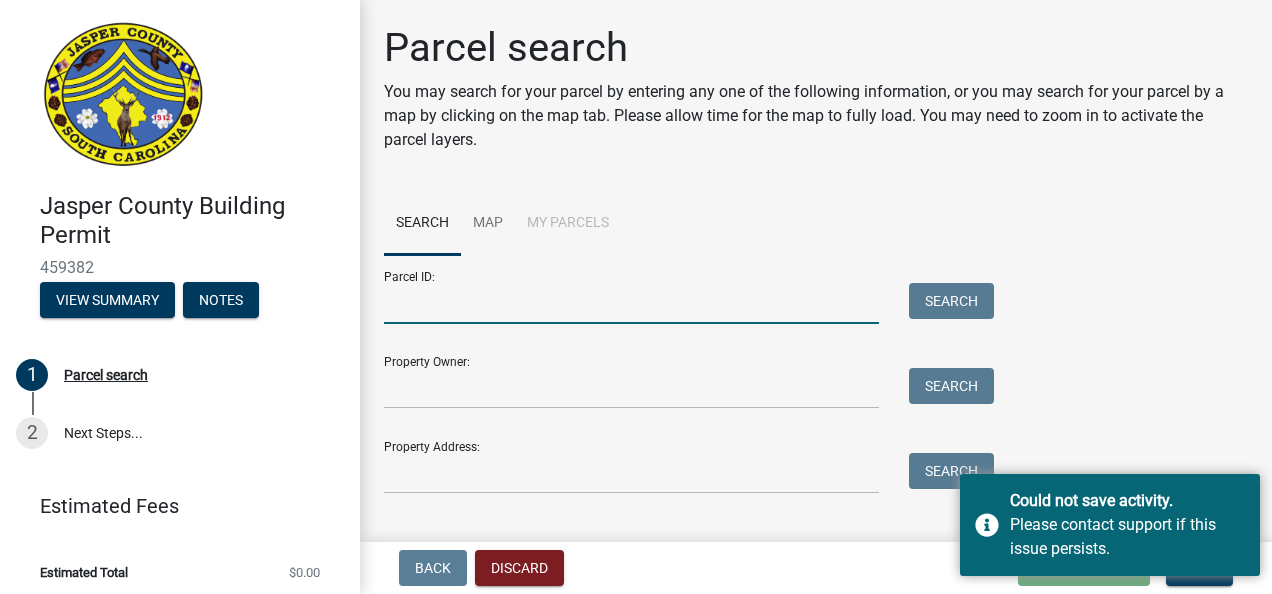 click on "Parcel ID:" at bounding box center [631, 303] 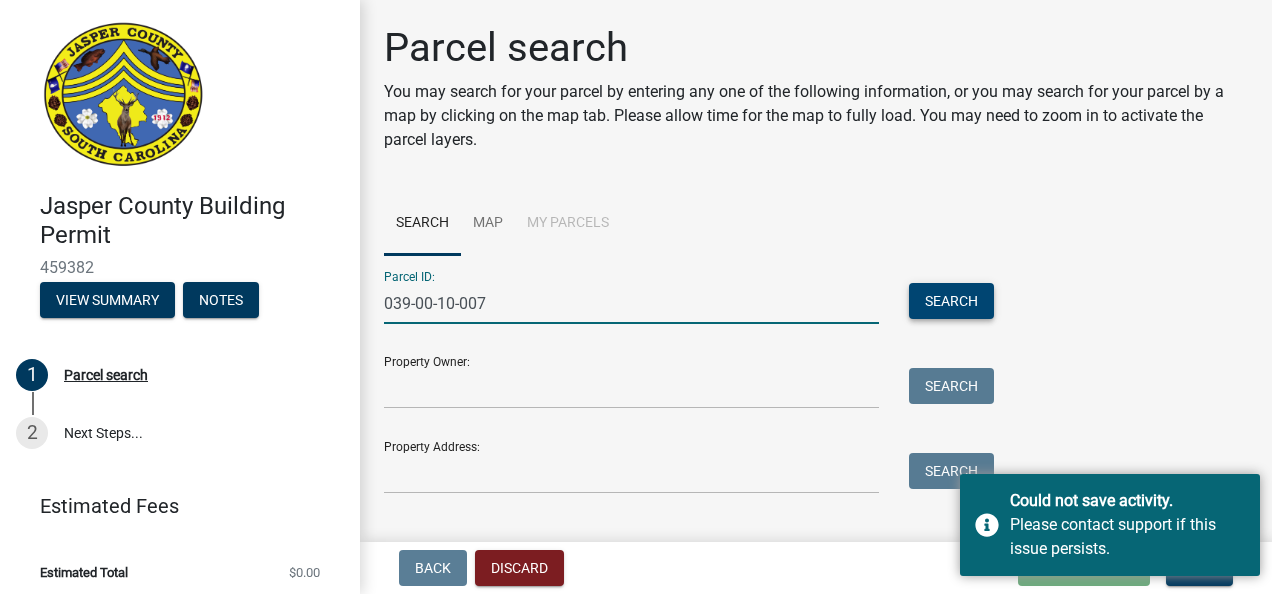 type on "039-00-10-007" 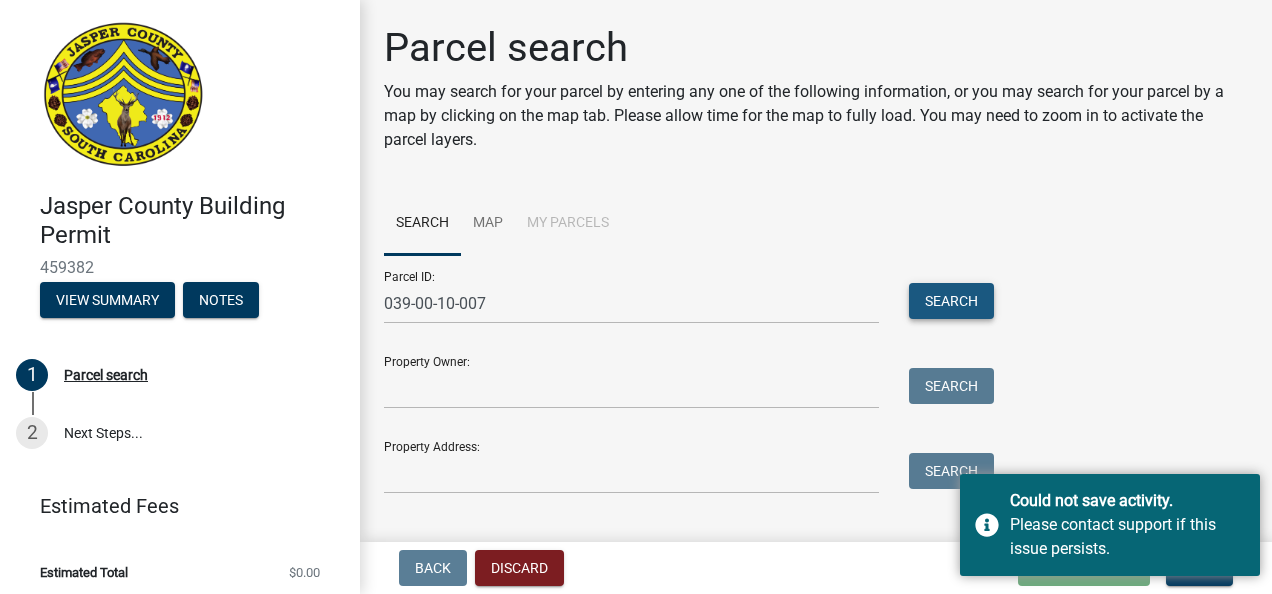 click on "Search" at bounding box center [951, 301] 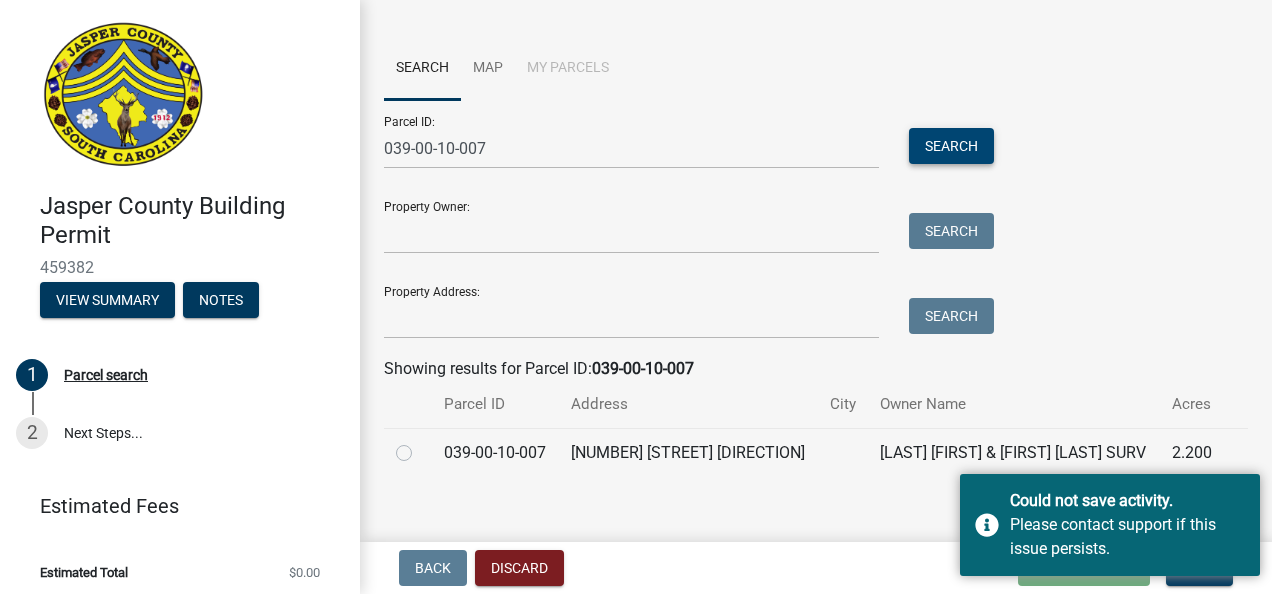 scroll, scrollTop: 157, scrollLeft: 0, axis: vertical 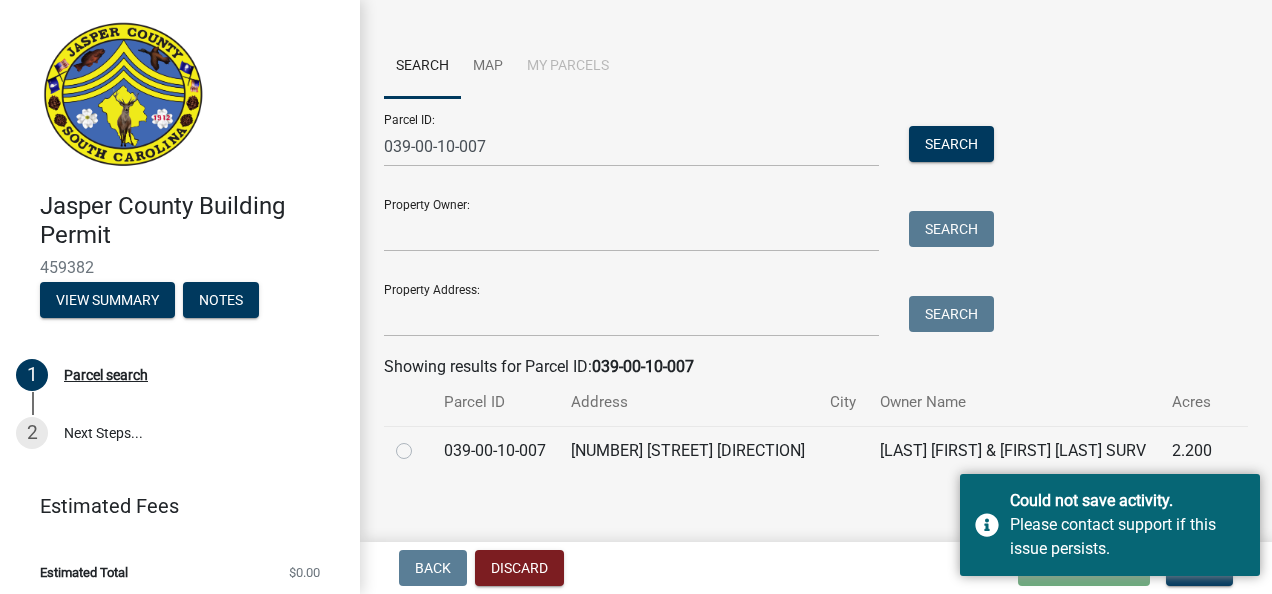 click 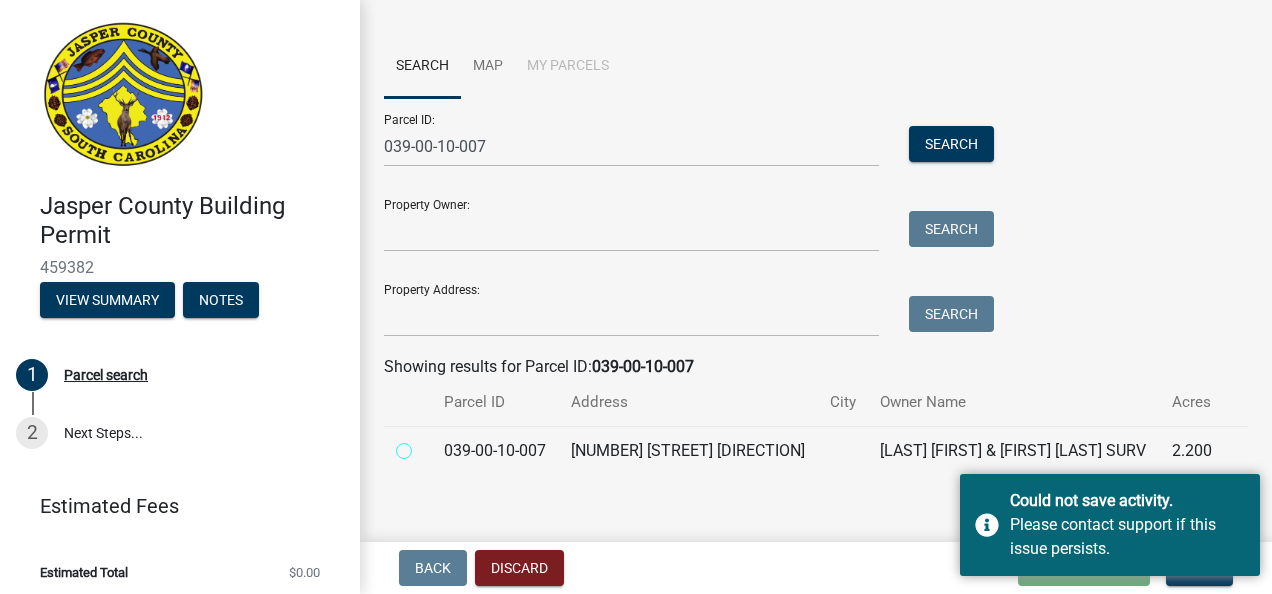 click at bounding box center [426, 445] 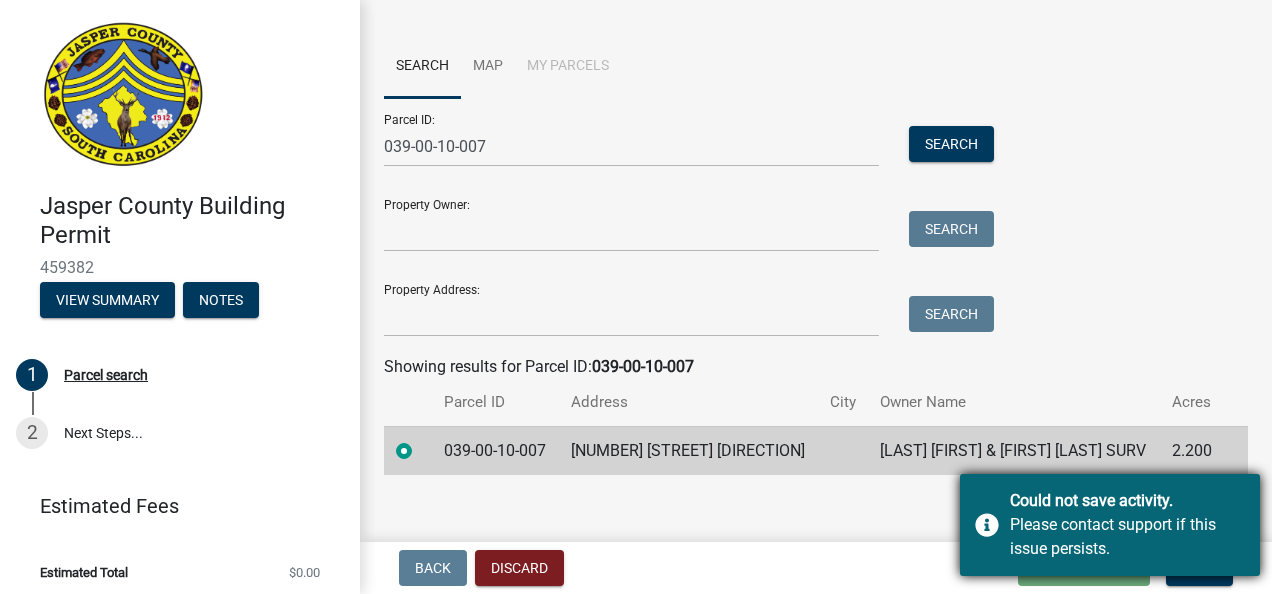 click on "Could not save activity.   Please contact support if this issue persists." at bounding box center (1110, 525) 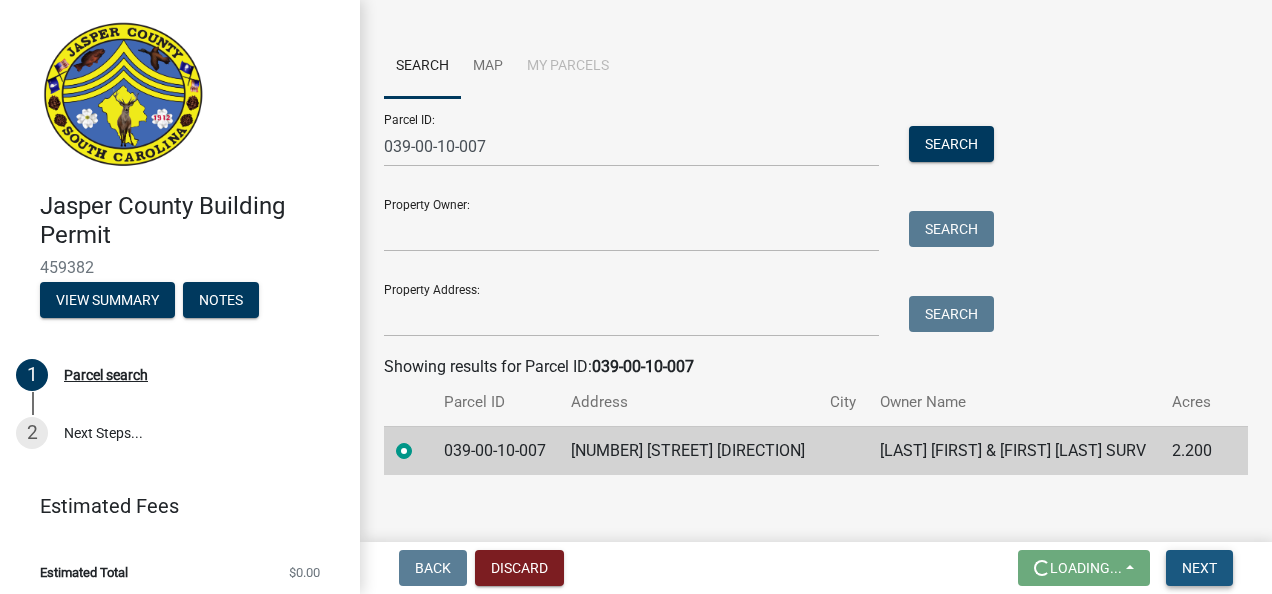 click on "Next" at bounding box center (1199, 568) 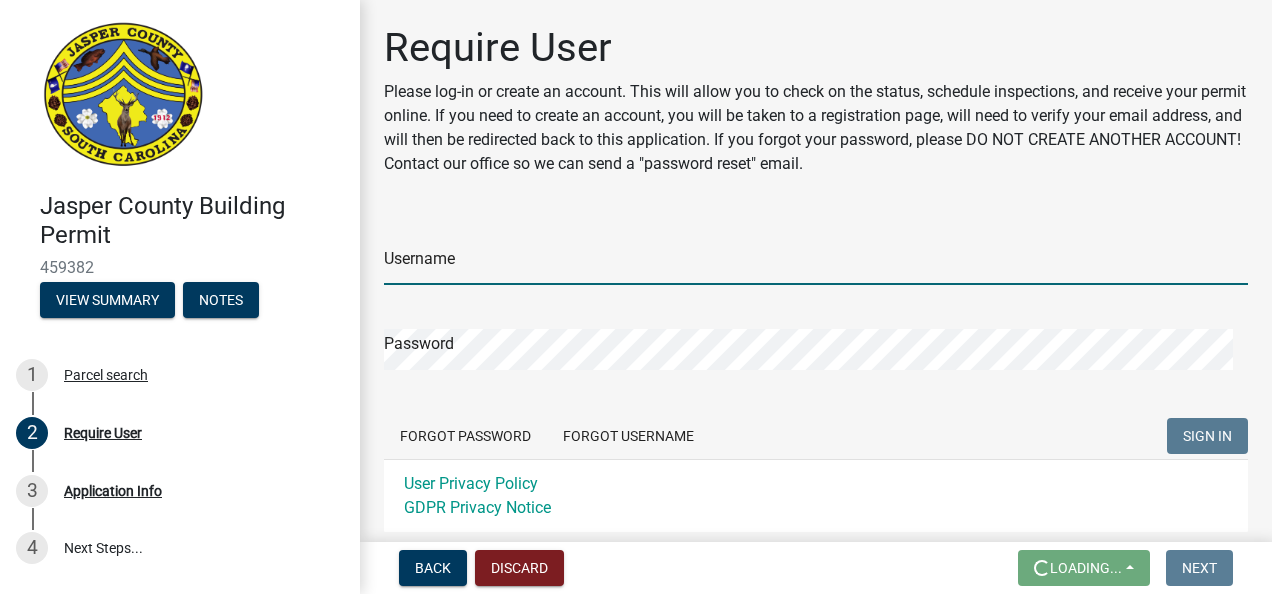 click on "Username" at bounding box center (816, 264) 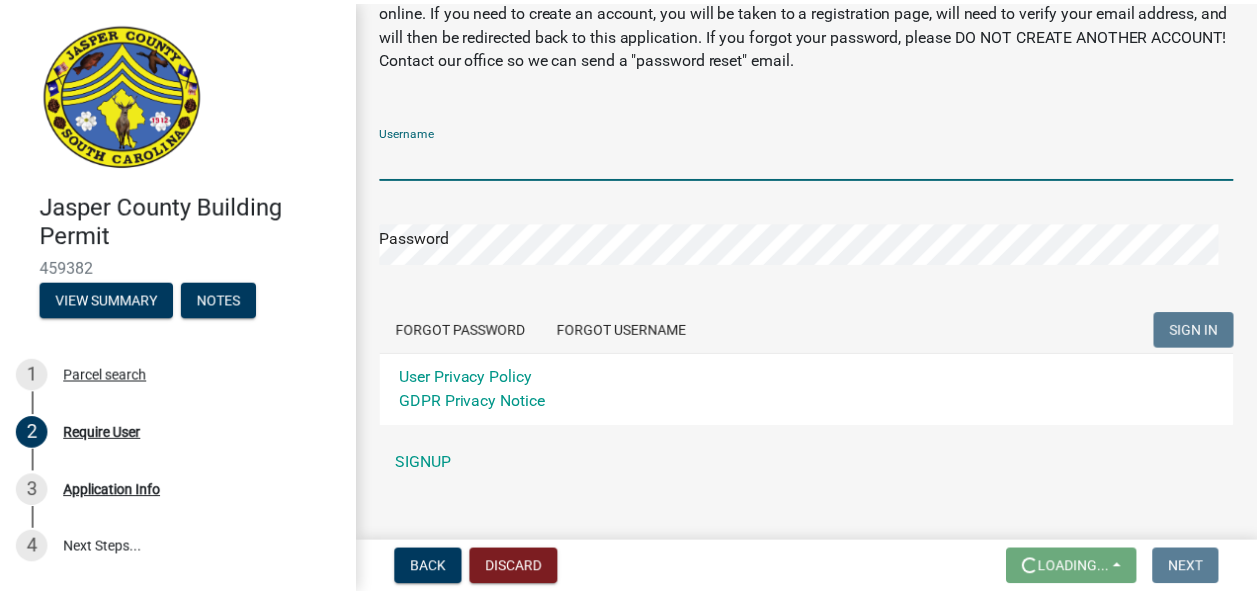 scroll, scrollTop: 134, scrollLeft: 0, axis: vertical 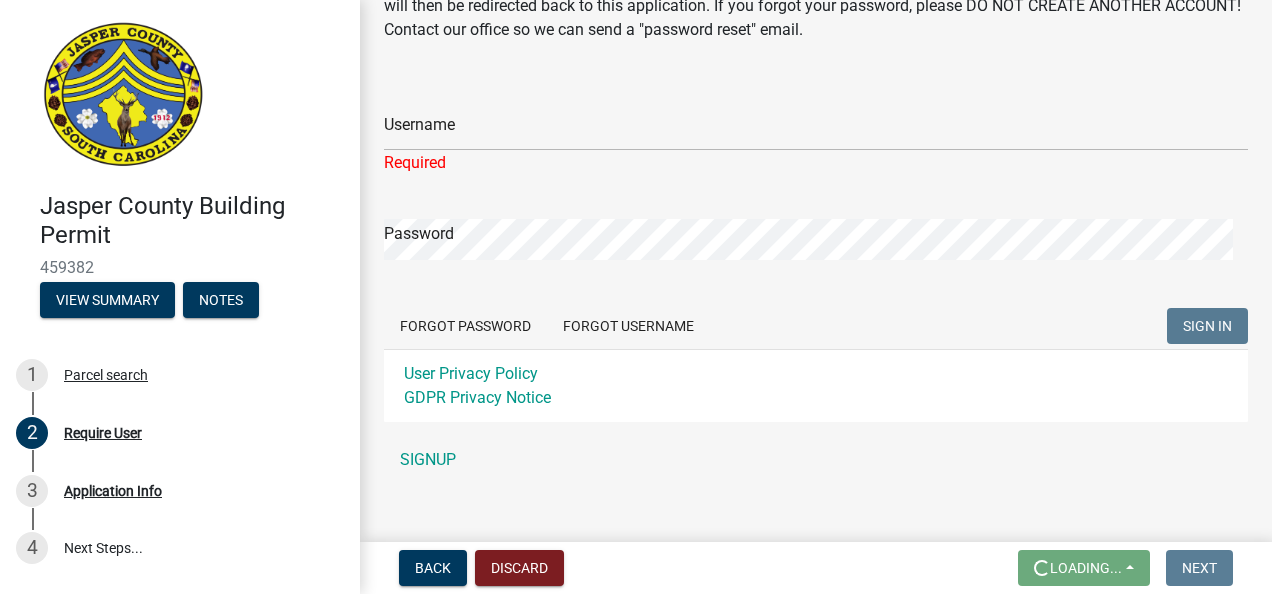 click on "Username Required Password  Forgot Password   Forgot Username  SIGN IN User Privacy Policy GDPR Privacy Notice SIGNUP" 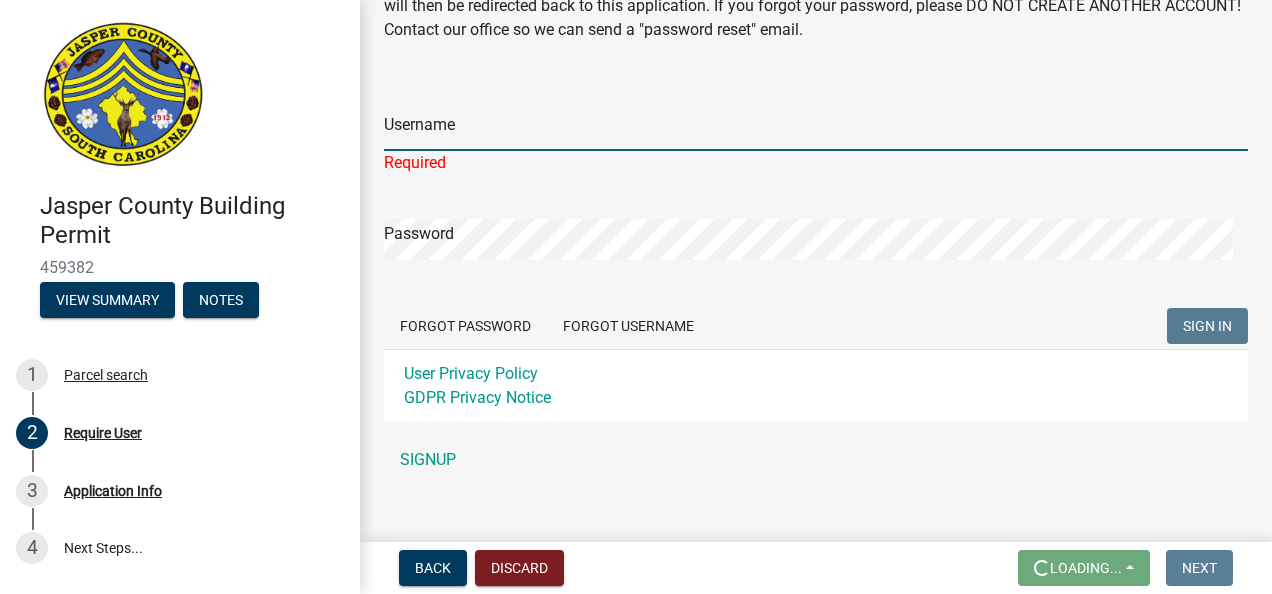 click on "Username" at bounding box center [816, 130] 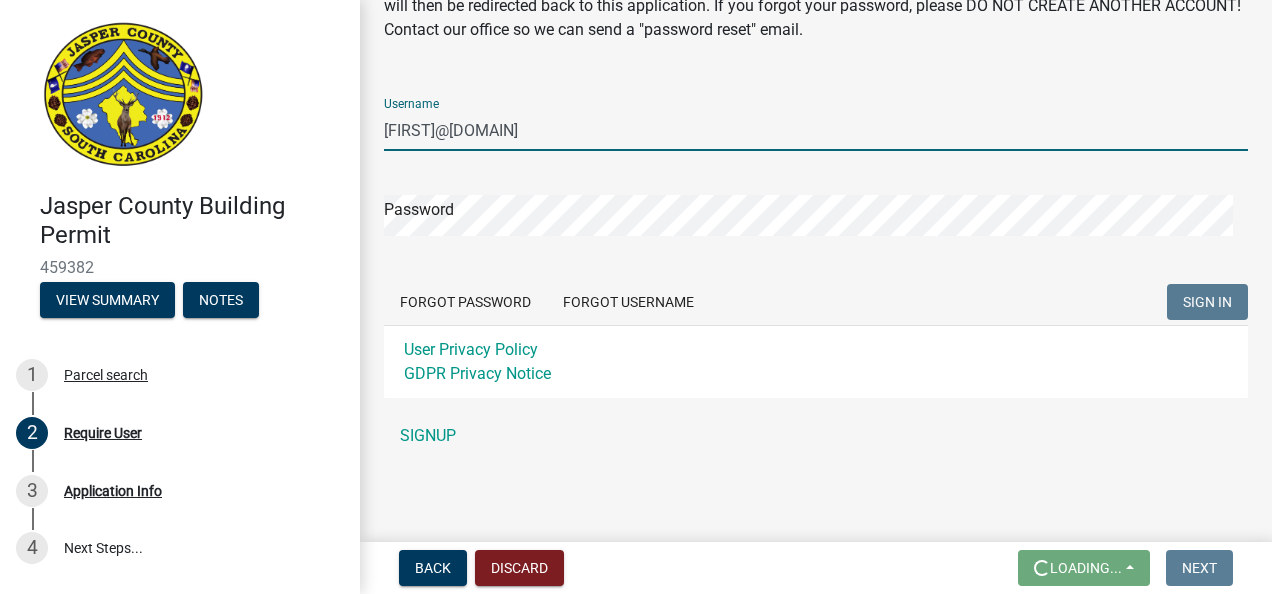 type on "GeorgeLesesne@yahoo.com" 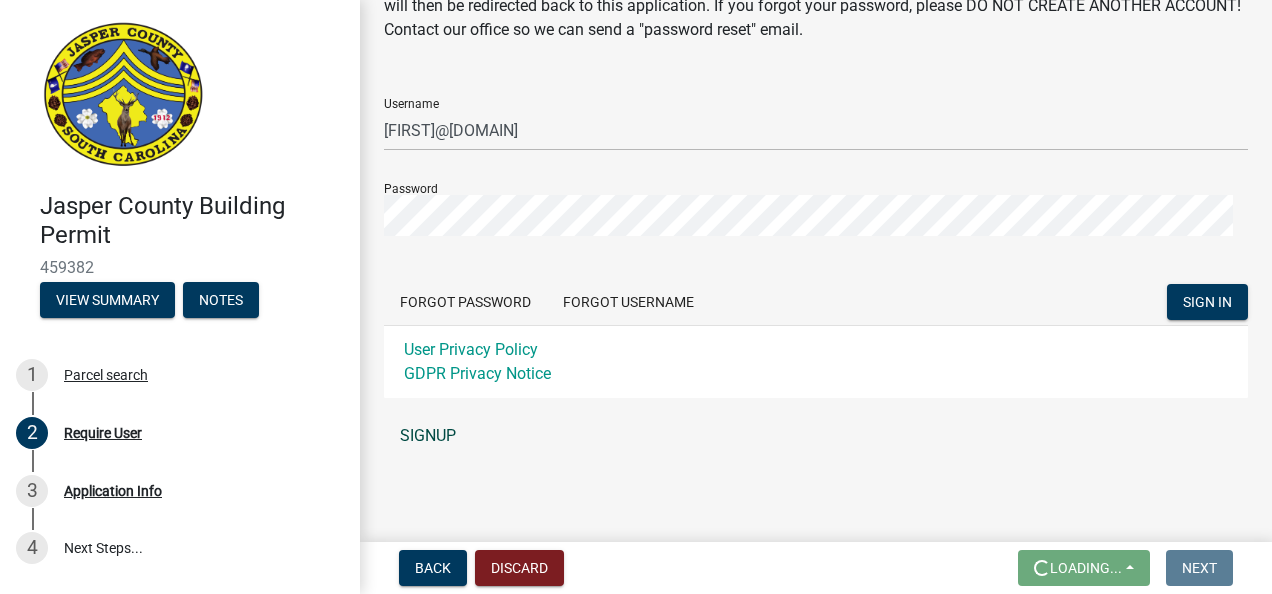click on "SIGNUP" 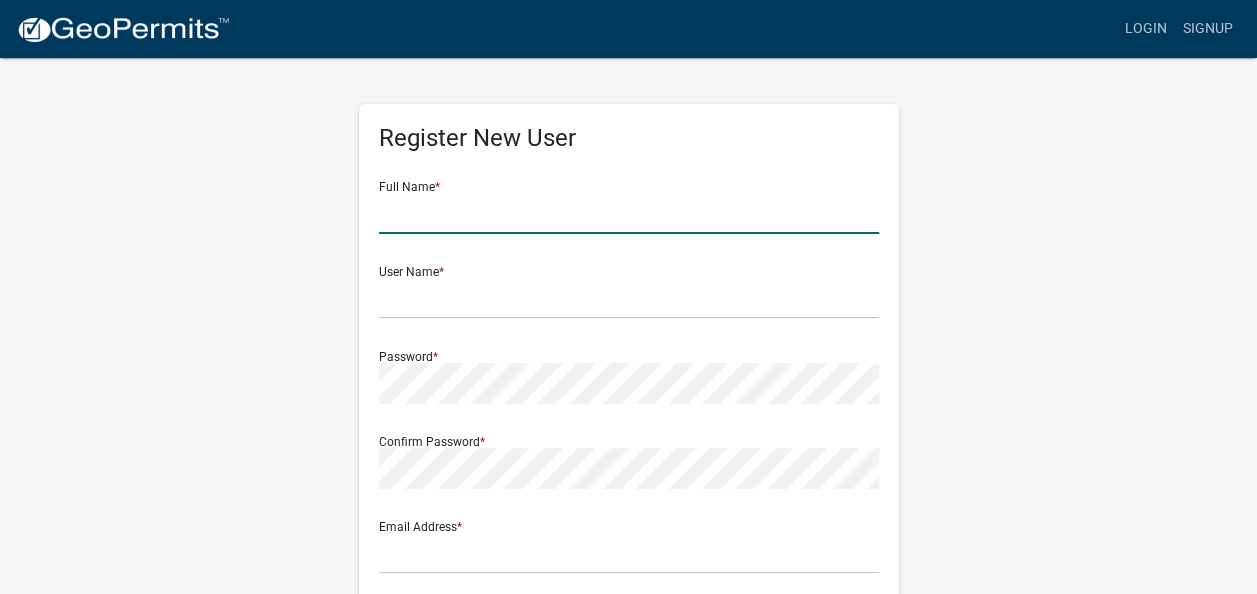 click 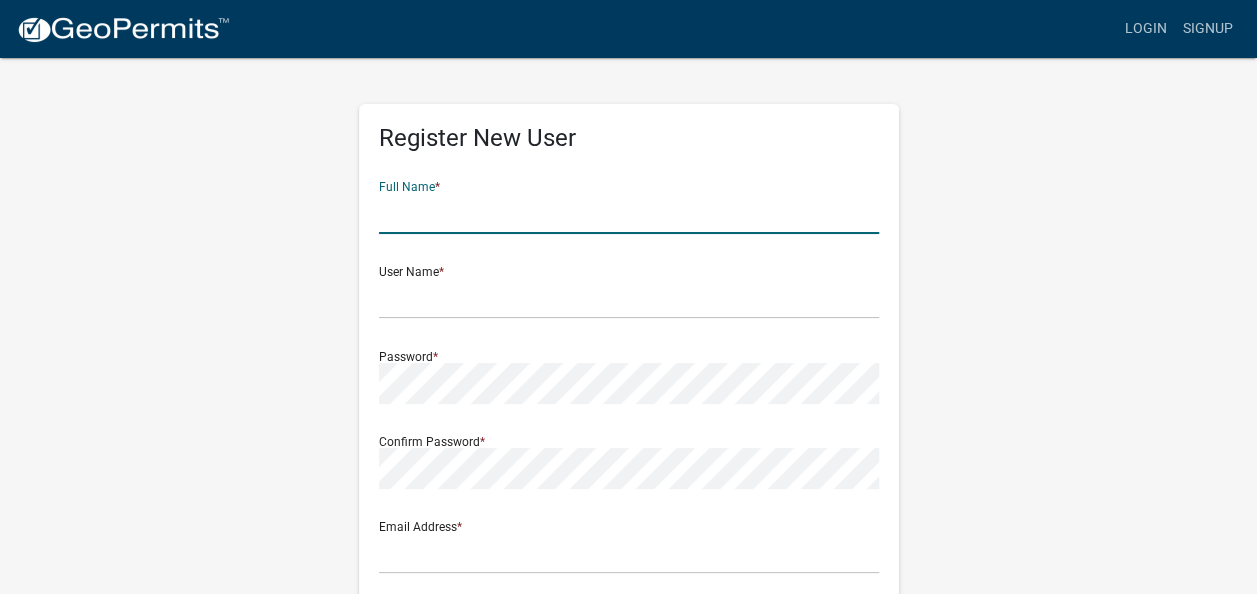 type on "George L. Lesesne" 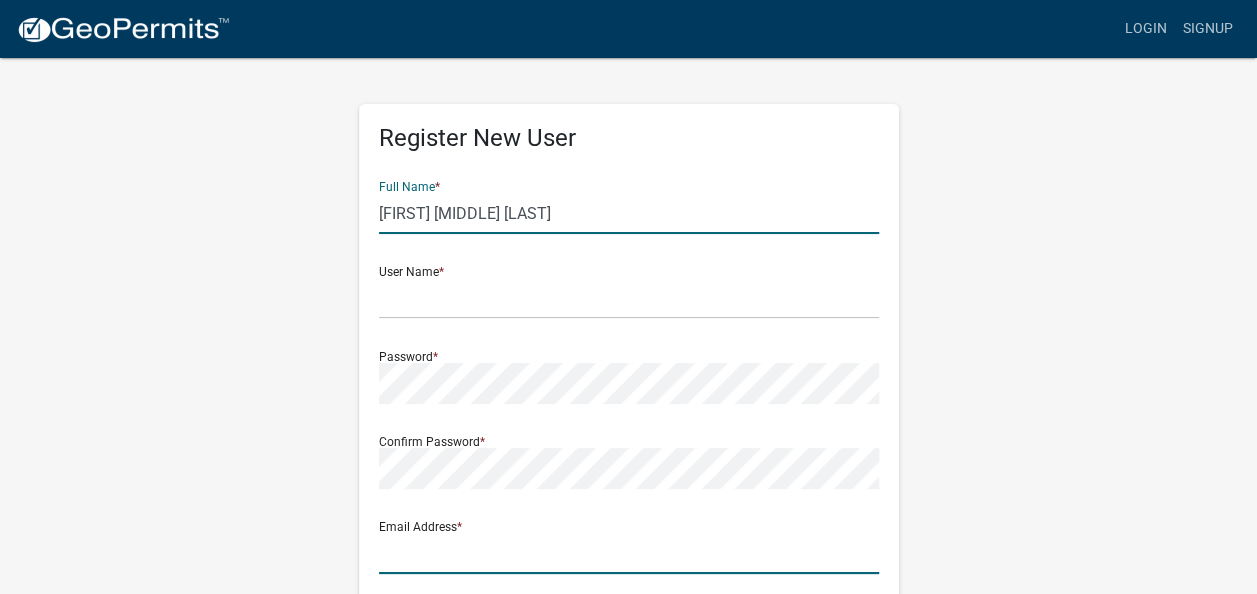 type on "georgelesesne@yahoo.com" 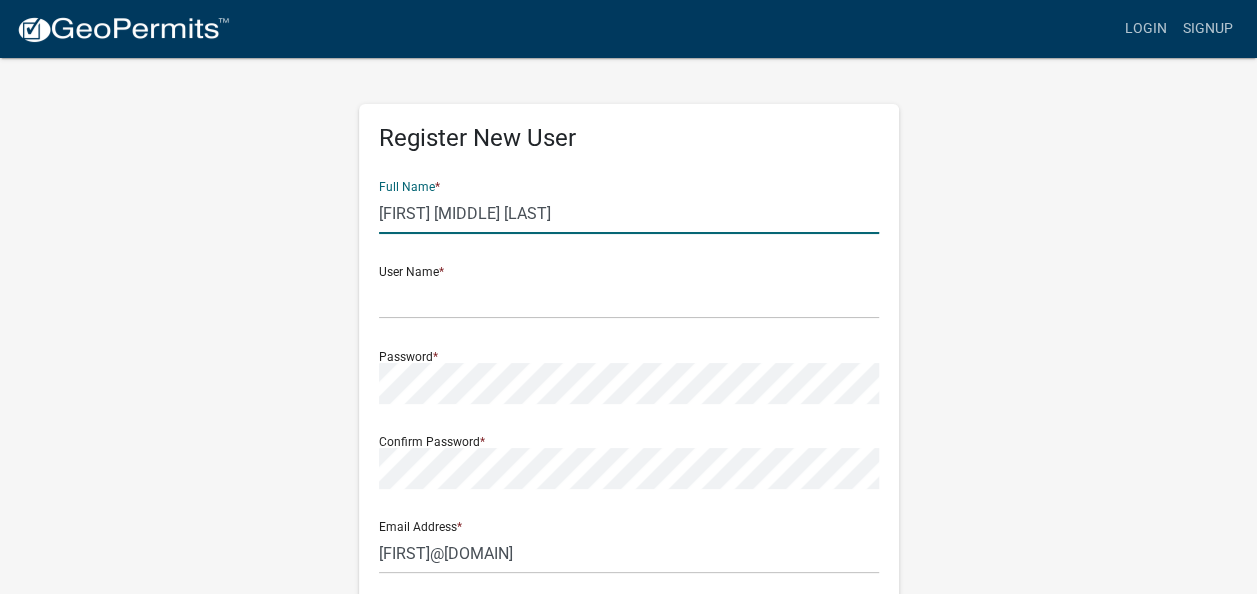 type on "1315 Levi Street" 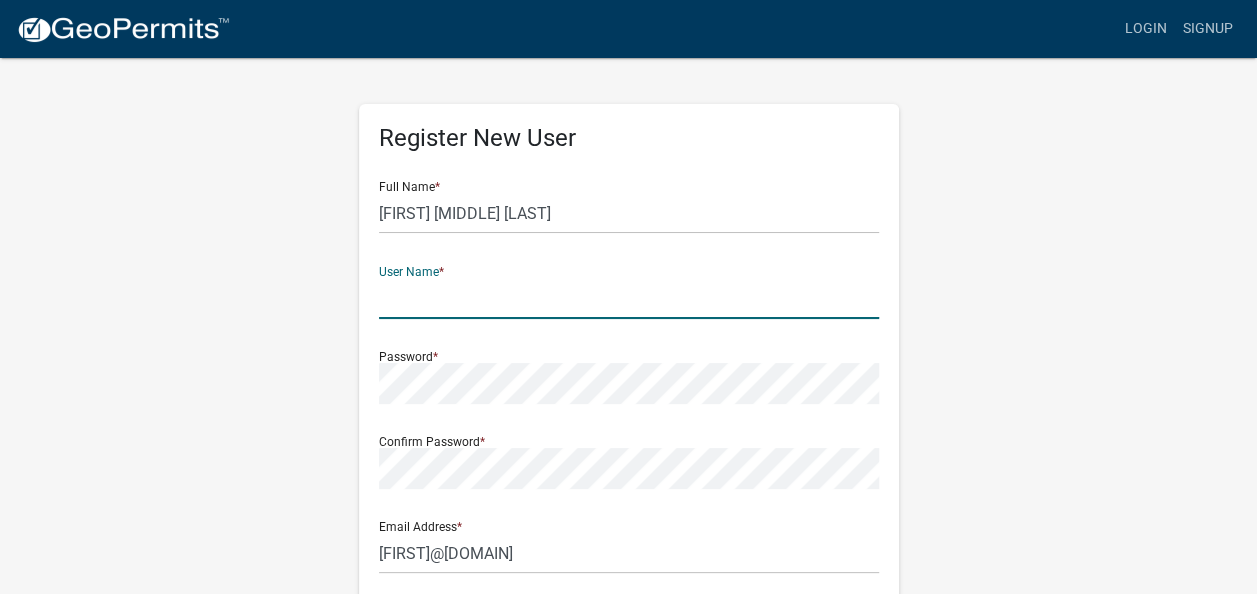 click 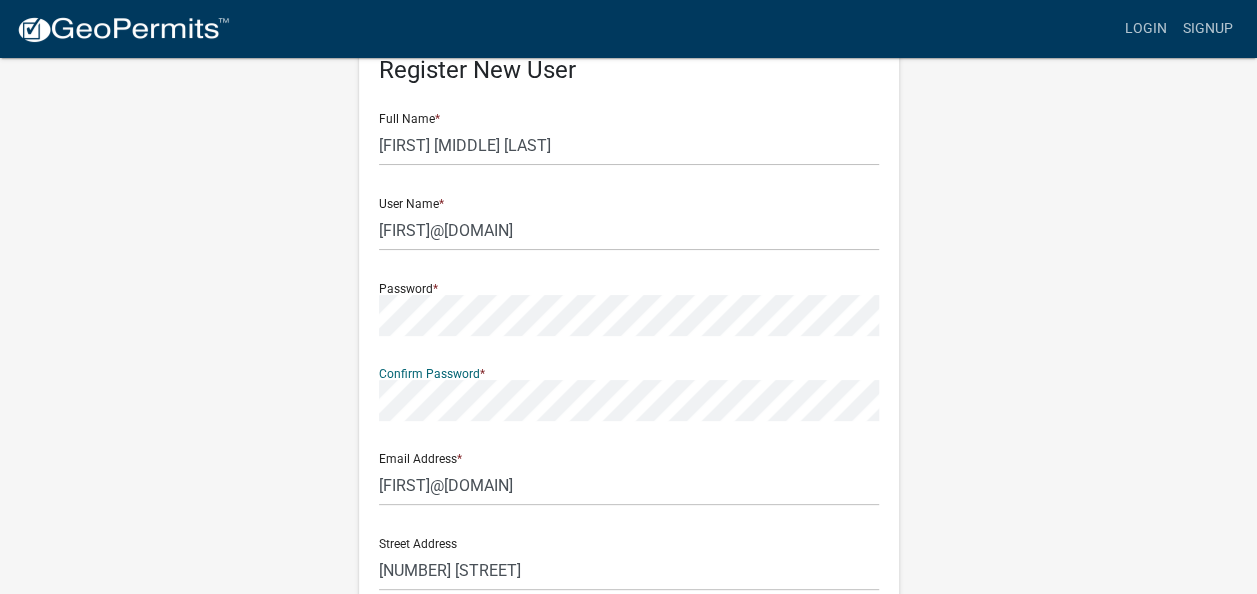 scroll, scrollTop: 78, scrollLeft: 0, axis: vertical 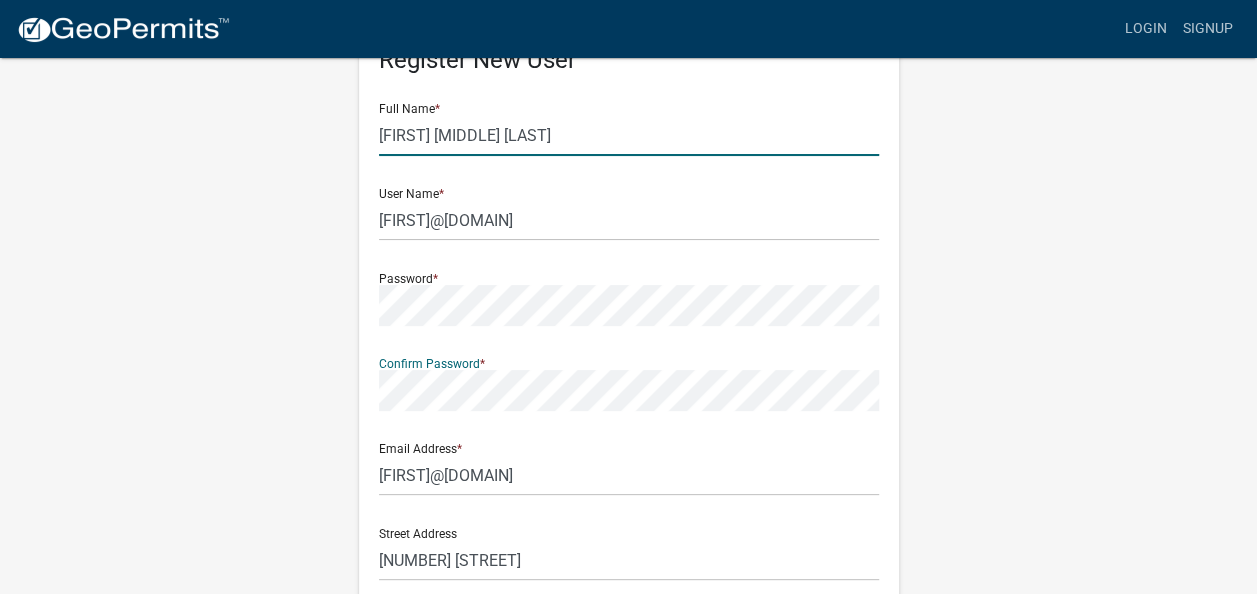 click on "George L. Lesesne" 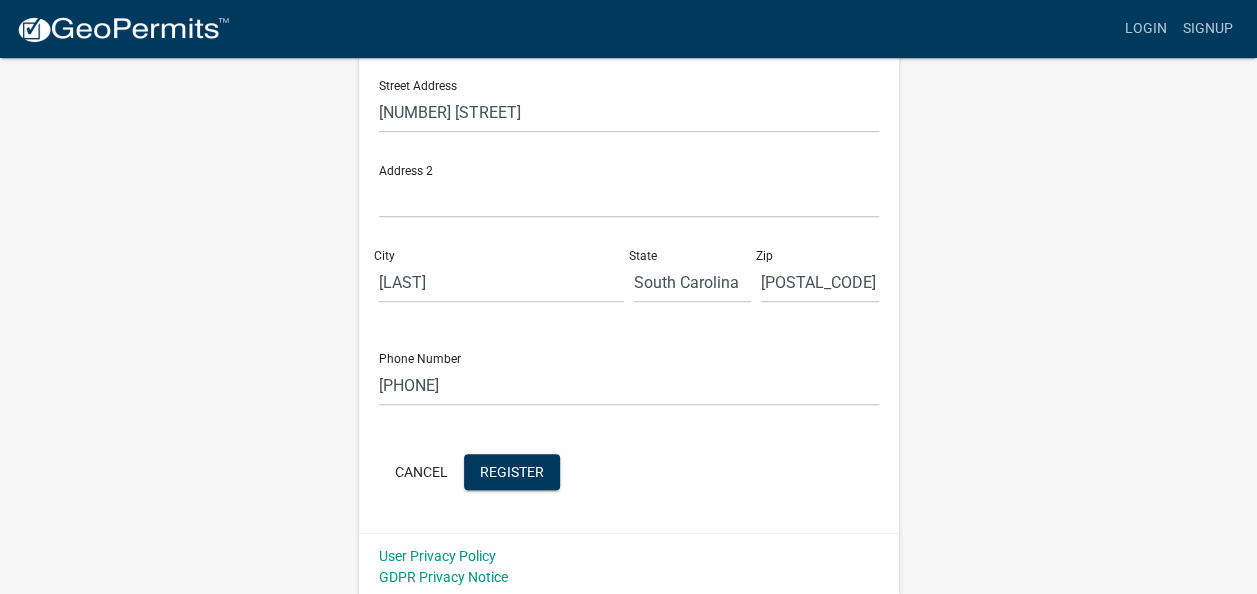 scroll, scrollTop: 531, scrollLeft: 0, axis: vertical 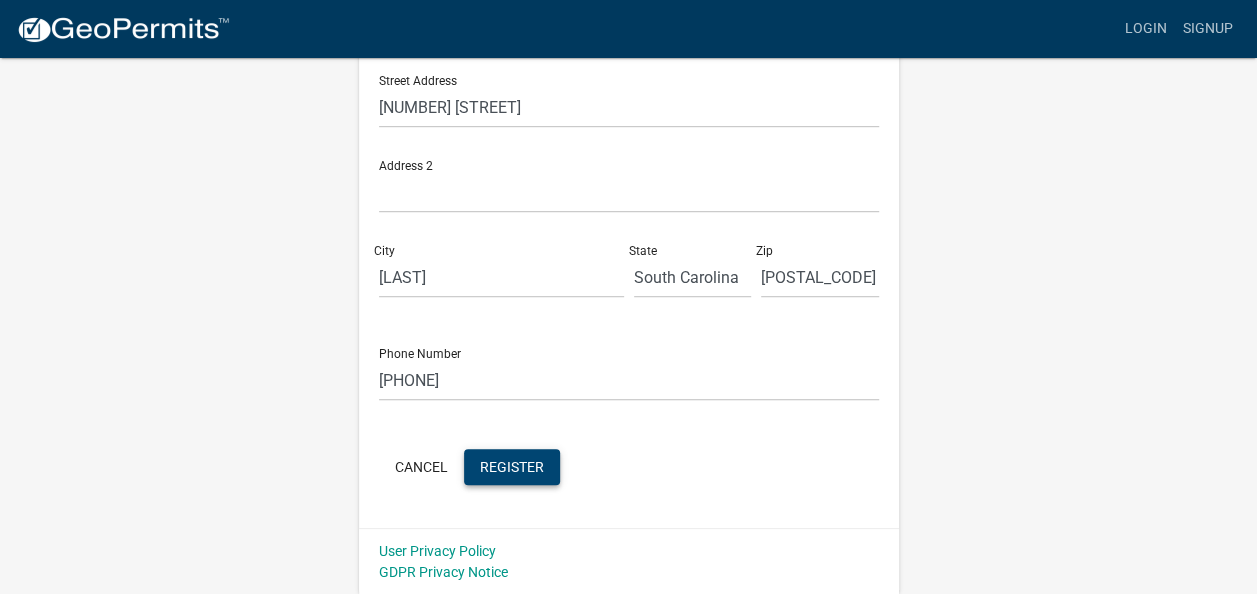 type on "George Lesesne" 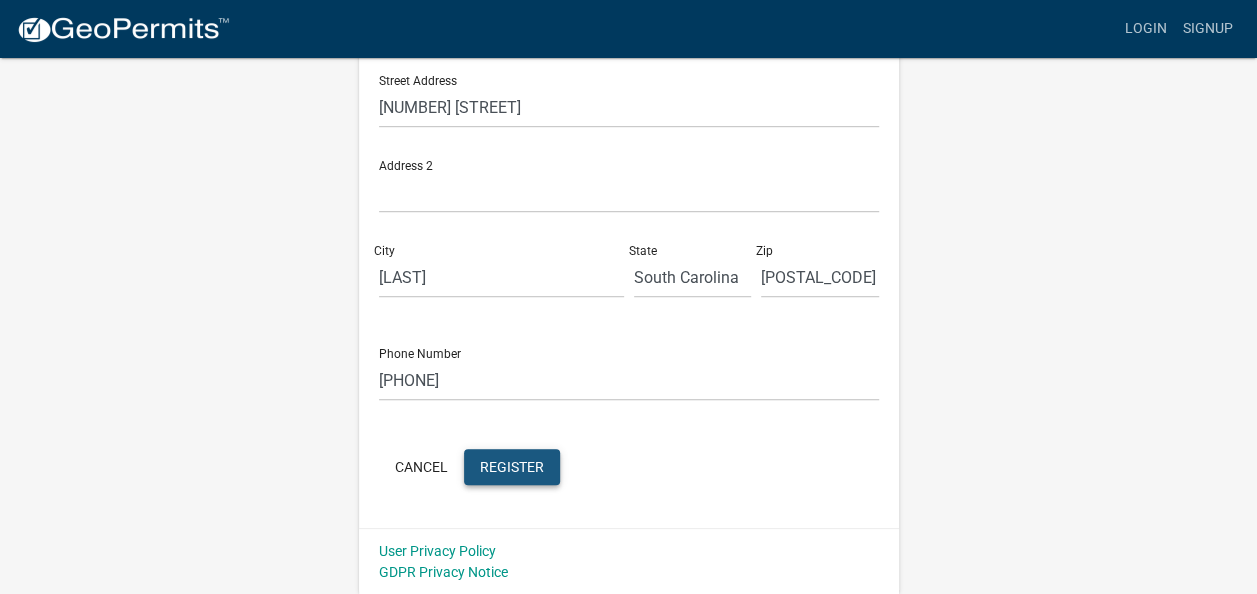 click on "Register" 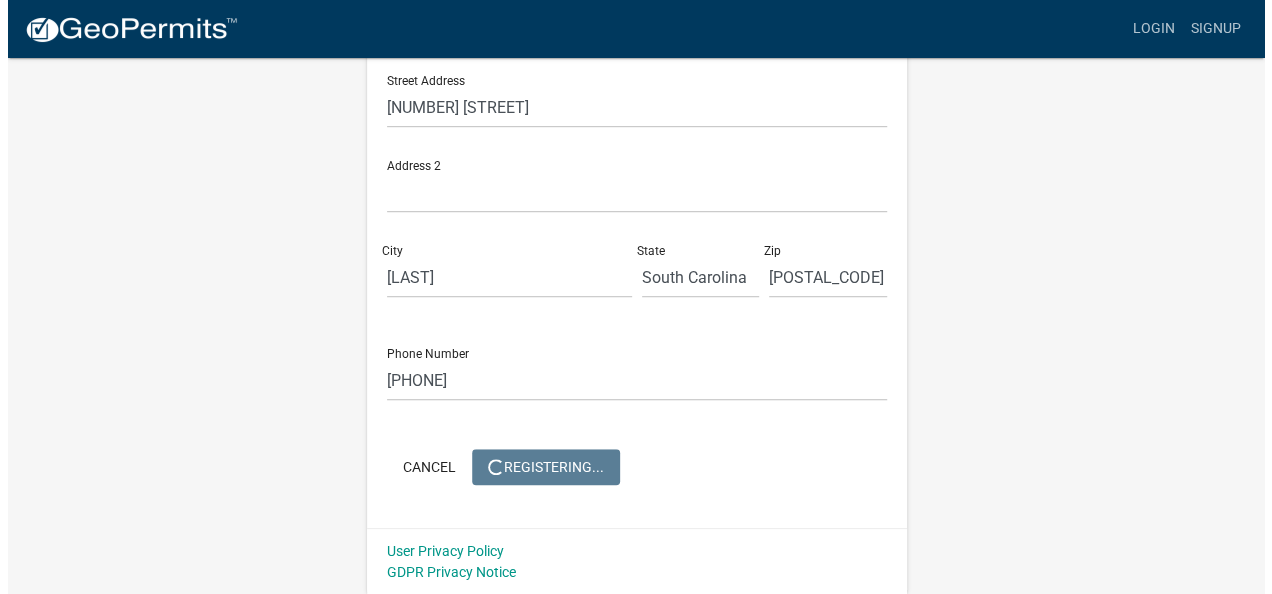 scroll, scrollTop: 0, scrollLeft: 0, axis: both 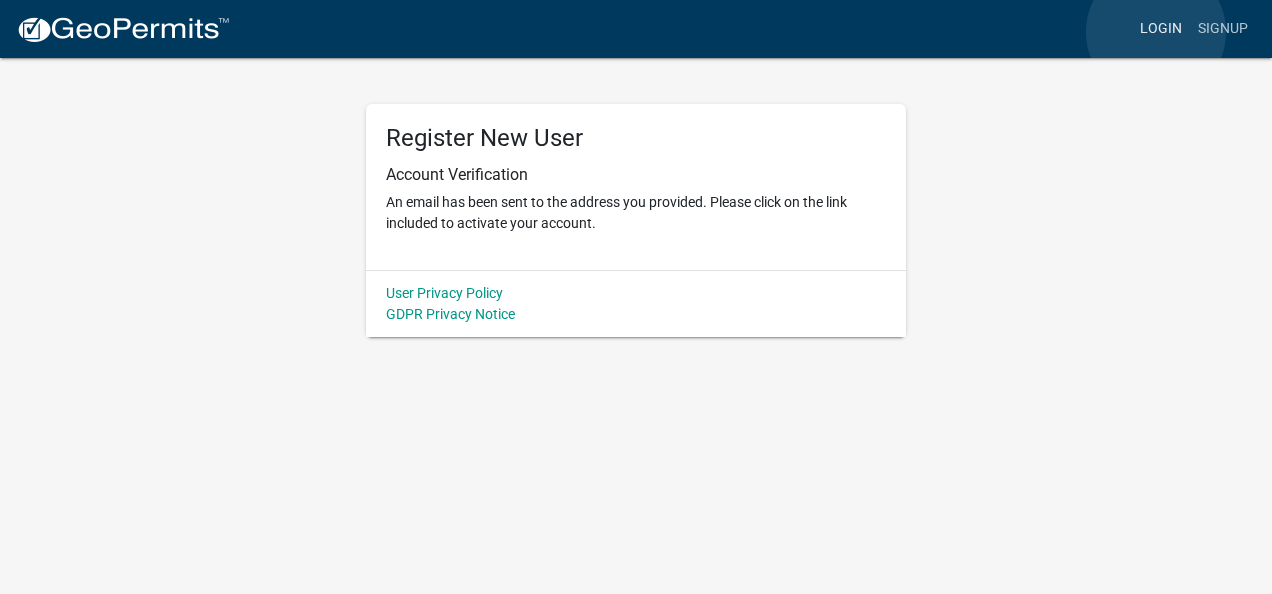 click on "Login" at bounding box center (1161, 29) 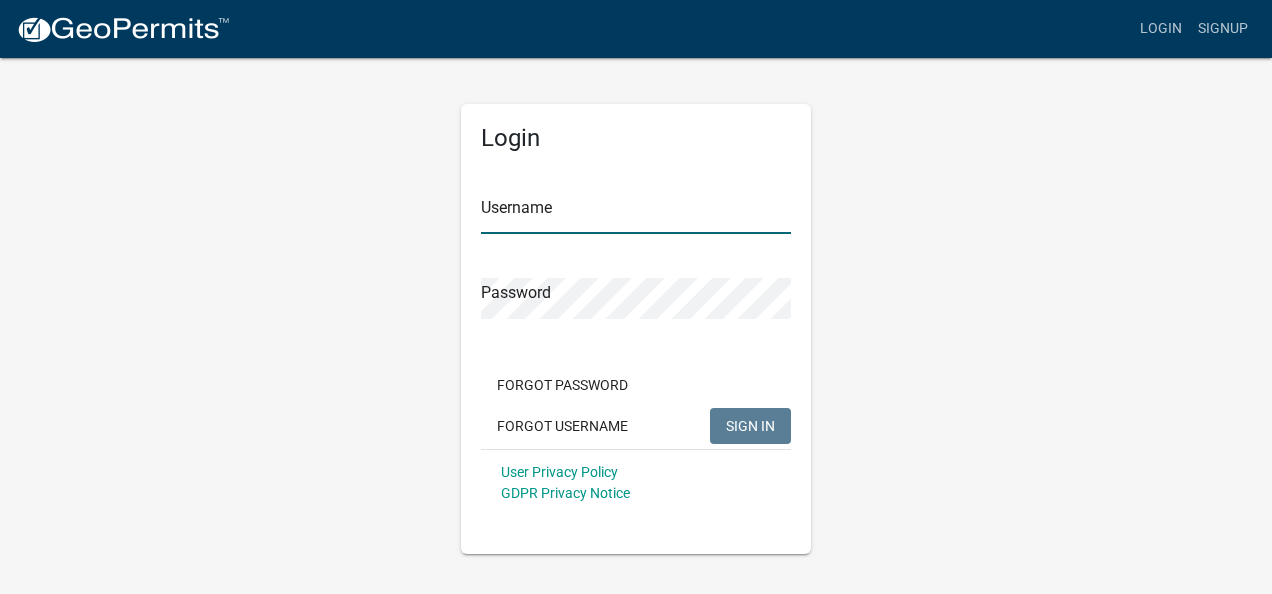 type on "GeorgeLesesne@yahoo.com" 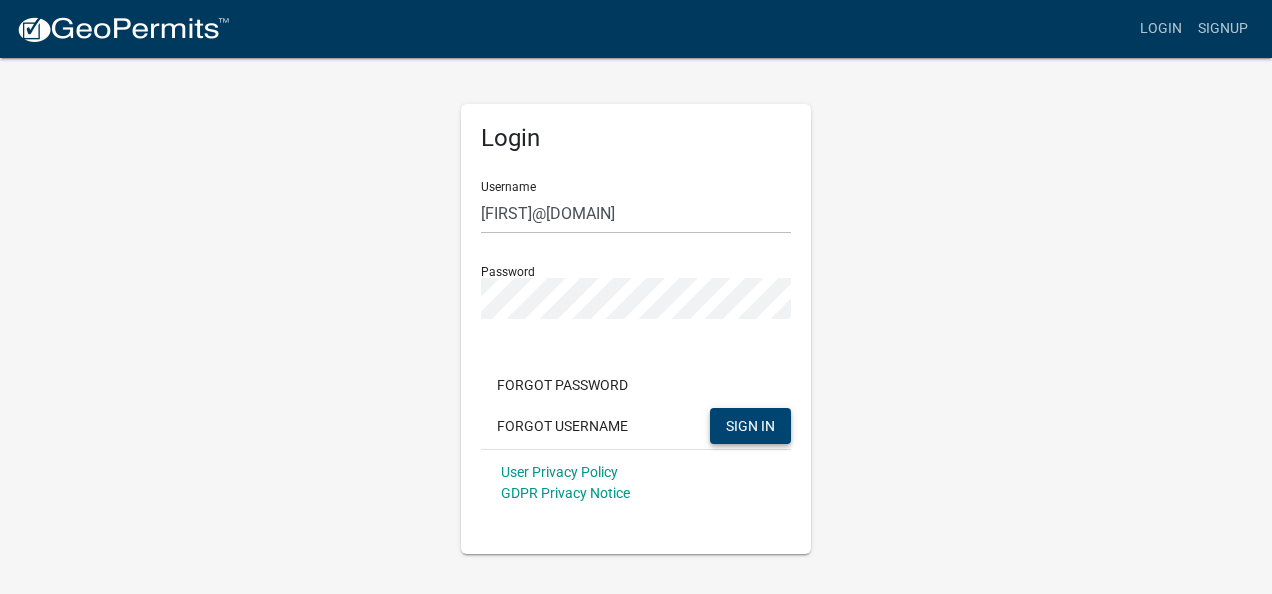 click on "SIGN IN" 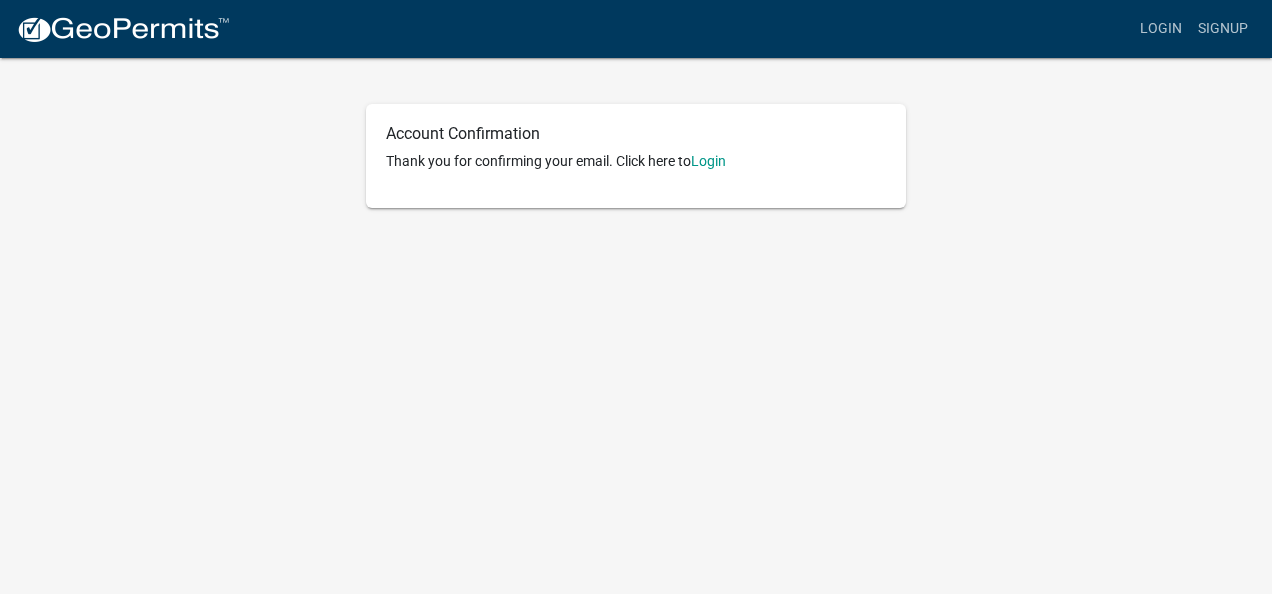 scroll, scrollTop: 0, scrollLeft: 0, axis: both 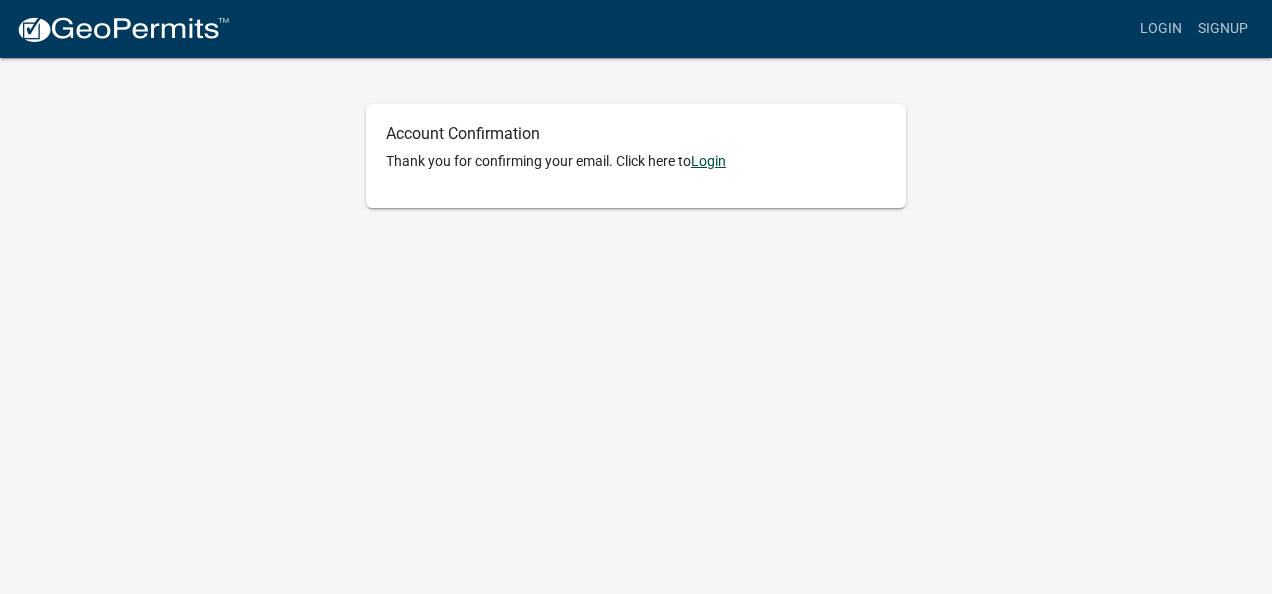 click on "Login" 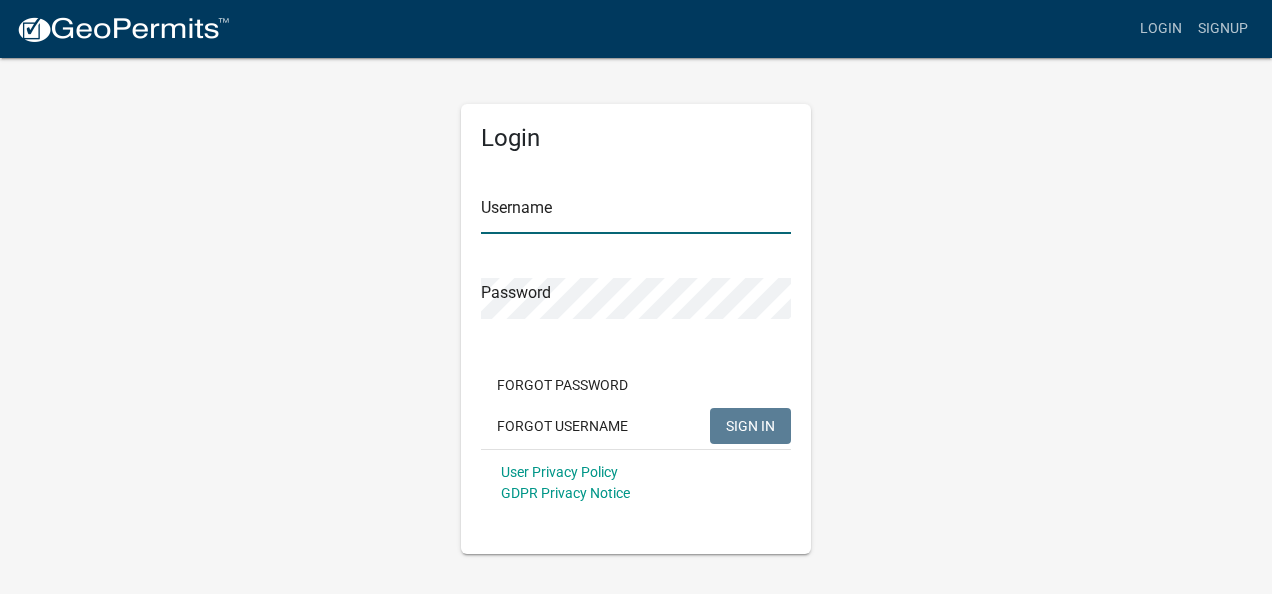 type on "[USERNAME]@example.com" 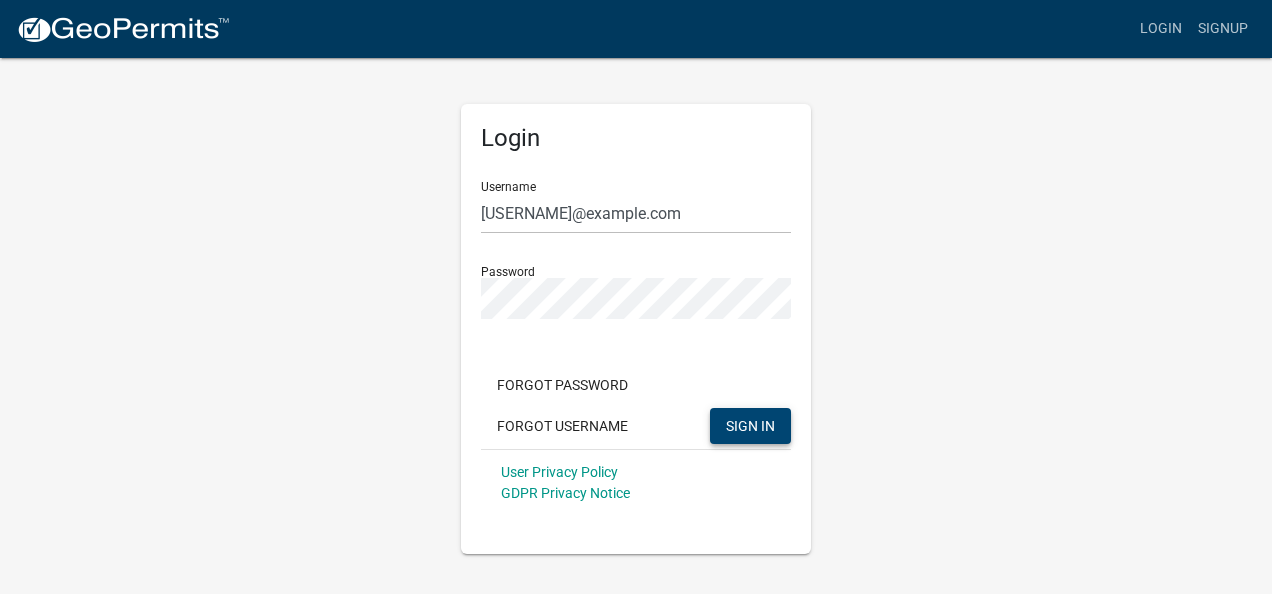 click on "SIGN IN" 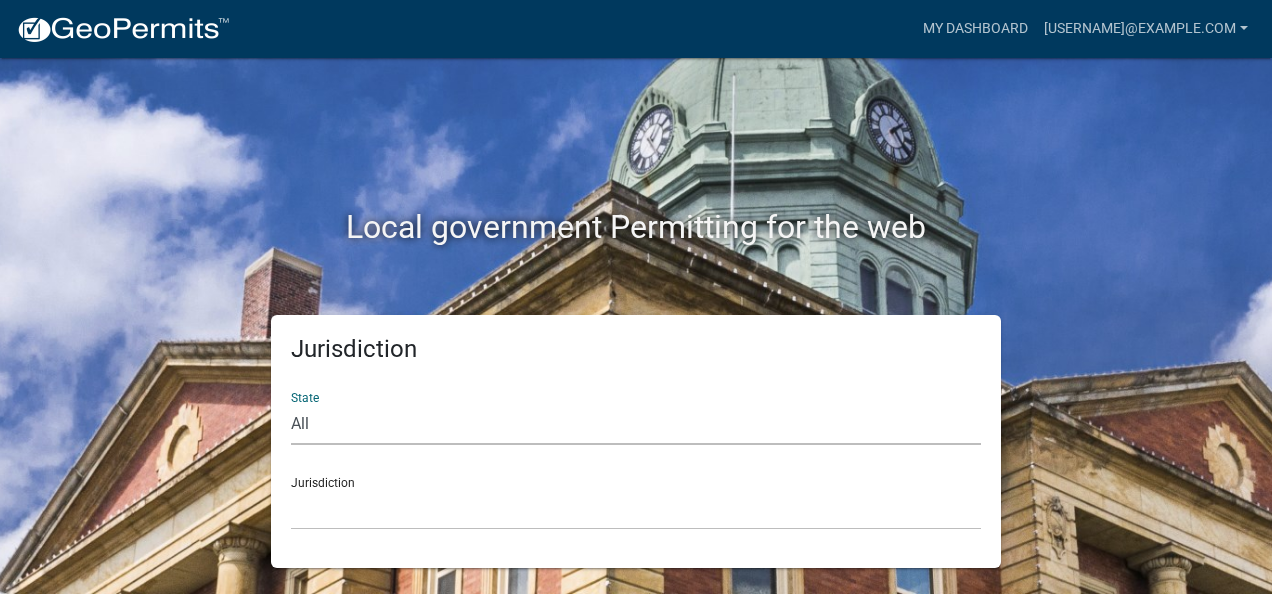 click on "All  Colorado   Georgia   Indiana   Iowa   Kansas   Minnesota   Ohio   South Carolina   Wisconsin" 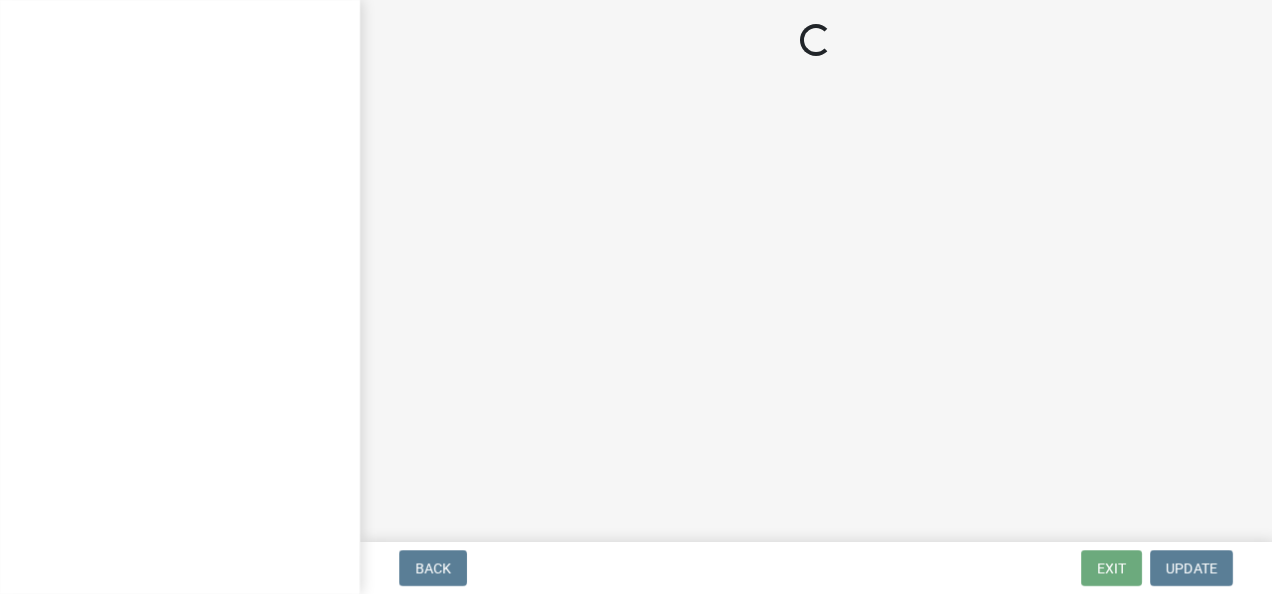 scroll, scrollTop: 0, scrollLeft: 0, axis: both 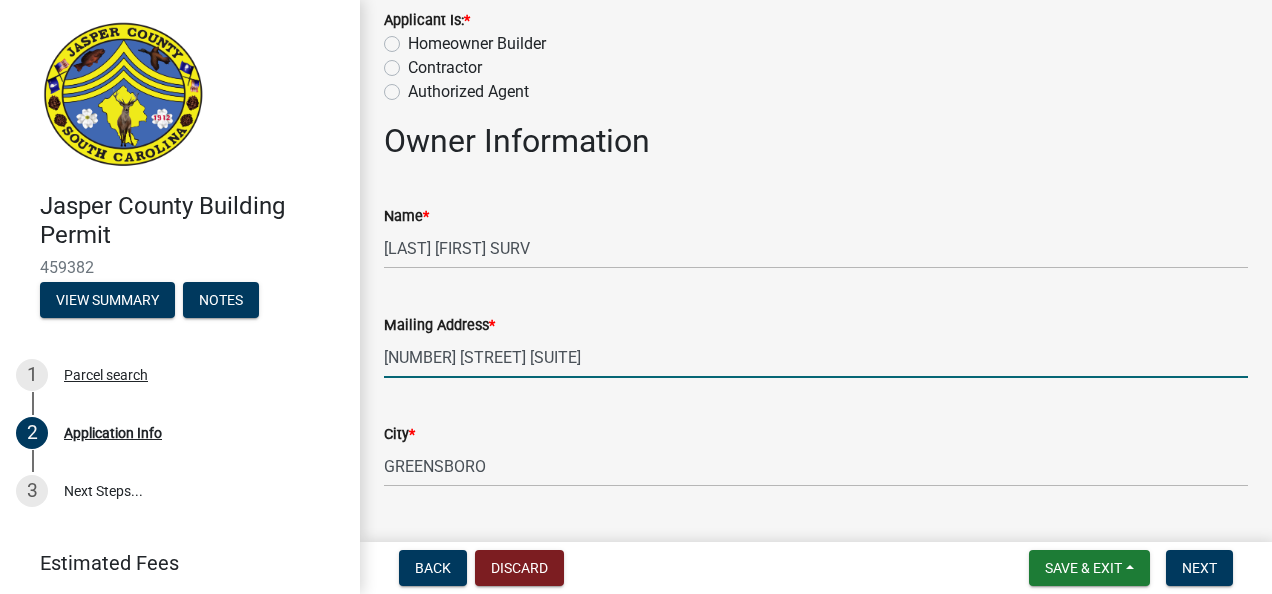 click on "[NUMBER] [STREET] [SUITE]" at bounding box center [816, 357] 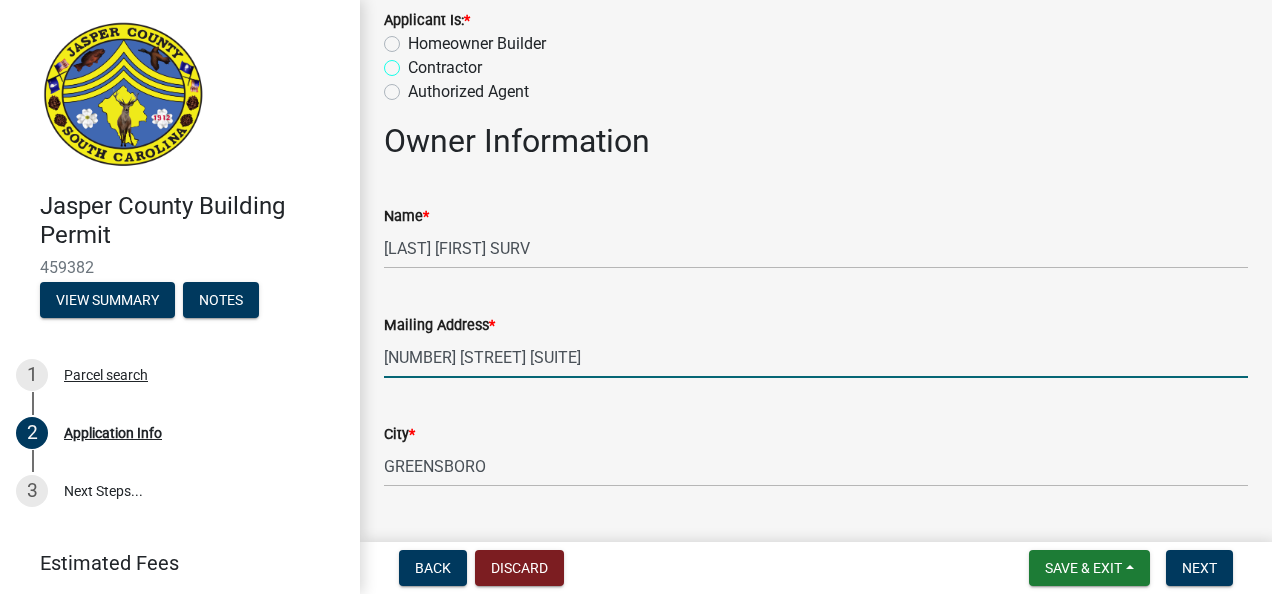 click on "Contractor" at bounding box center (414, 62) 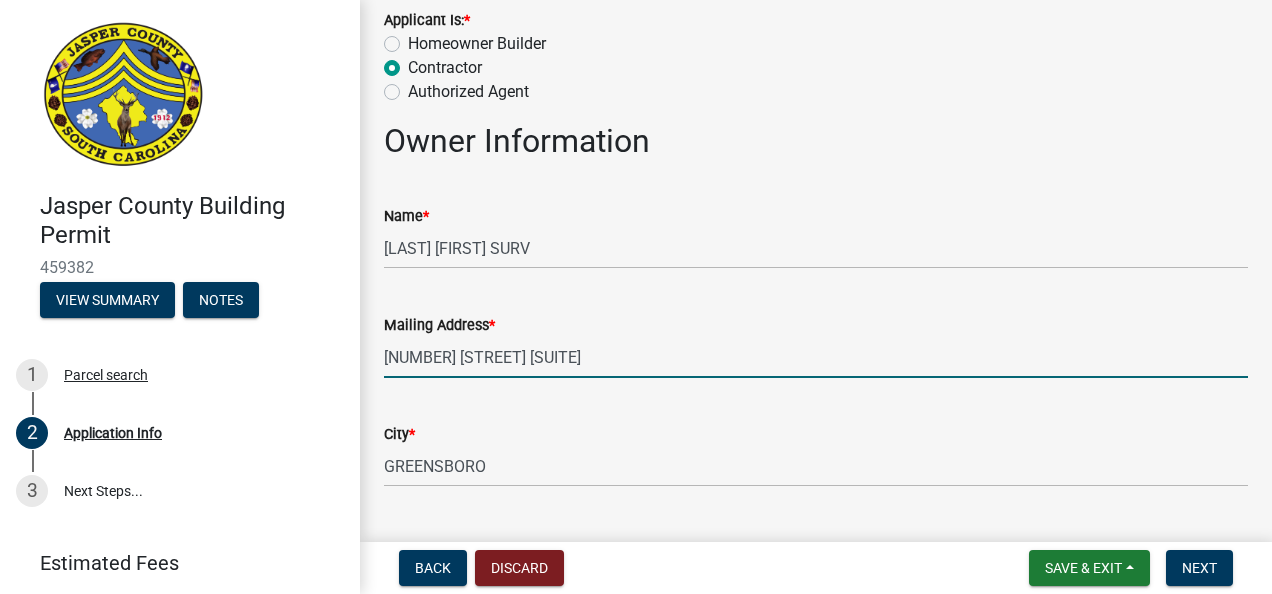 radio on "true" 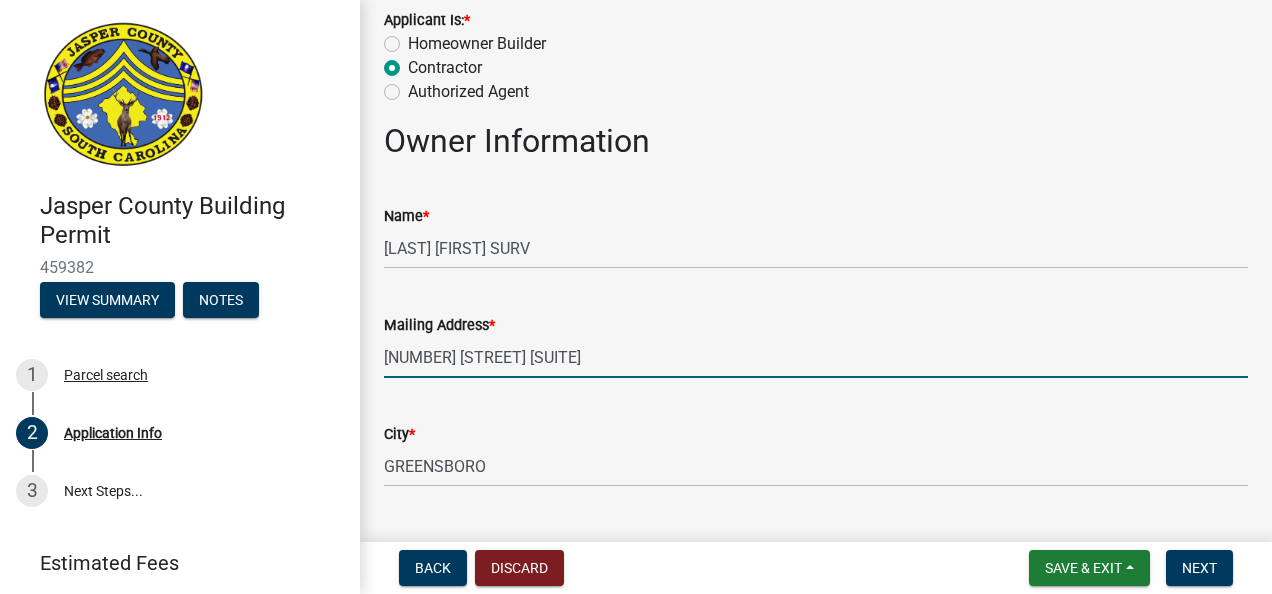 drag, startPoint x: 639, startPoint y: 353, endPoint x: 369, endPoint y: 345, distance: 270.1185 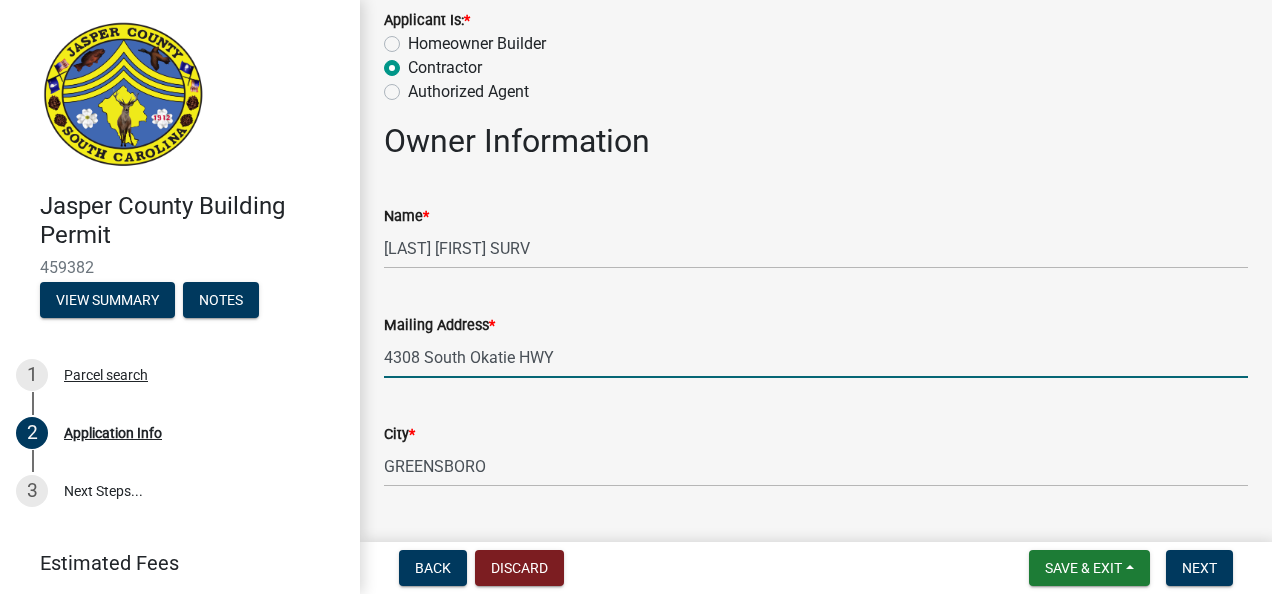 type on "4308 South Okatie HWY" 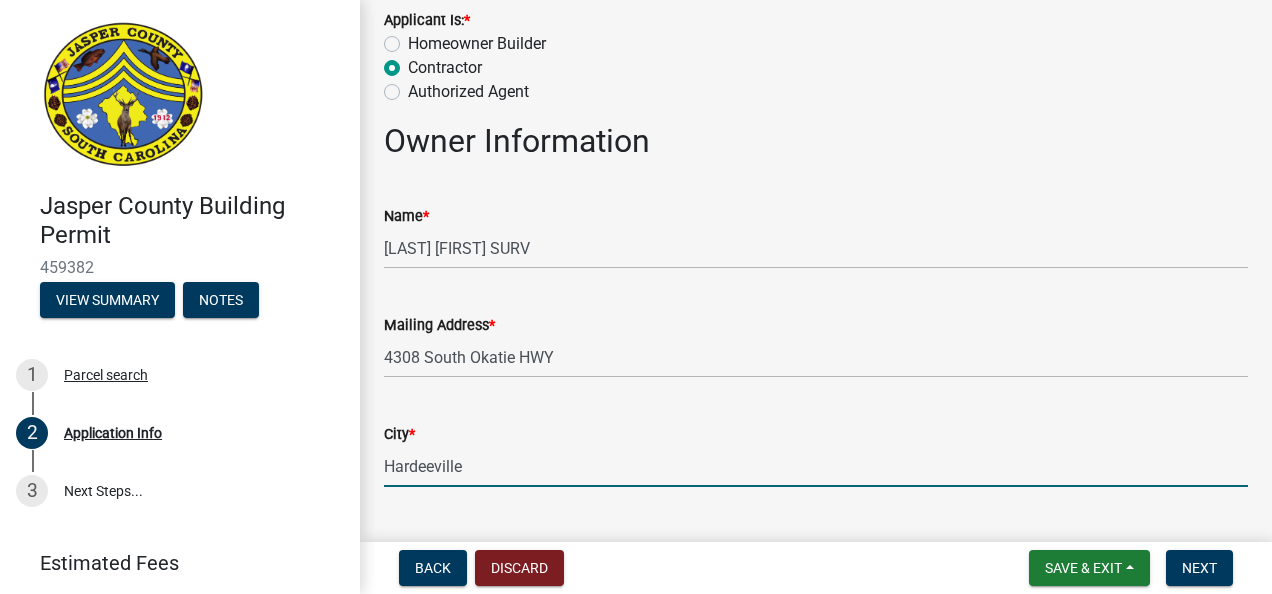 type on "Hardeeville" 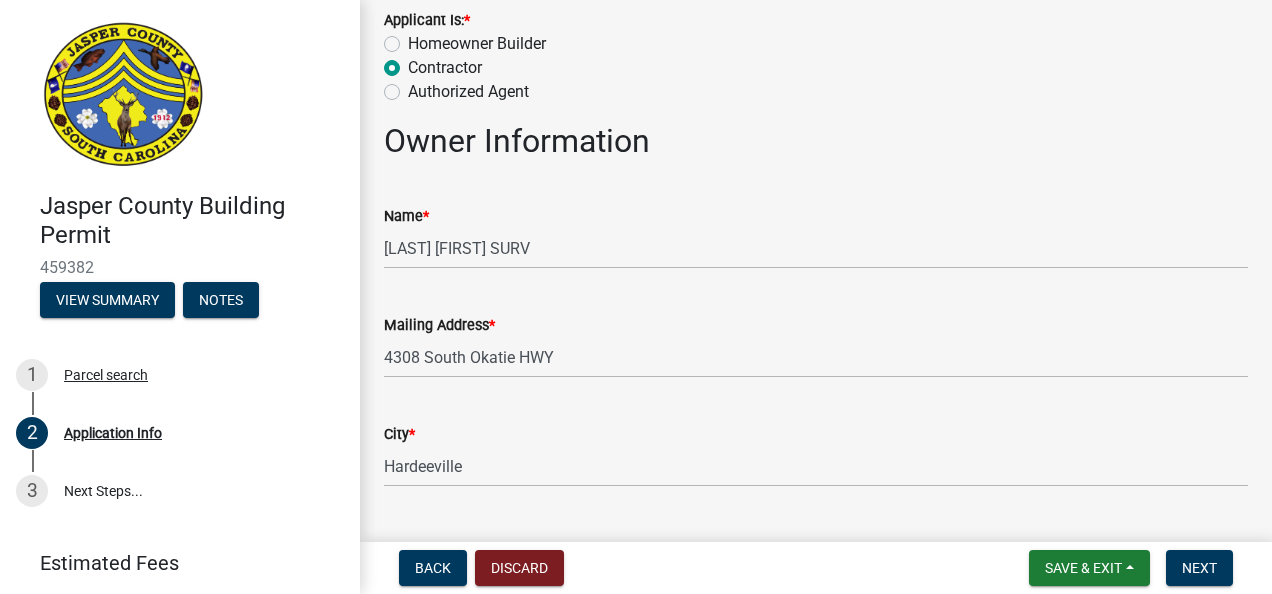 scroll, scrollTop: 436, scrollLeft: 0, axis: vertical 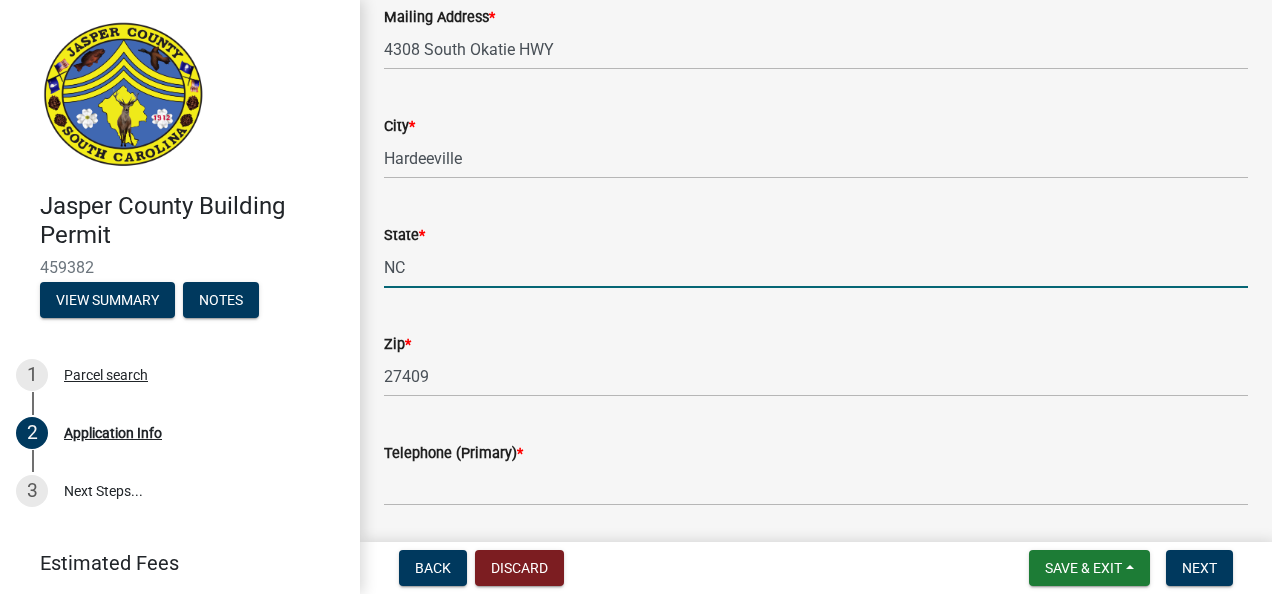 type on "s" 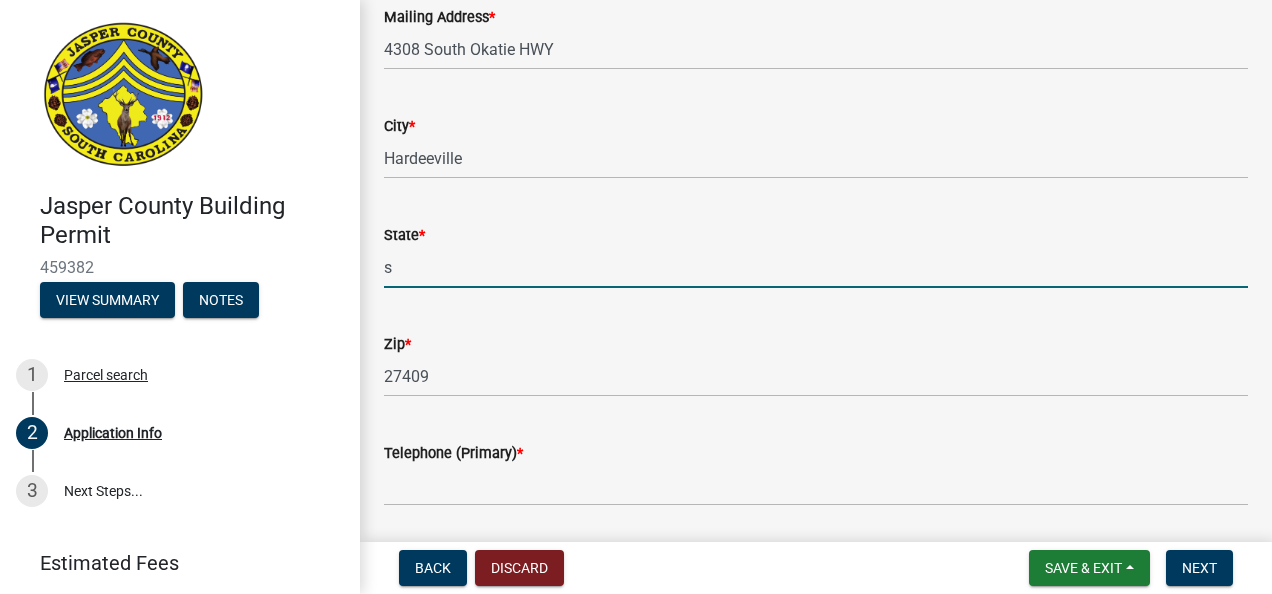 click on "s" at bounding box center [816, 267] 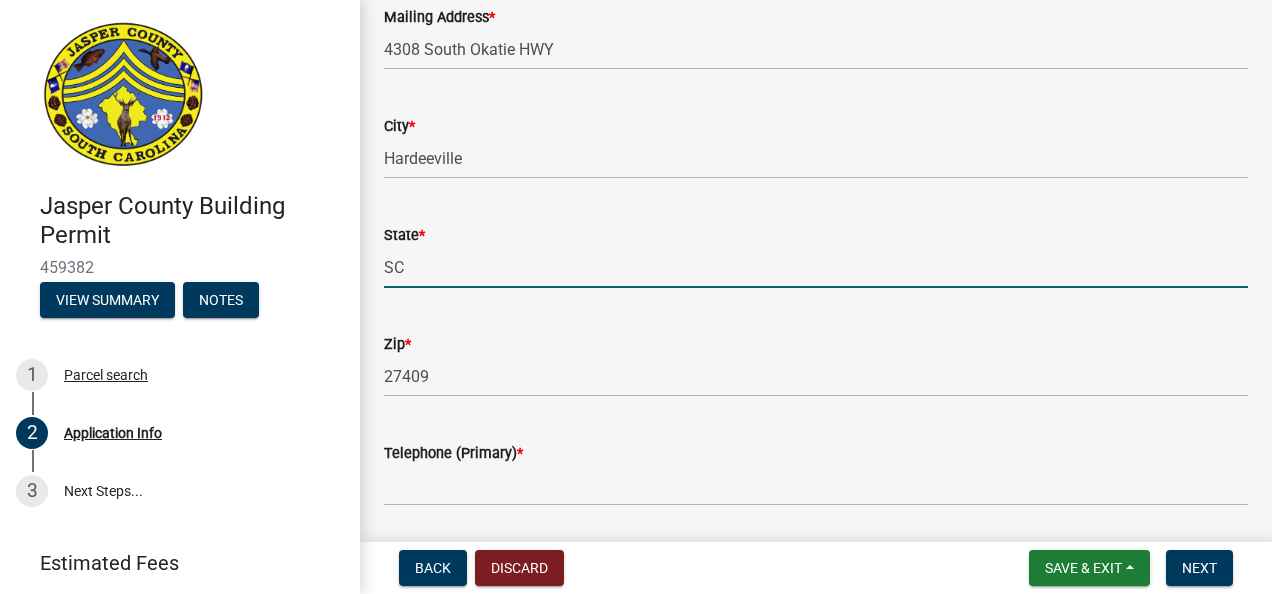 type on "SC" 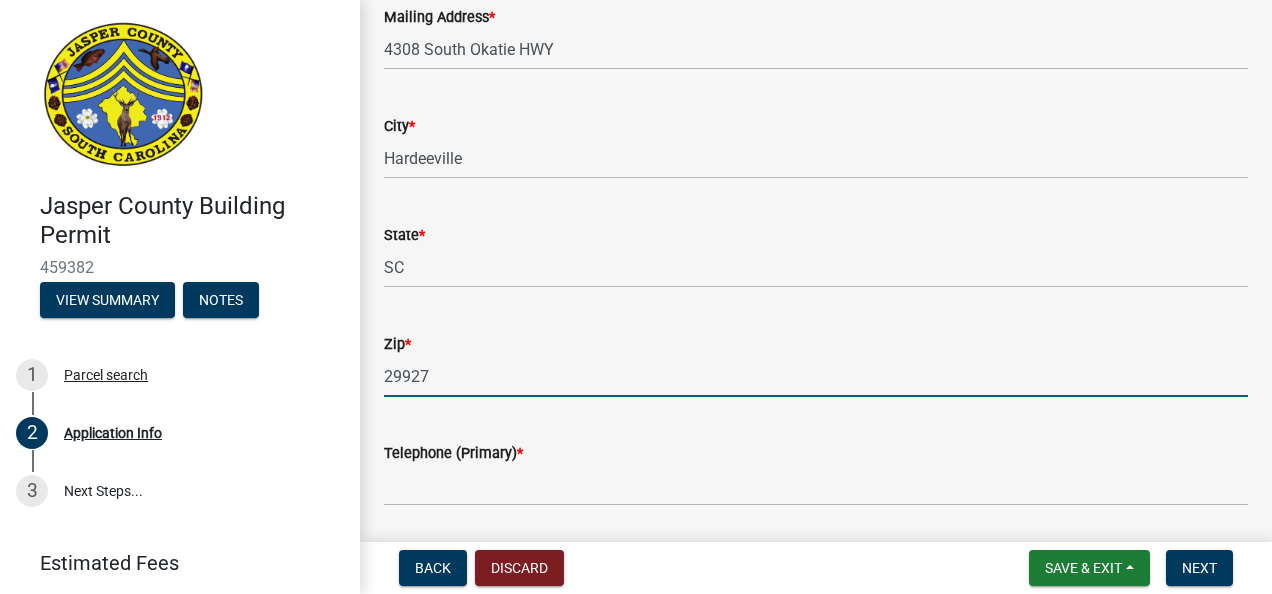 type on "29927" 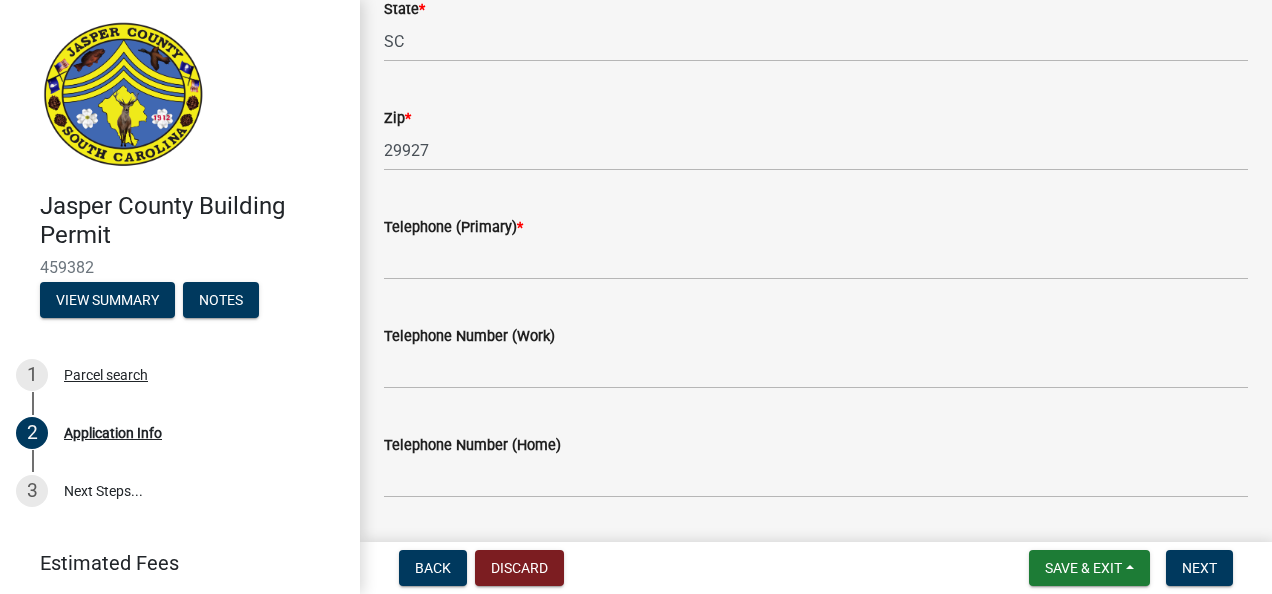 scroll, scrollTop: 750, scrollLeft: 0, axis: vertical 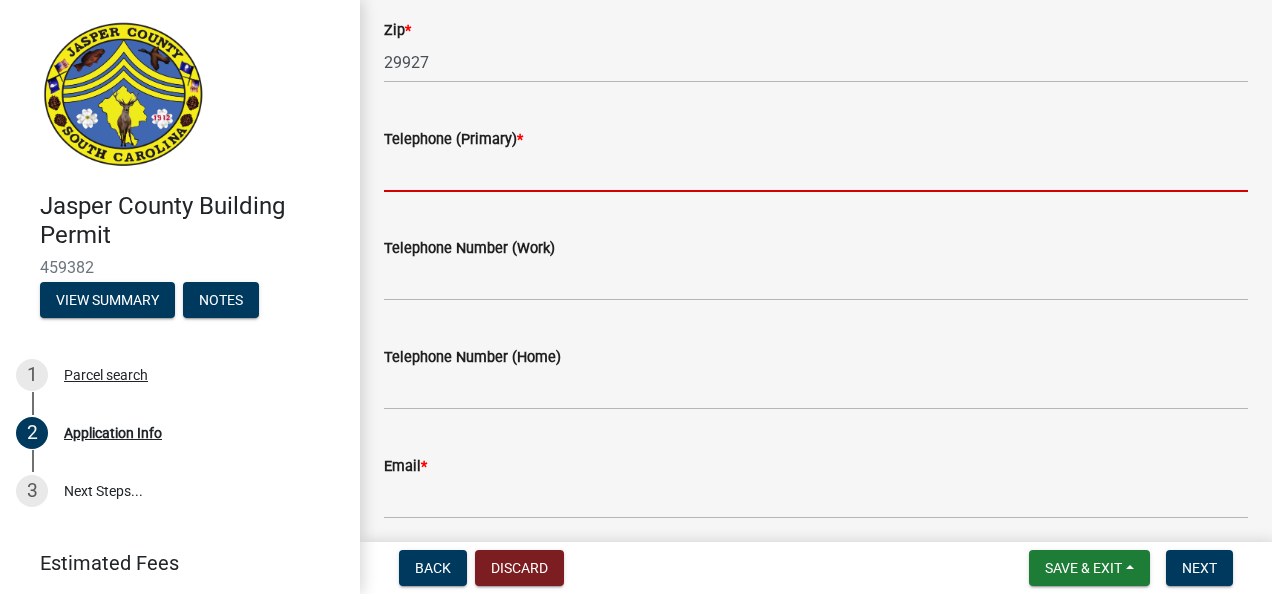 click on "Telephone (Primary)  *" at bounding box center [816, 171] 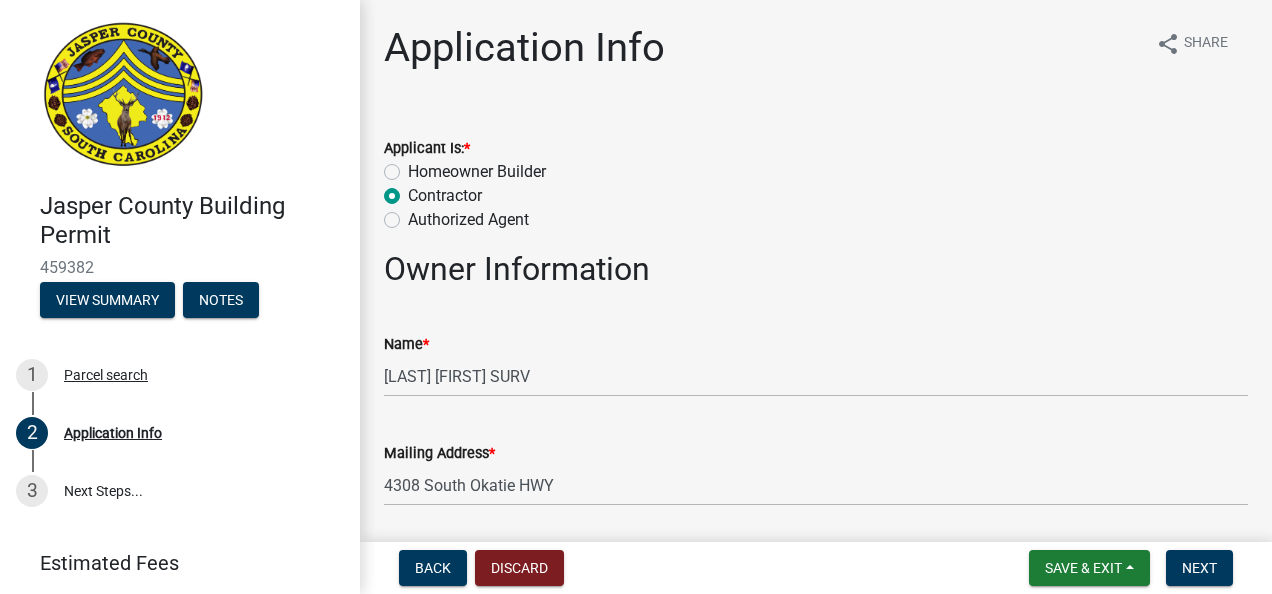 scroll, scrollTop: 0, scrollLeft: 0, axis: both 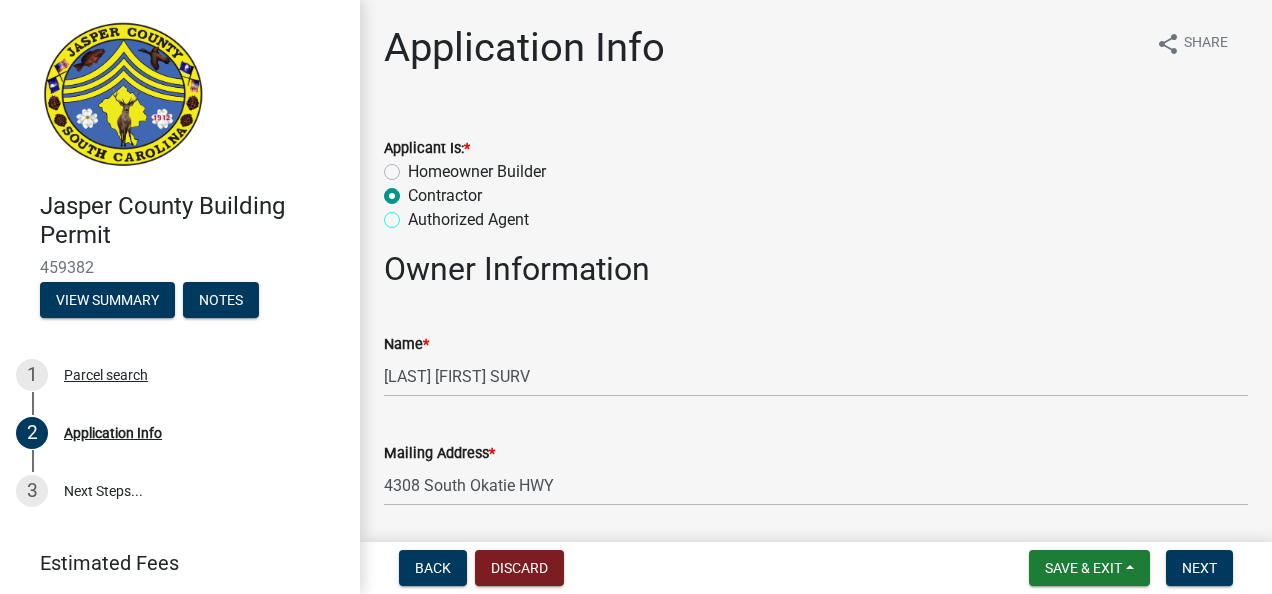 click on "Authorized Agent" at bounding box center (414, 214) 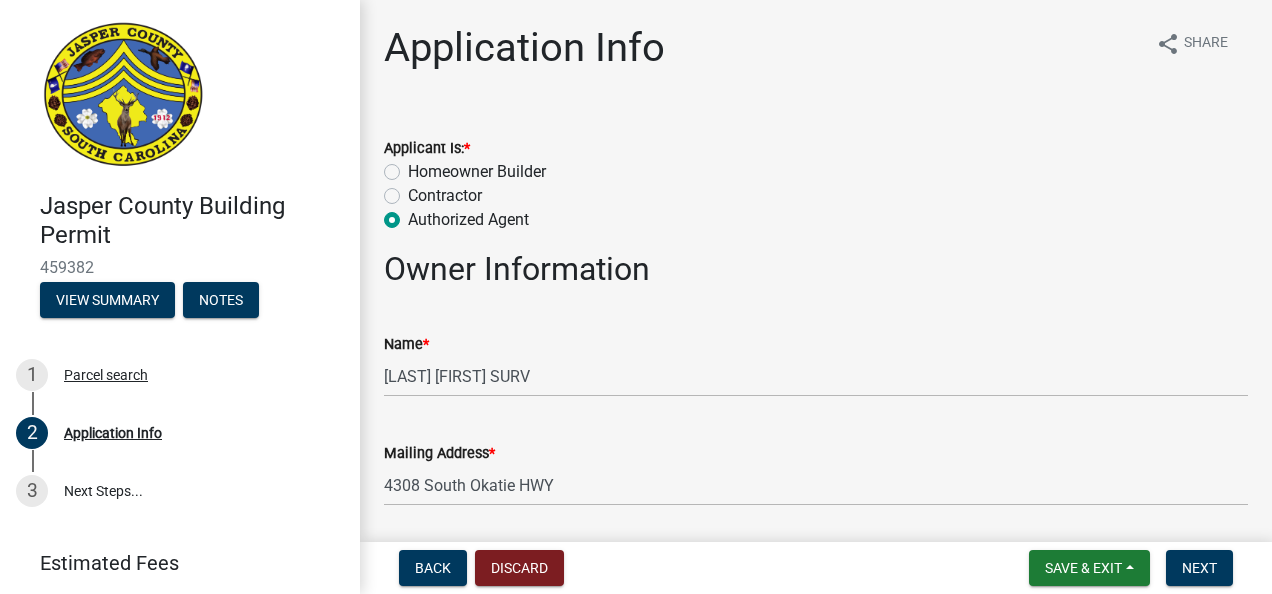 radio on "true" 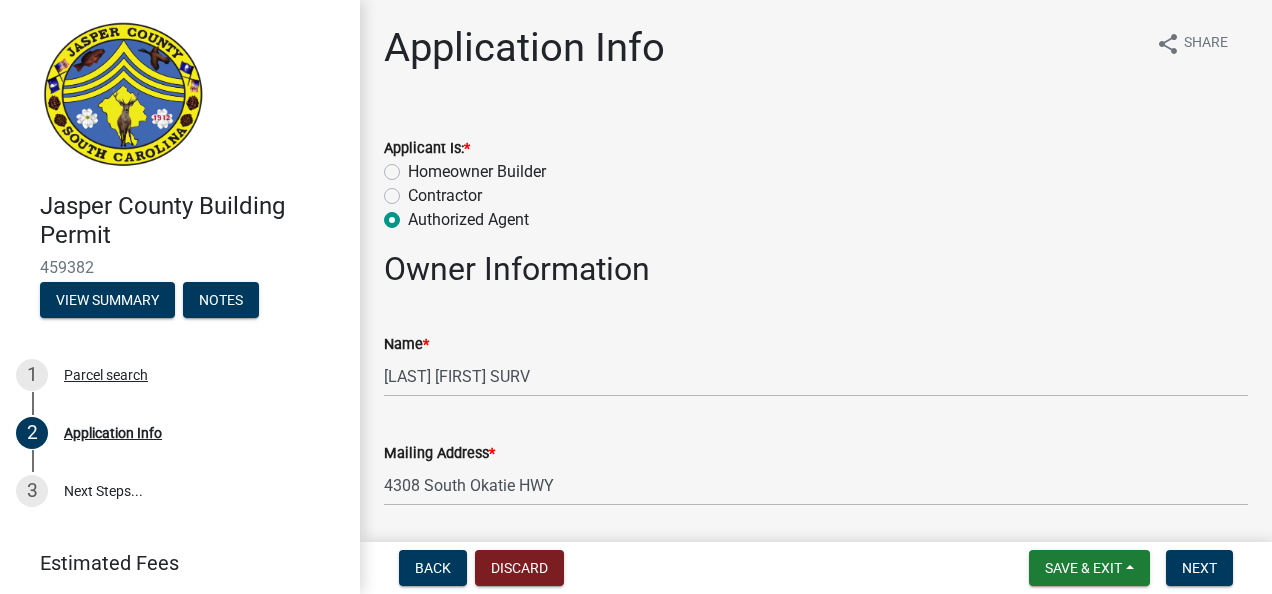 click on "Contractor" 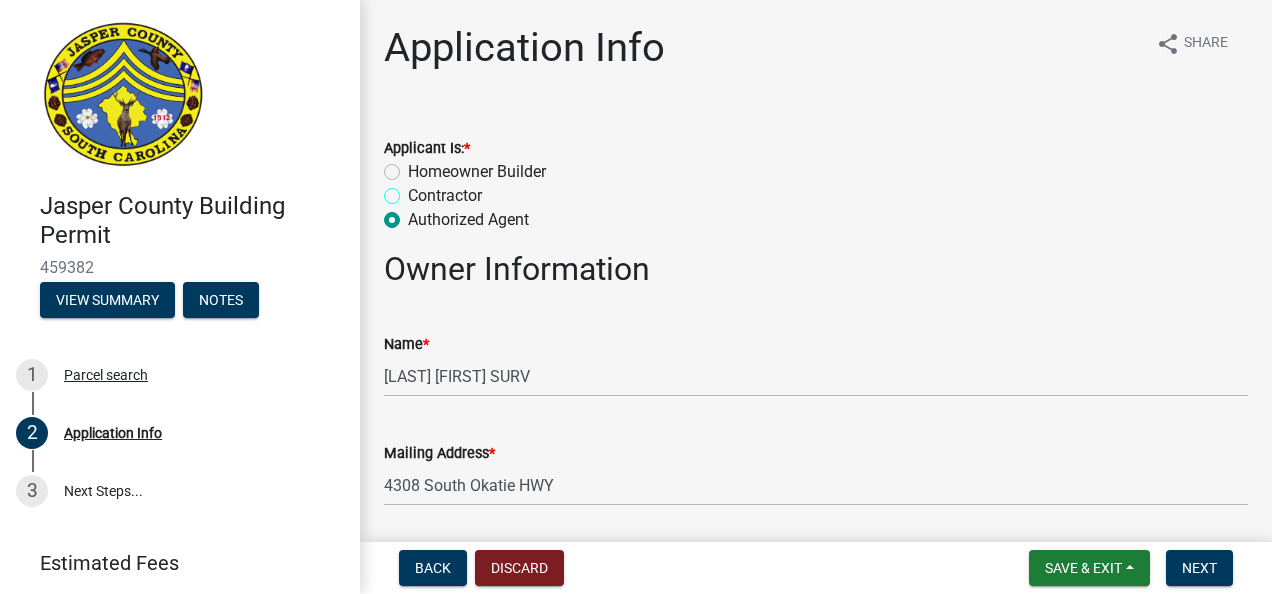 click on "Contractor" at bounding box center [414, 190] 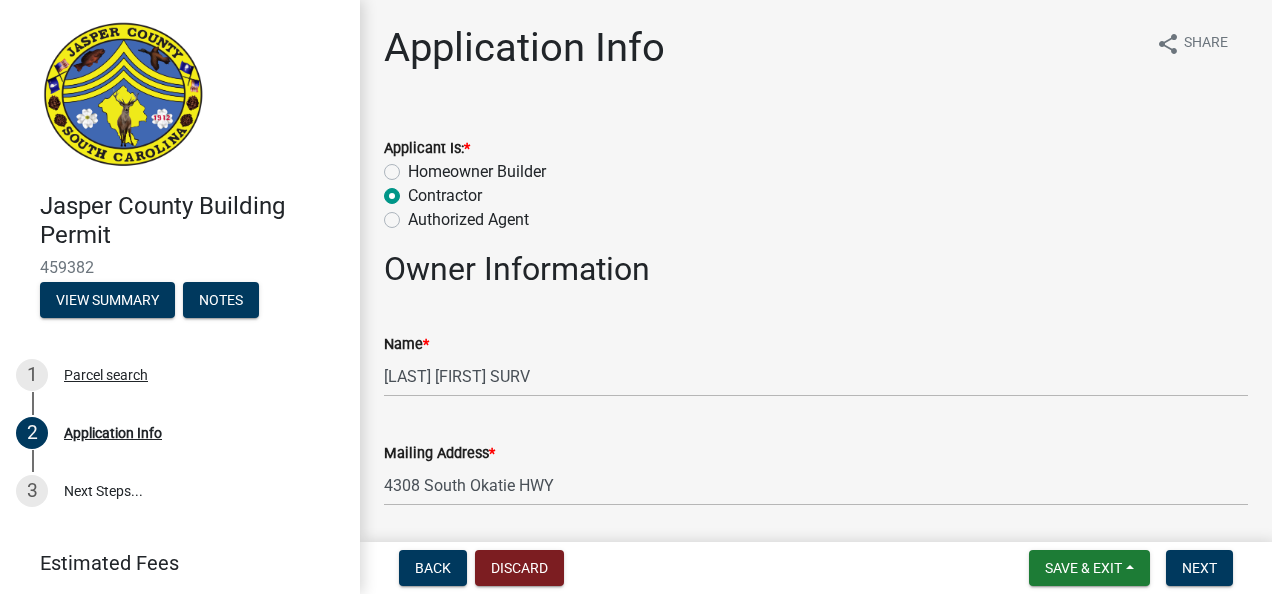 radio on "true" 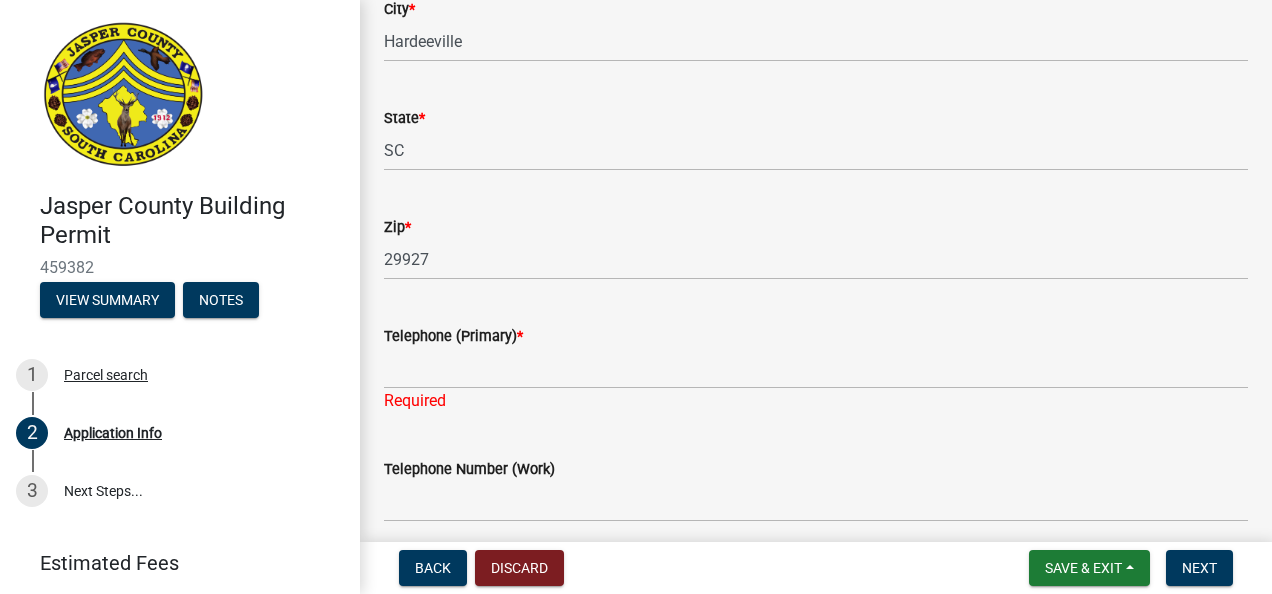 scroll, scrollTop: 620, scrollLeft: 0, axis: vertical 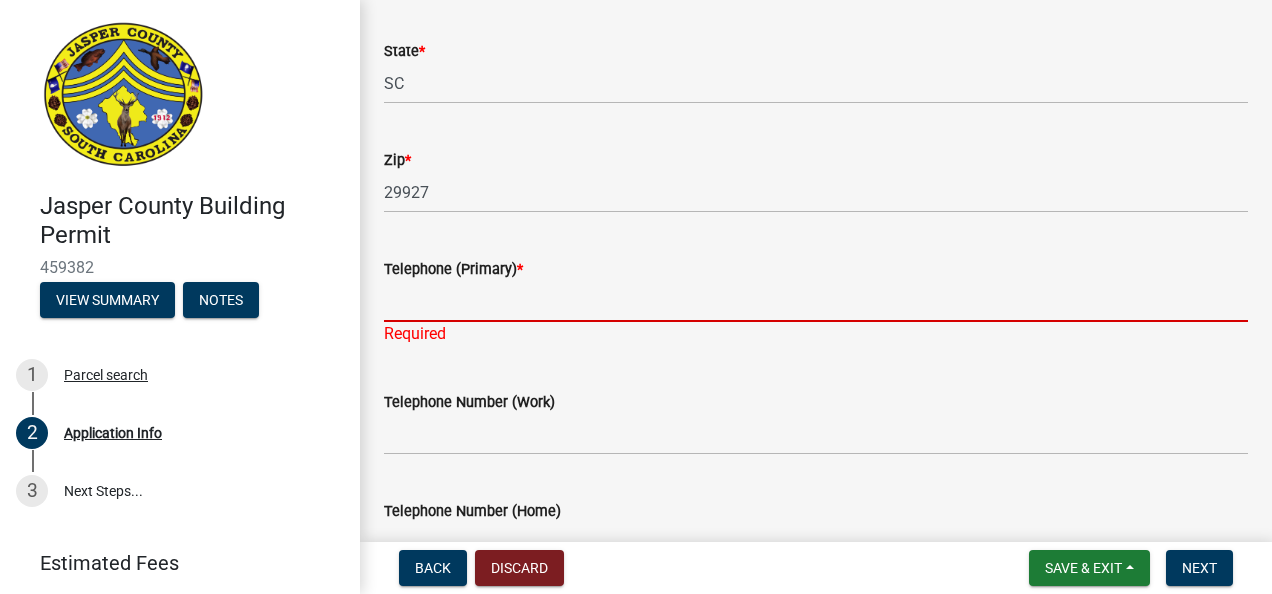 click on "Telephone (Primary)  *" at bounding box center (816, 301) 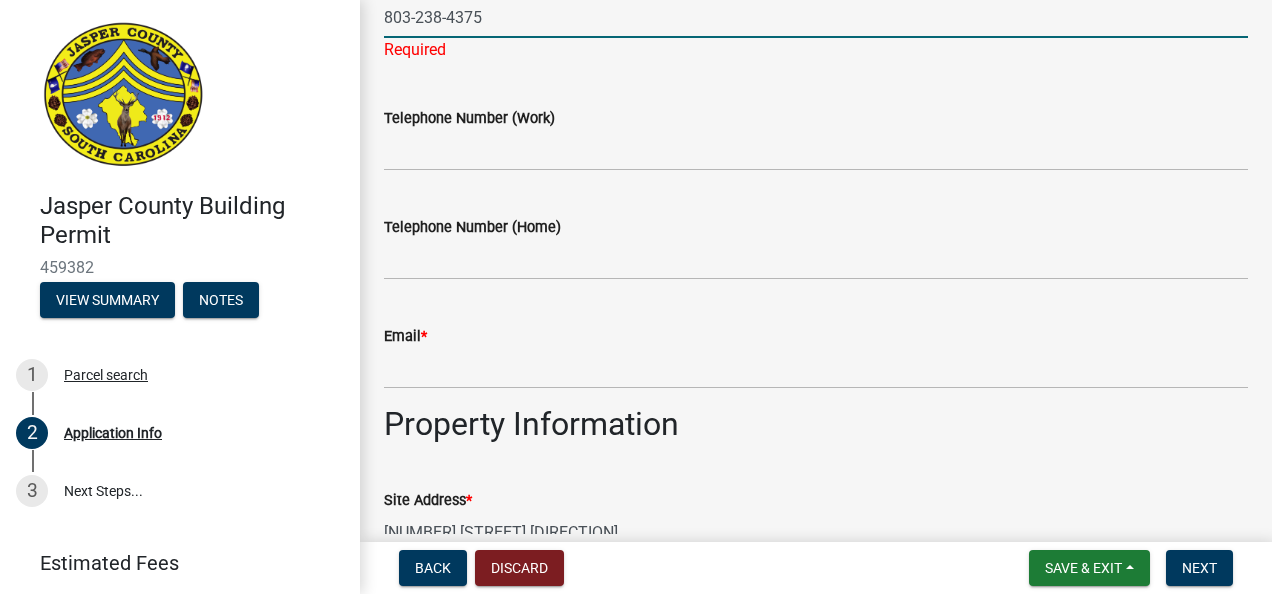 scroll, scrollTop: 930, scrollLeft: 0, axis: vertical 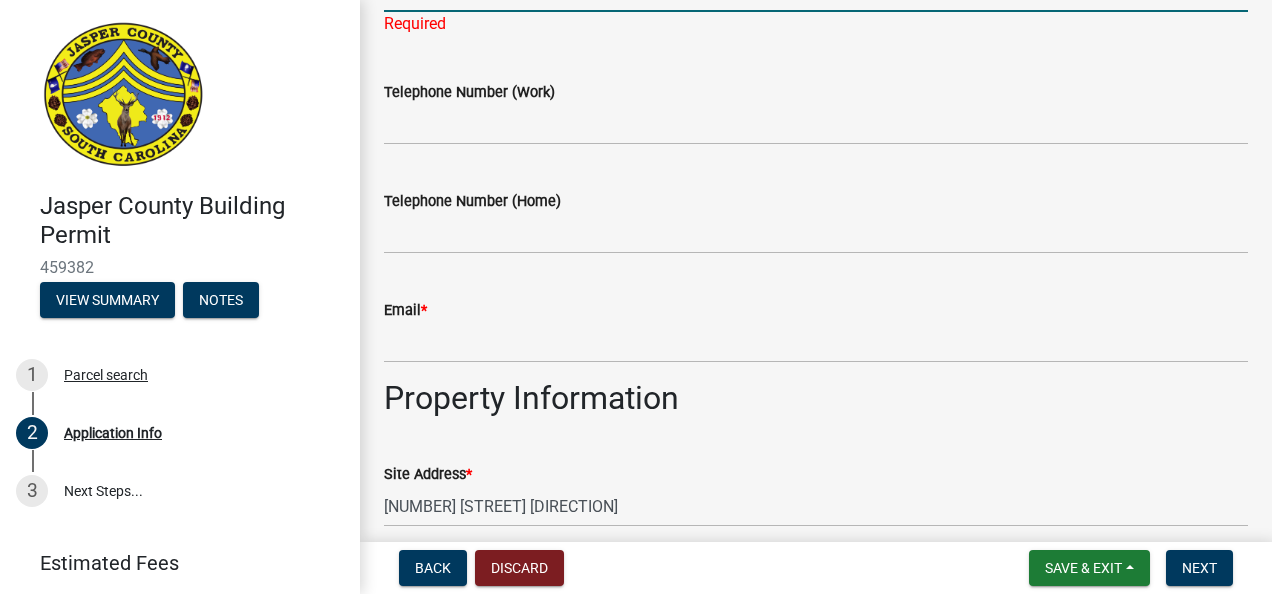 type on "803-238-4375" 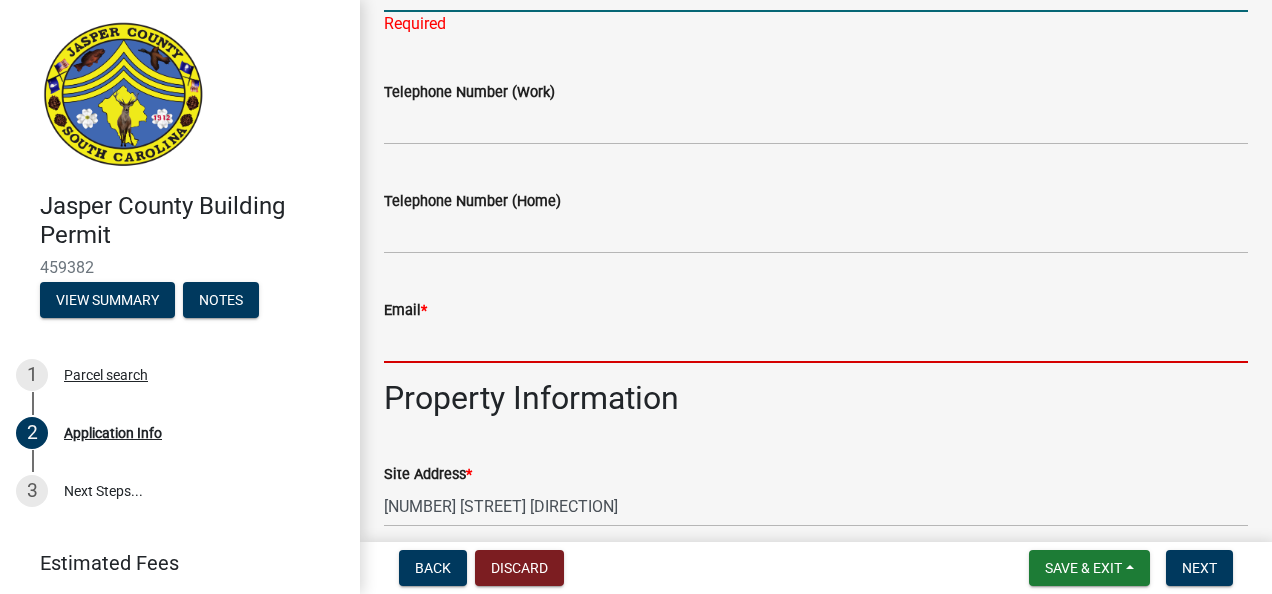 click on "Email  *" at bounding box center [816, 342] 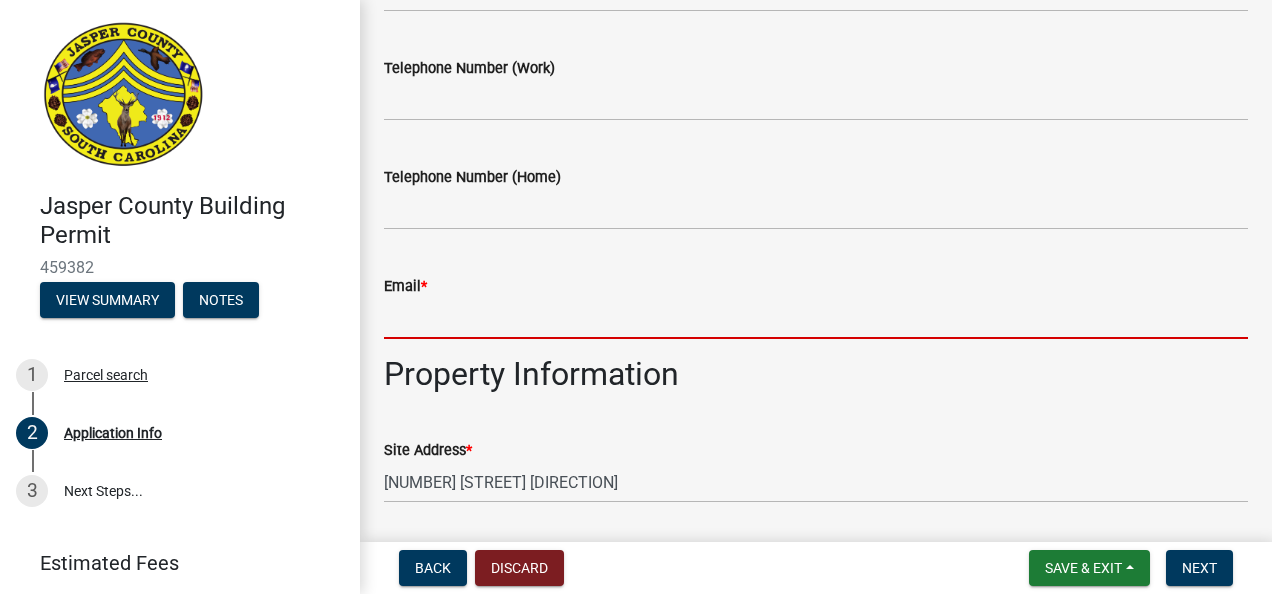 type on "georgelesesne@yahoo.com" 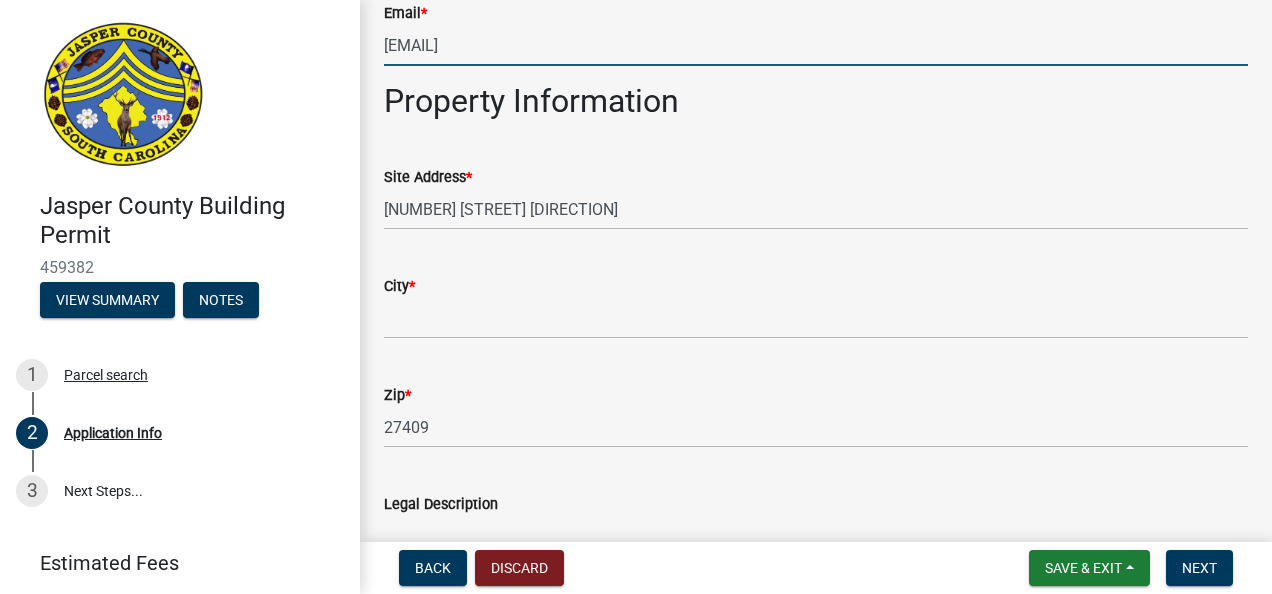 scroll, scrollTop: 1218, scrollLeft: 0, axis: vertical 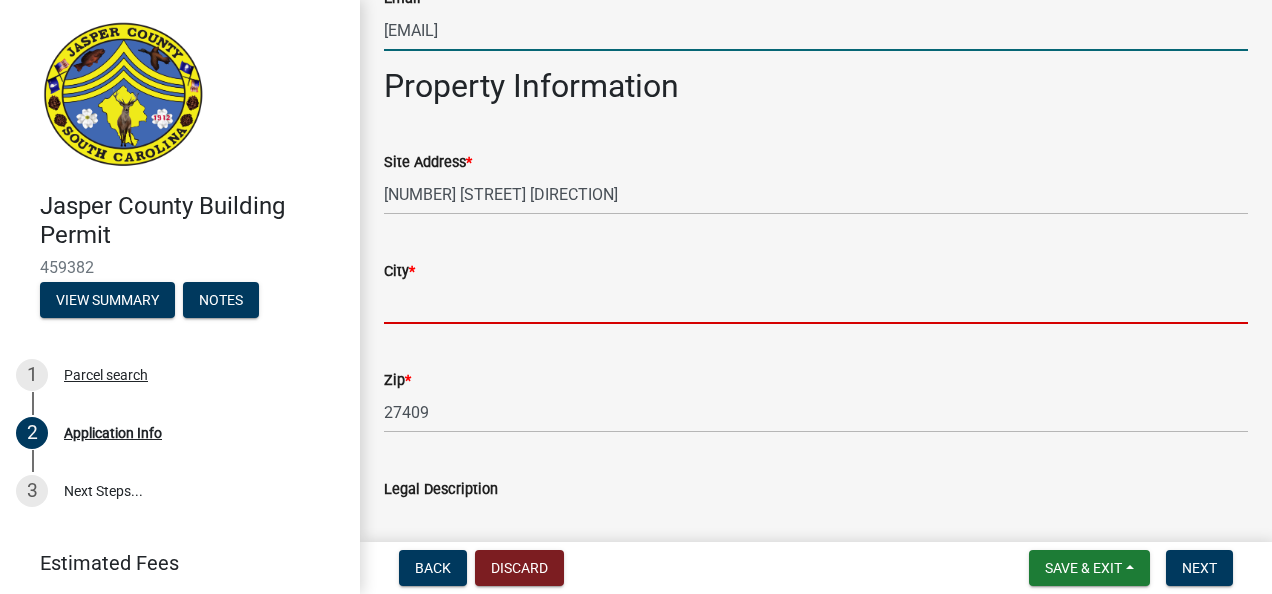 click on "City  *" at bounding box center (816, 303) 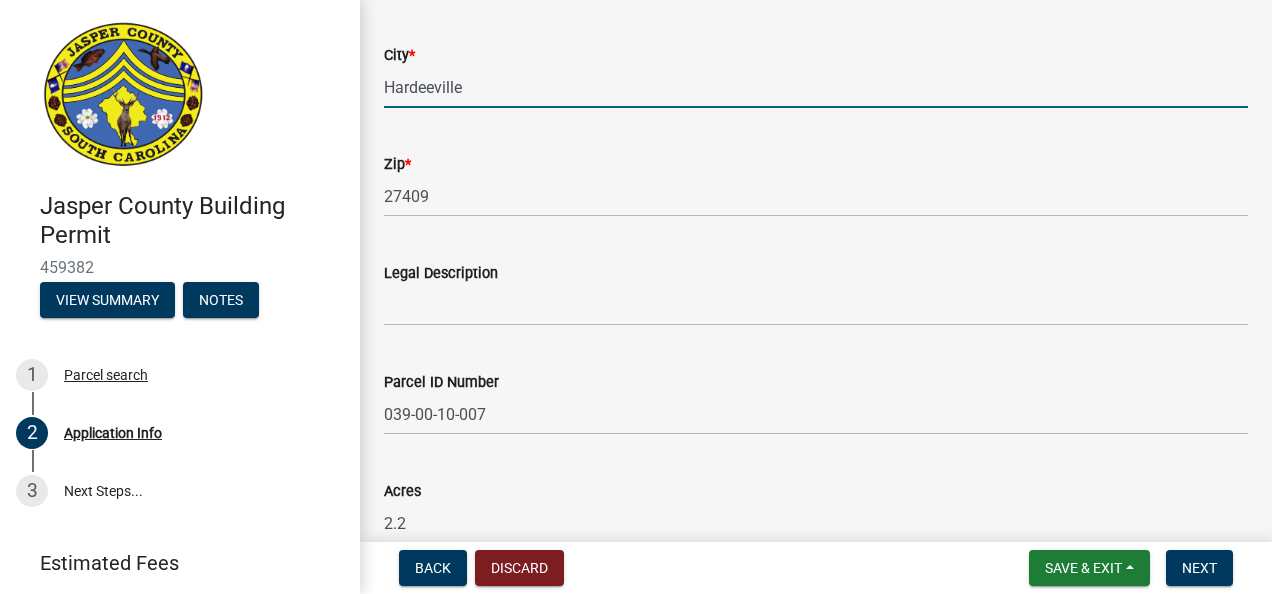 scroll, scrollTop: 1439, scrollLeft: 0, axis: vertical 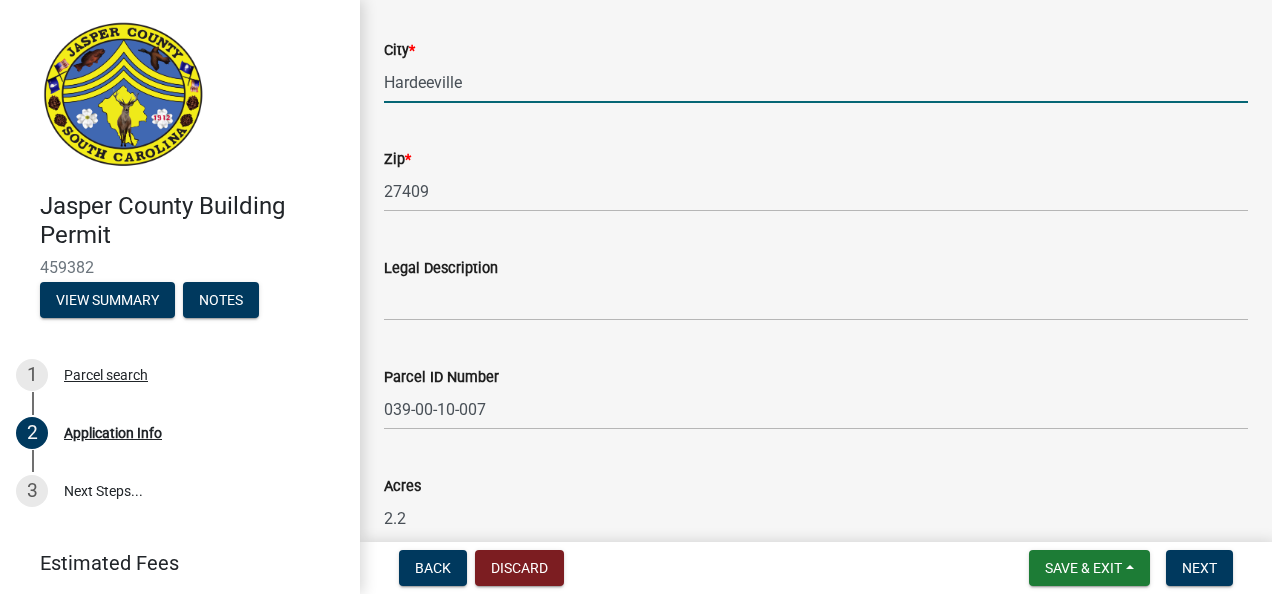 type on "Hardeeville" 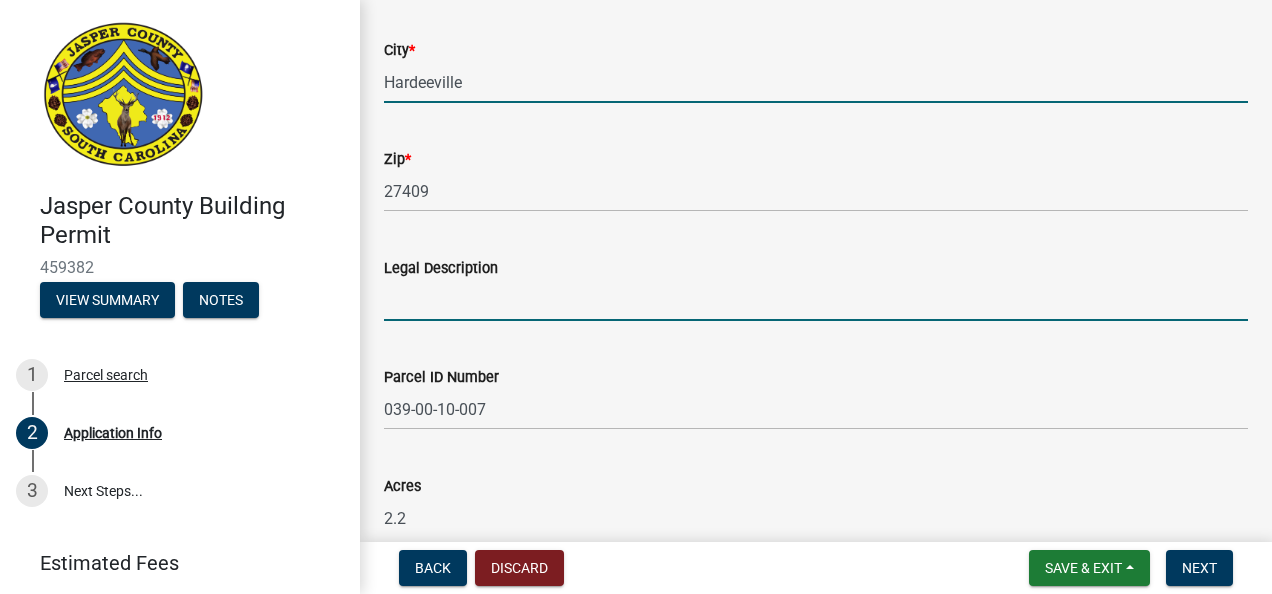 click on "Legal Description" at bounding box center (816, 300) 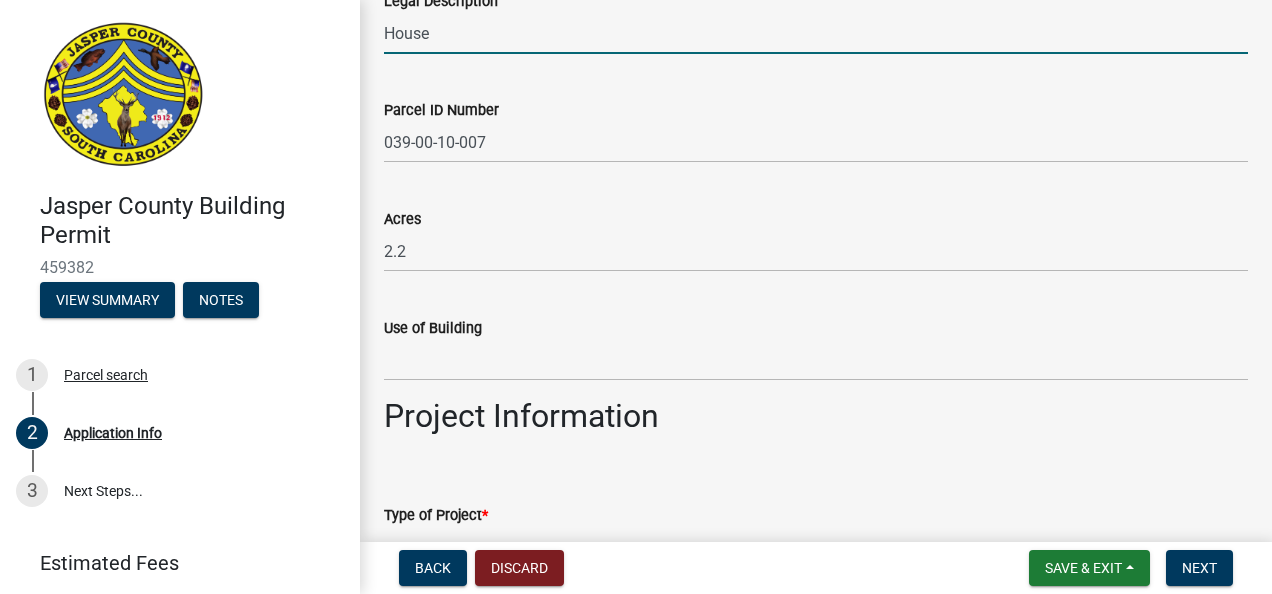 scroll, scrollTop: 1722, scrollLeft: 0, axis: vertical 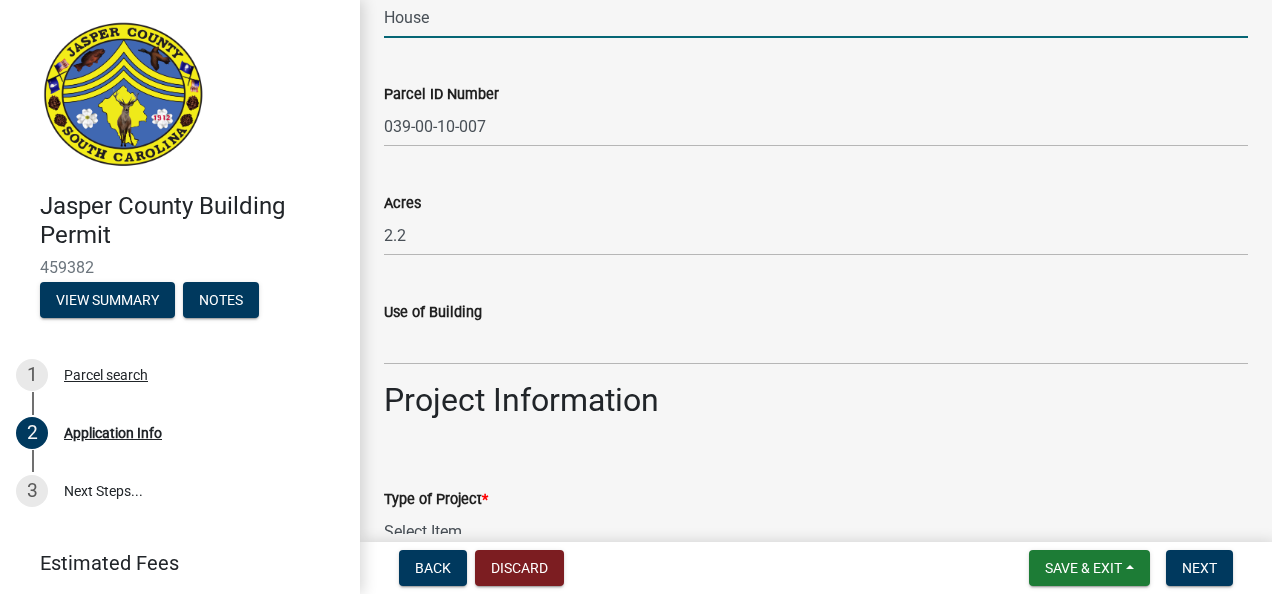 type on "House" 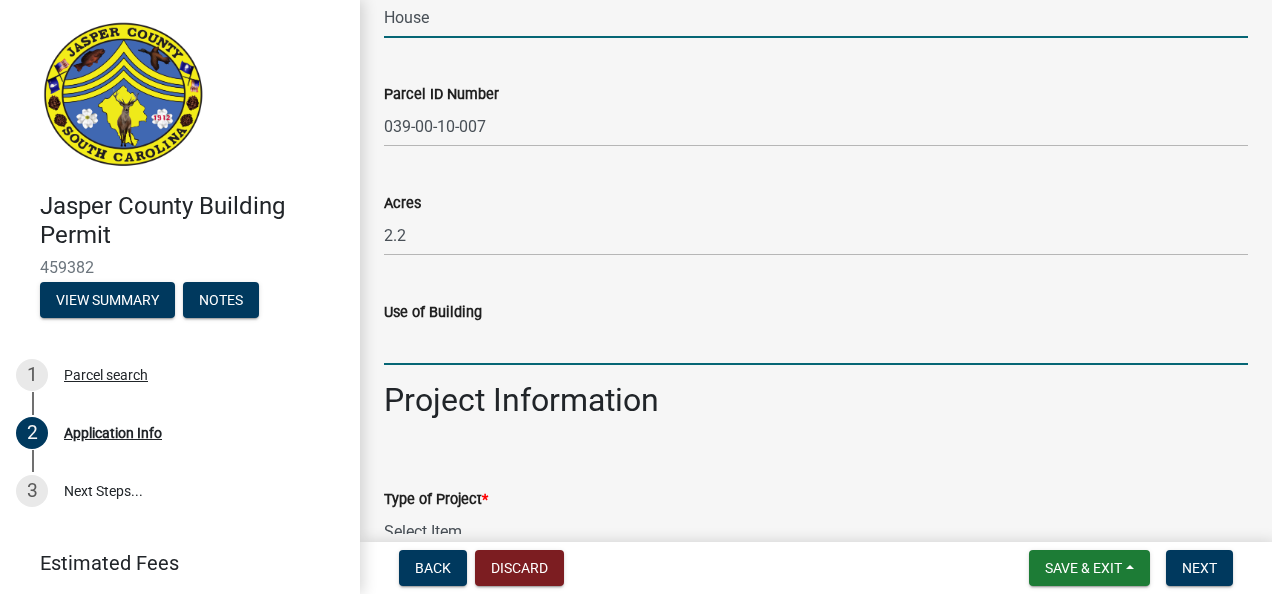 click on "Use of Building" at bounding box center [816, 344] 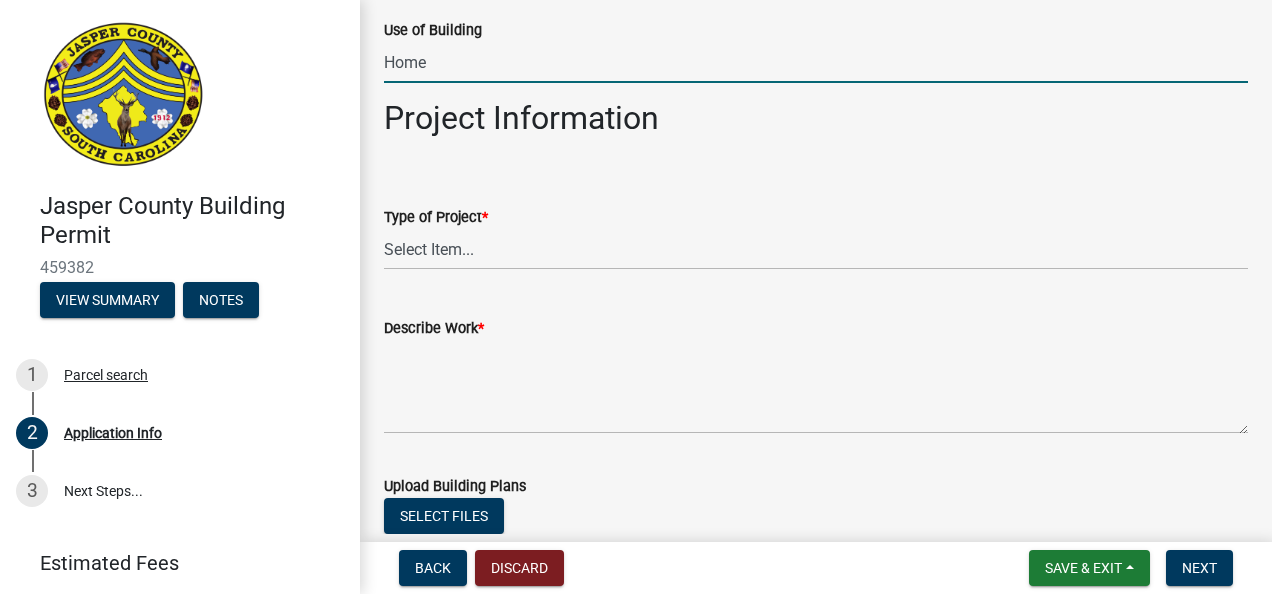 scroll, scrollTop: 2009, scrollLeft: 0, axis: vertical 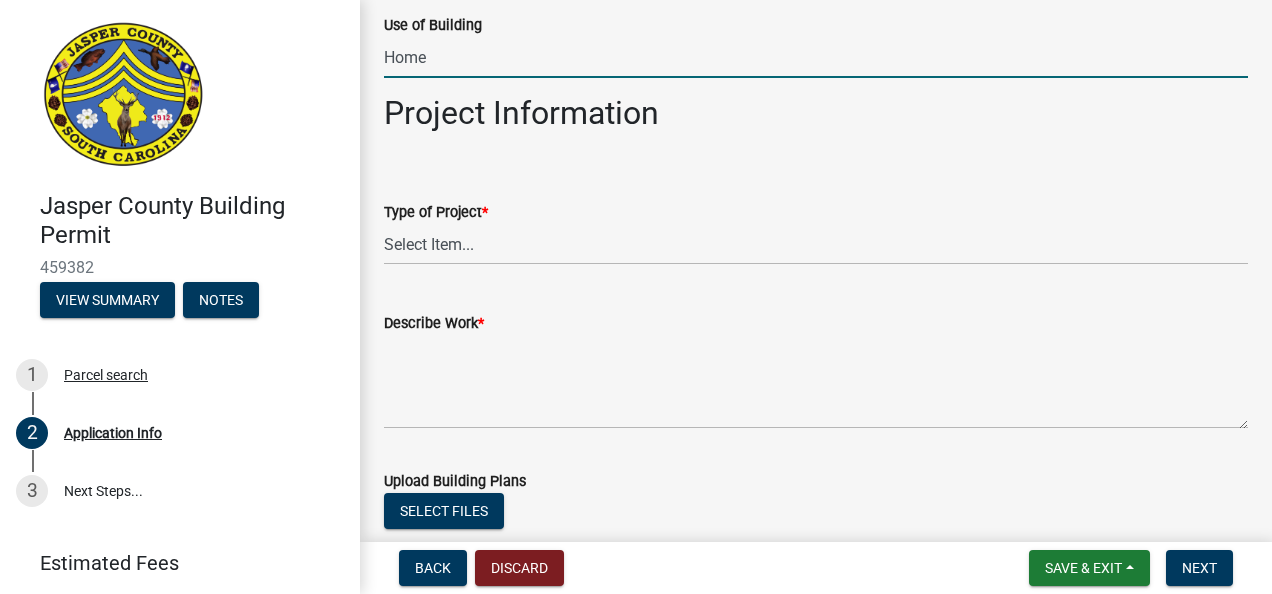 type on "Home" 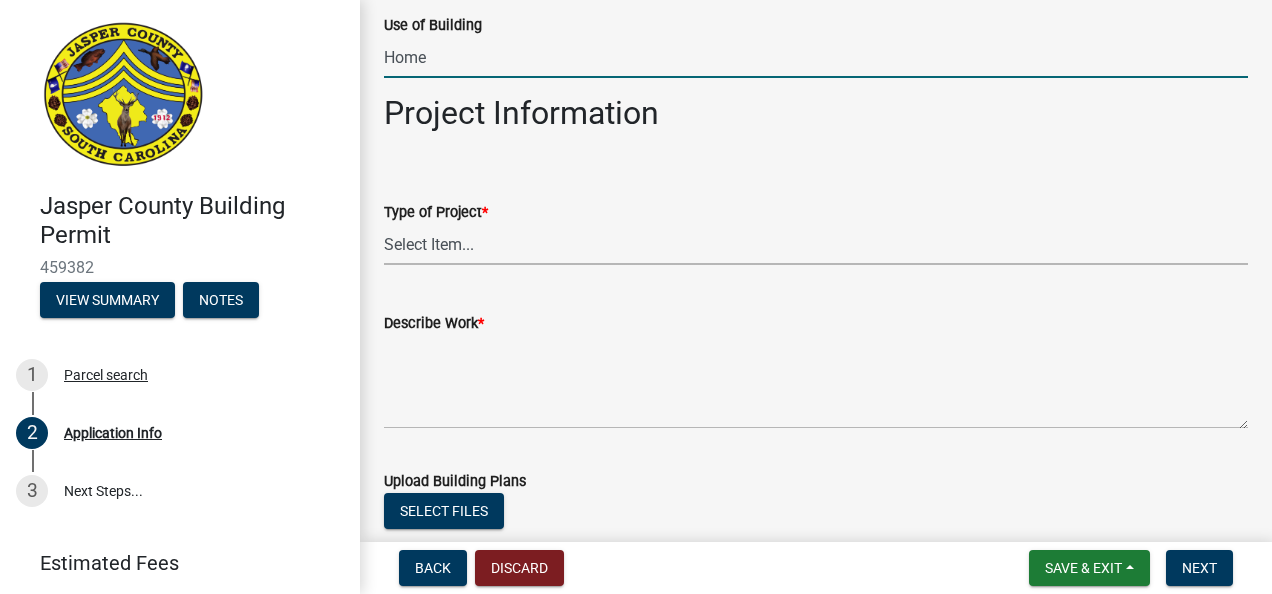 click on "Select Item...   Construction Trailer/Shipping Container   Residential Demolition    Commercial Demolition   Existing Commercial   Residential Addition/Alteration   New Single Family   New Multi-Family   New Commercial   Temporary Use Permit   Electrical Service   Residential Repair/Replace   Solar Panels   Pool   Mechanical/HVAC   Generator   Free-Standing Structure (shed/pole barn/etc.)   Other" at bounding box center [816, 244] 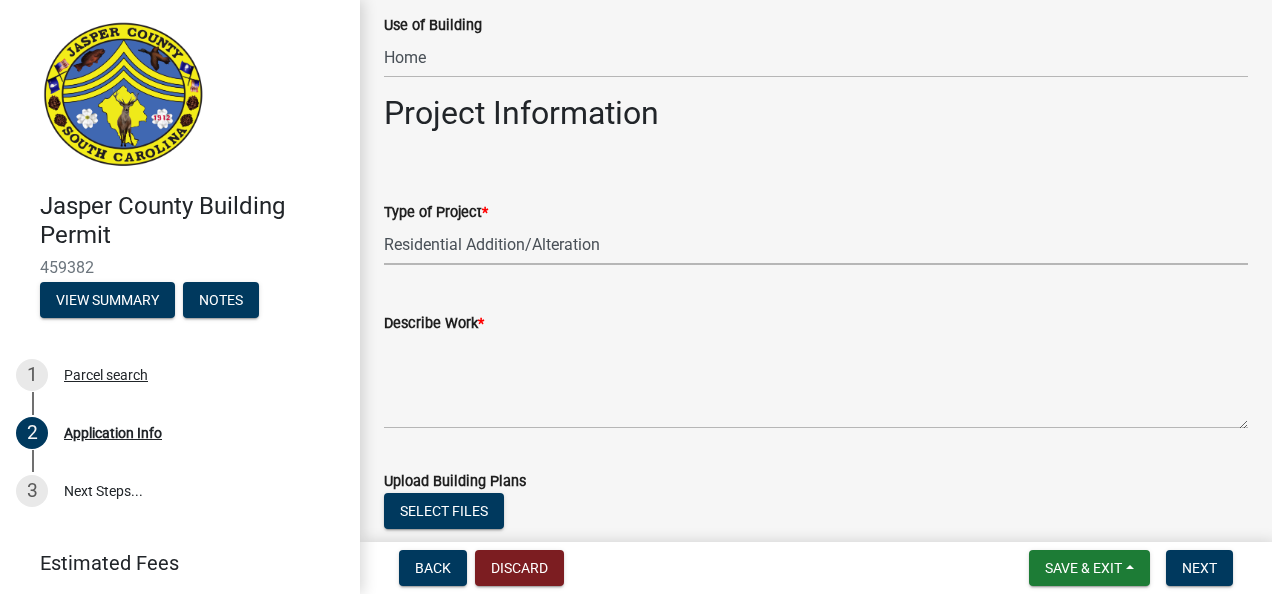 click on "Select Item...   Construction Trailer/Shipping Container   Residential Demolition    Commercial Demolition   Existing Commercial   Residential Addition/Alteration   New Single Family   New Multi-Family   New Commercial   Temporary Use Permit   Electrical Service   Residential Repair/Replace   Solar Panels   Pool   Mechanical/HVAC   Generator   Free-Standing Structure (shed/pole barn/etc.)   Other" at bounding box center (816, 244) 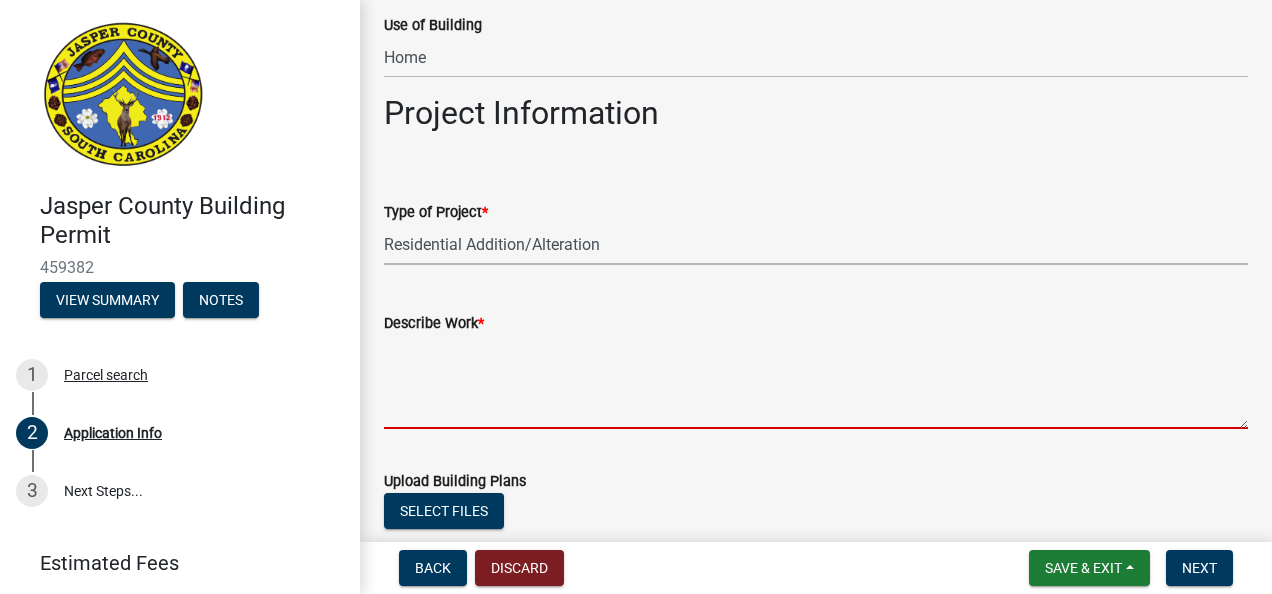 click on "Describe Work  *" at bounding box center (816, 382) 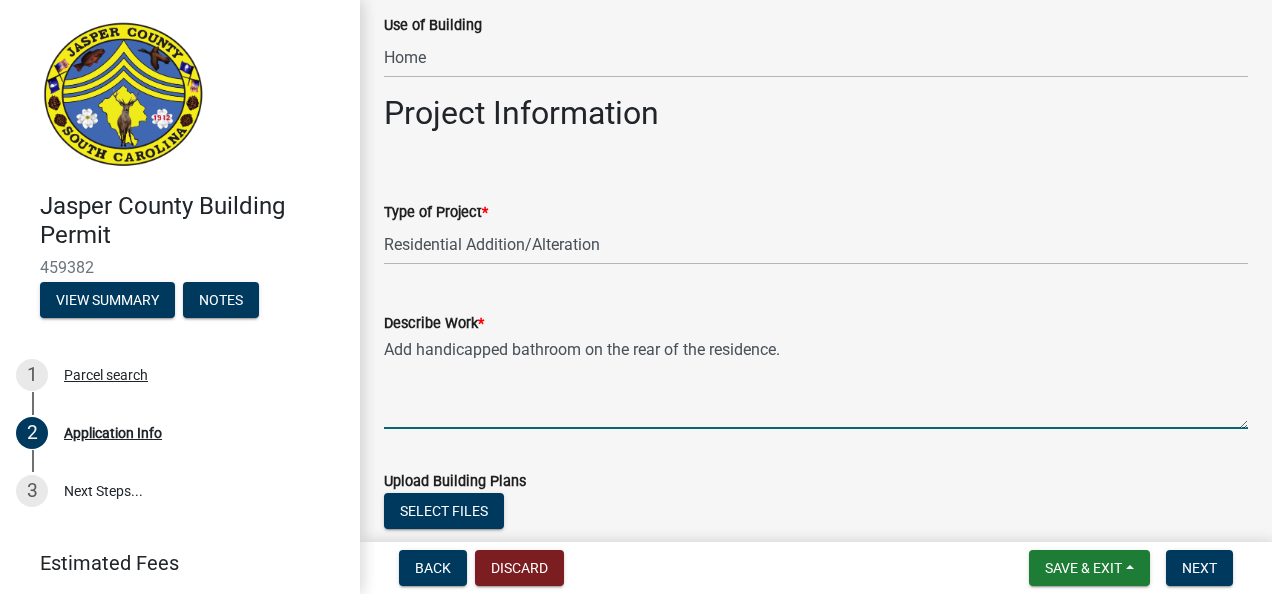 click on "Add handicapped bathroom on the rear of the residence." at bounding box center (816, 382) 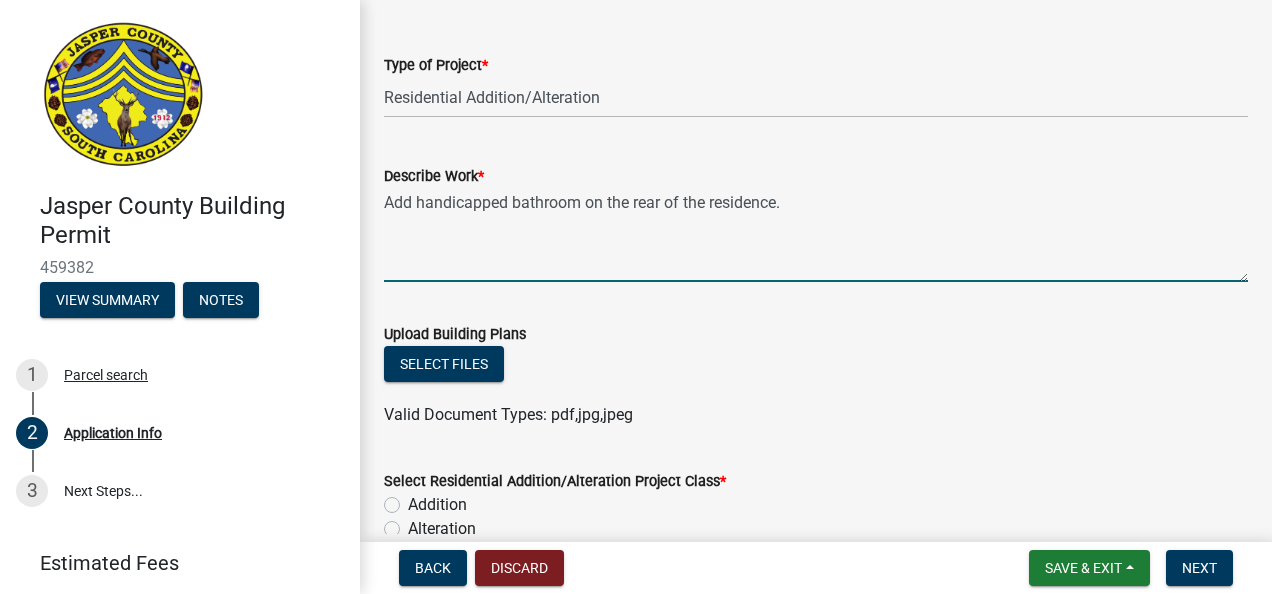 scroll, scrollTop: 2167, scrollLeft: 0, axis: vertical 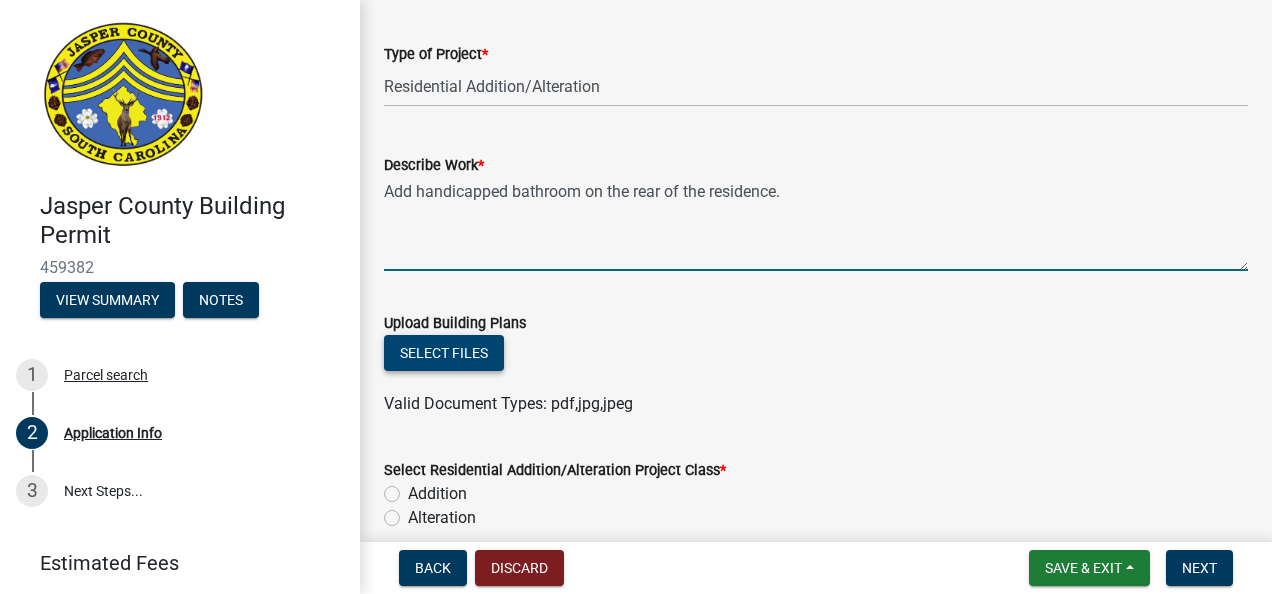 click on "Select files" 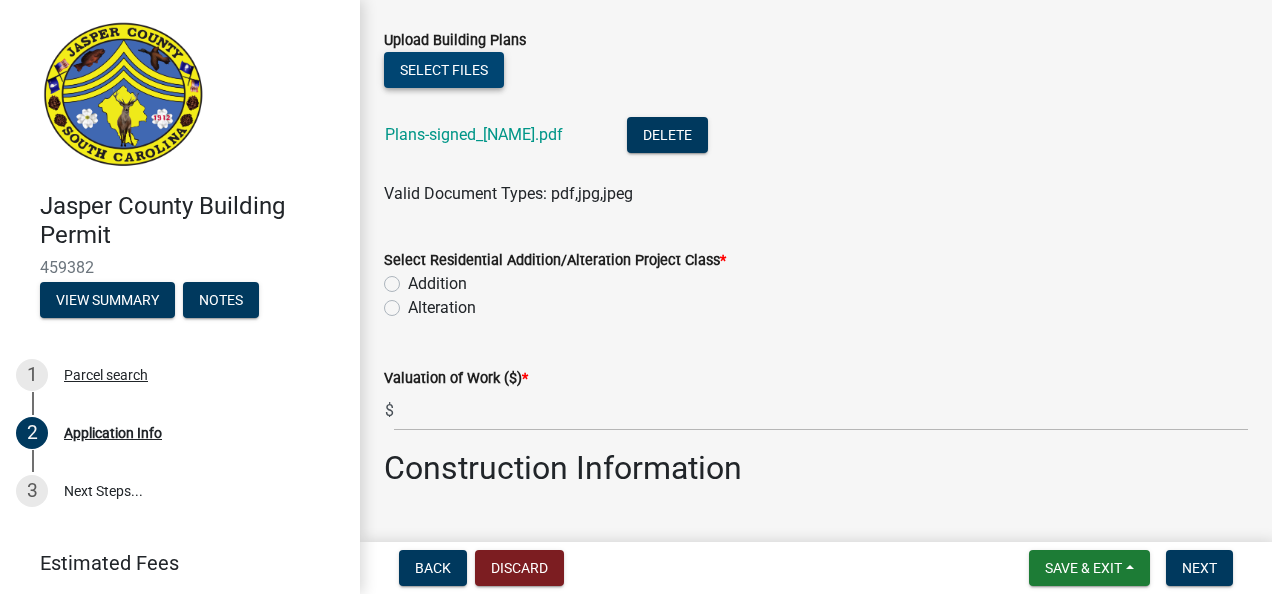 scroll, scrollTop: 2456, scrollLeft: 0, axis: vertical 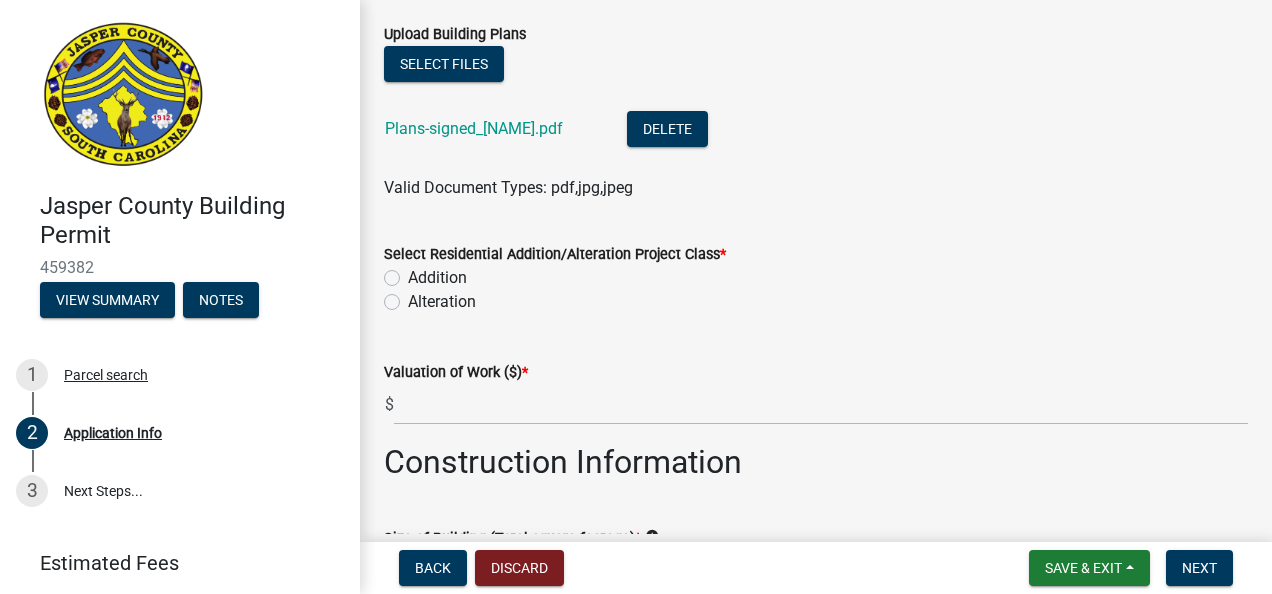 click on "Addition" 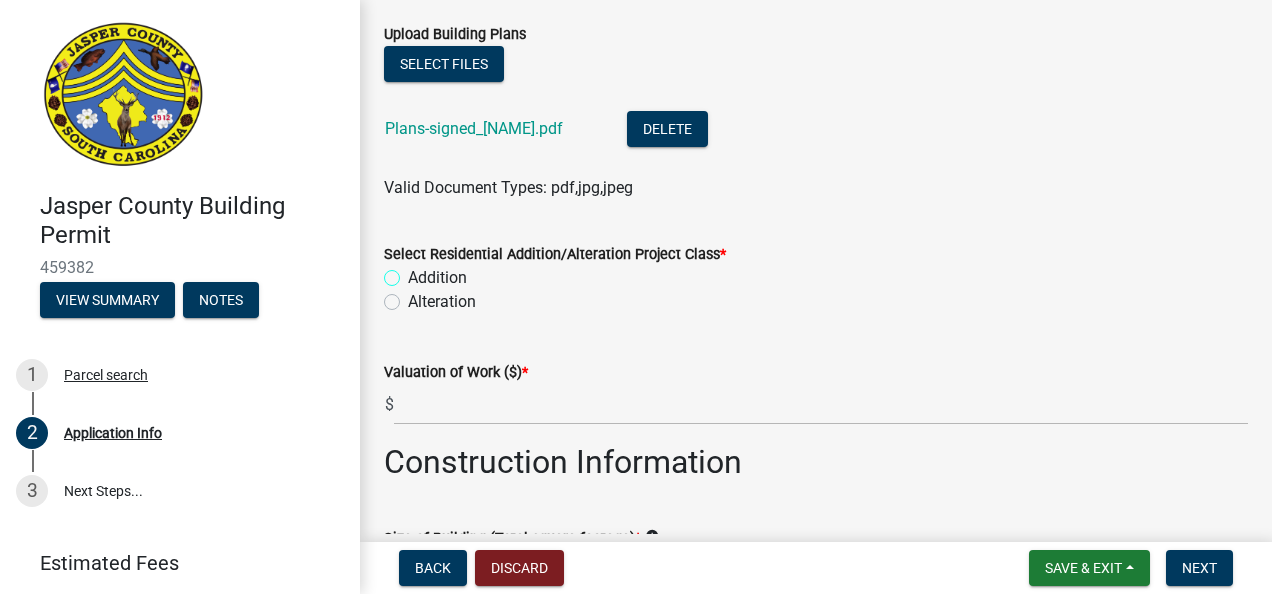 click on "Addition" at bounding box center (414, 272) 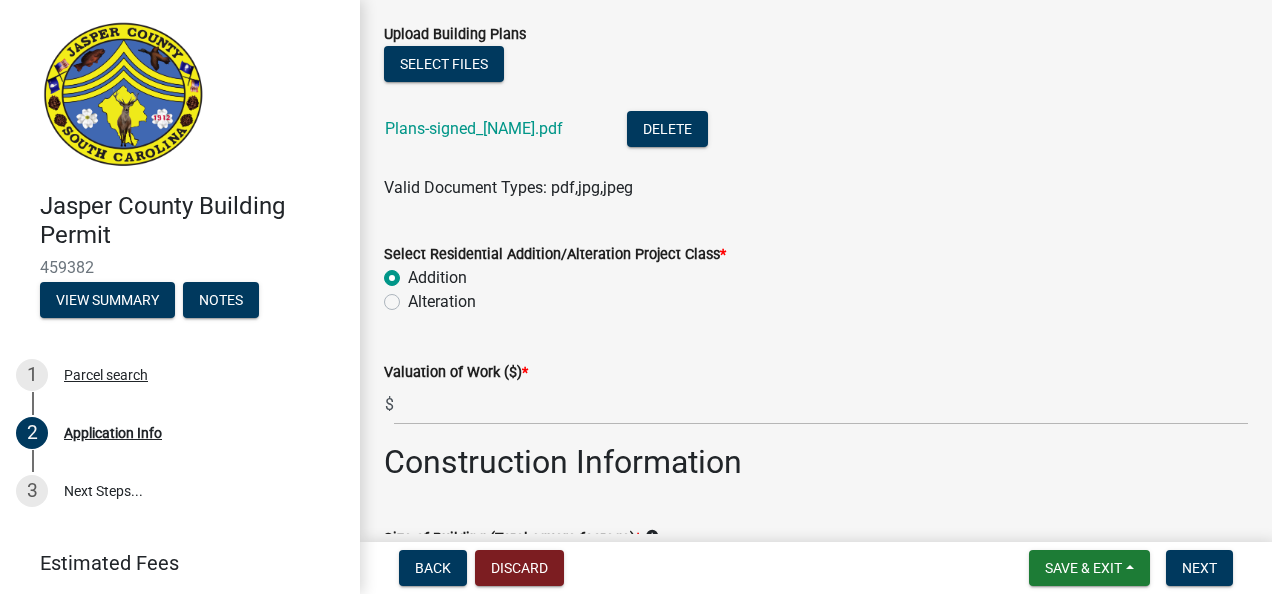radio on "true" 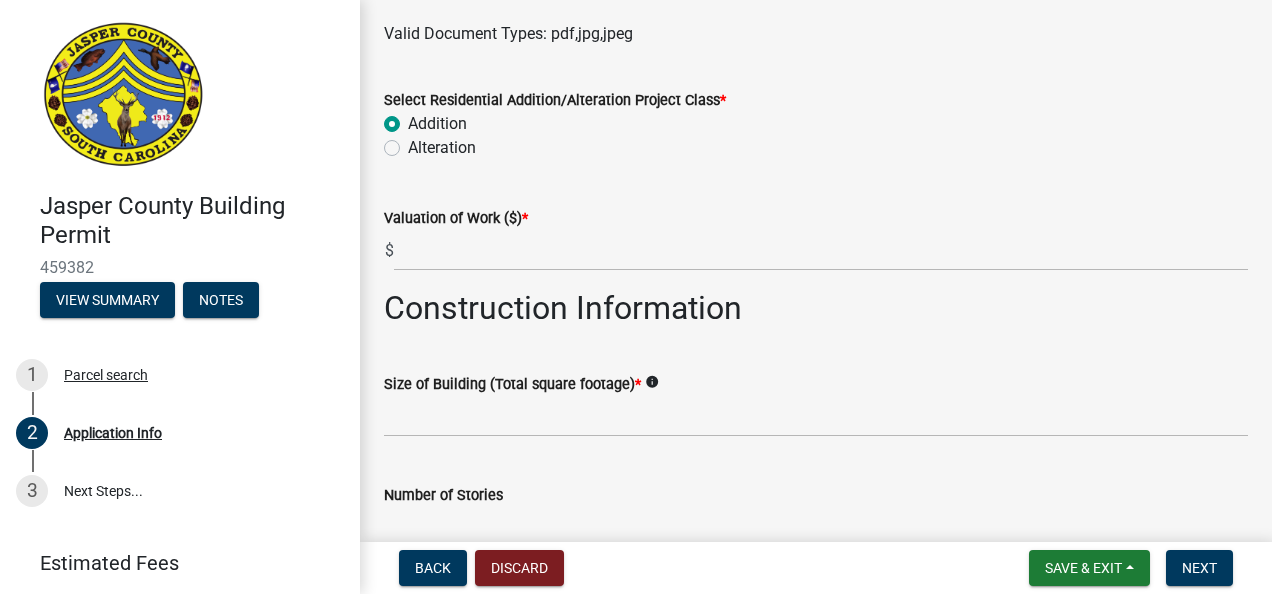 scroll, scrollTop: 2616, scrollLeft: 0, axis: vertical 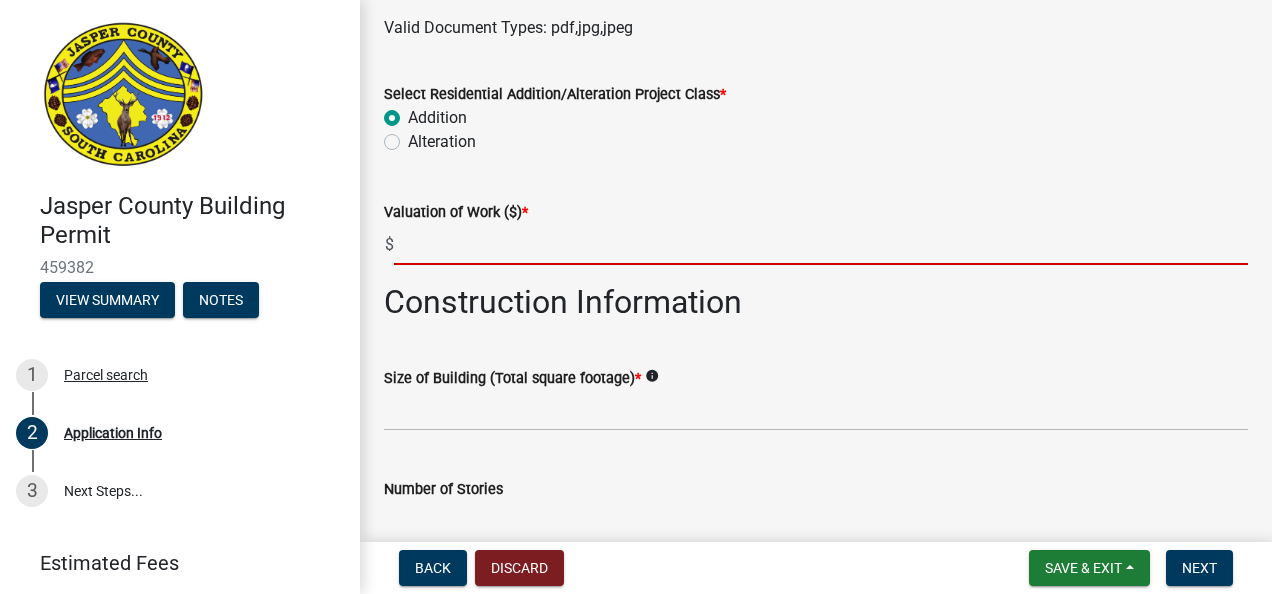 click 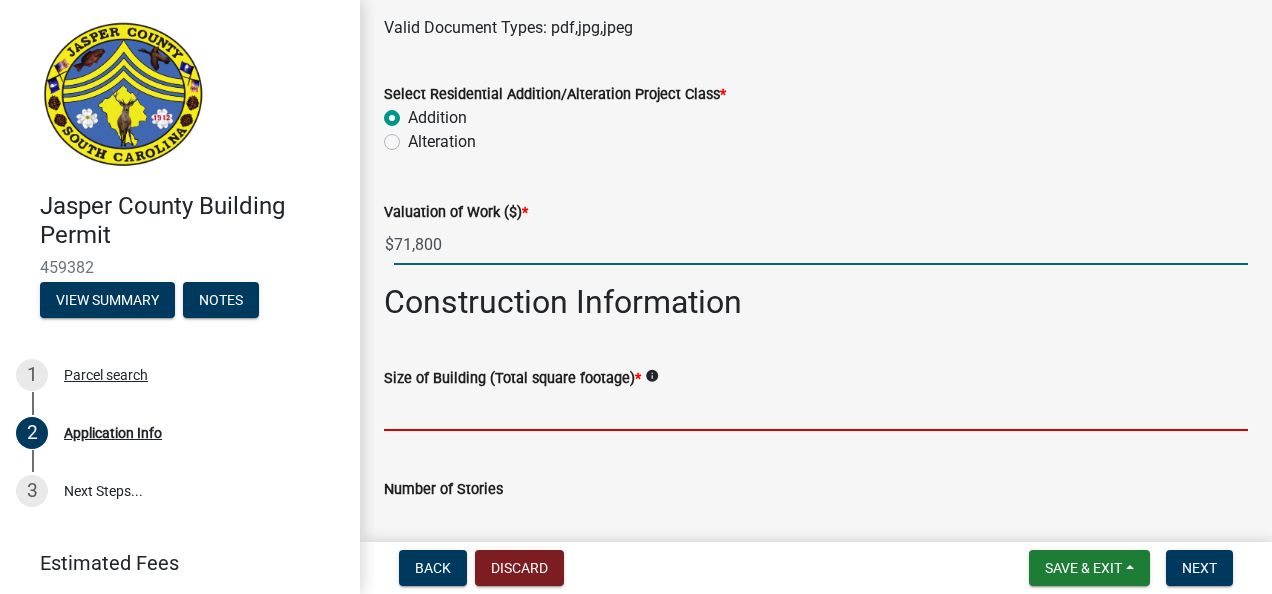 type on "71800" 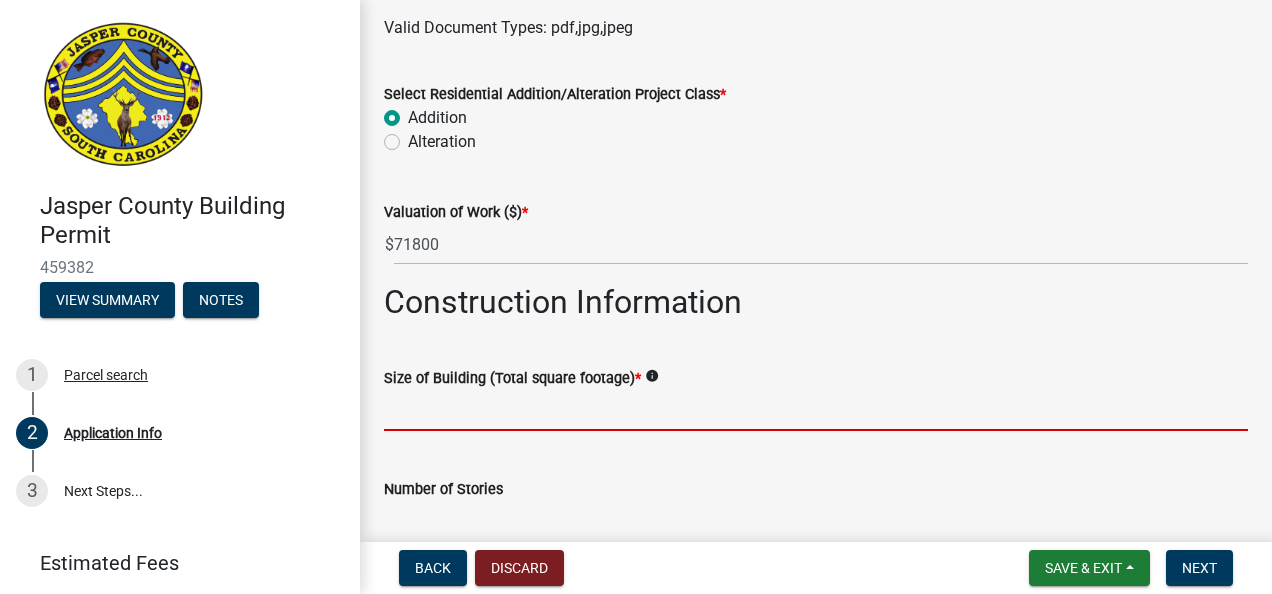 click 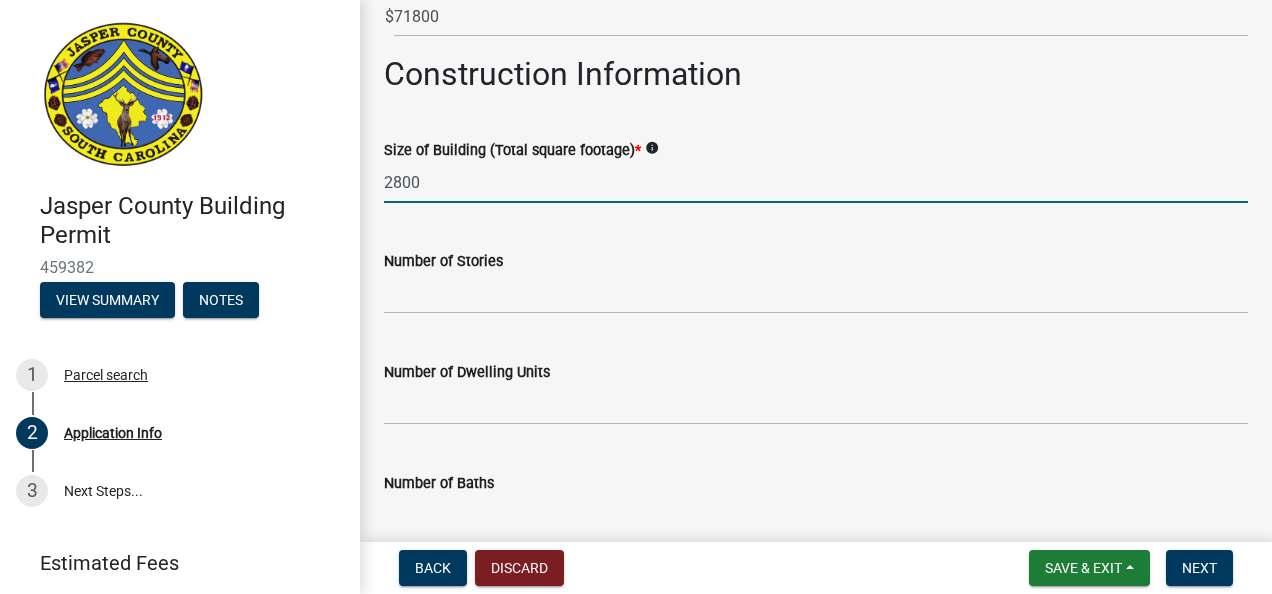 scroll, scrollTop: 2854, scrollLeft: 0, axis: vertical 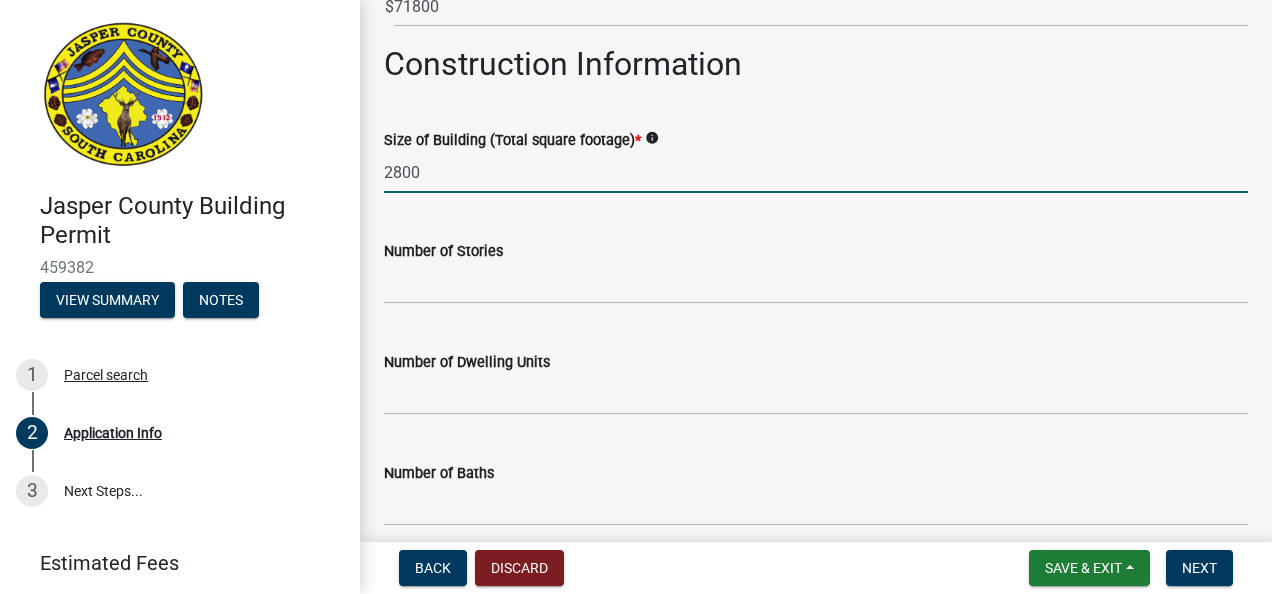 type on "2800" 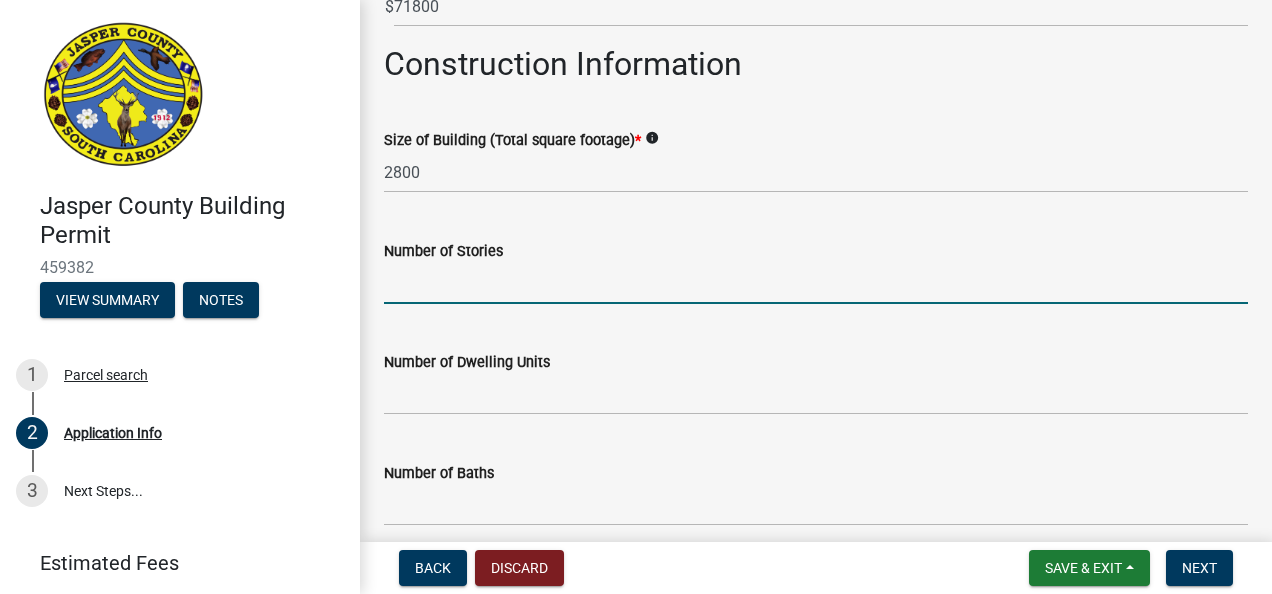 click 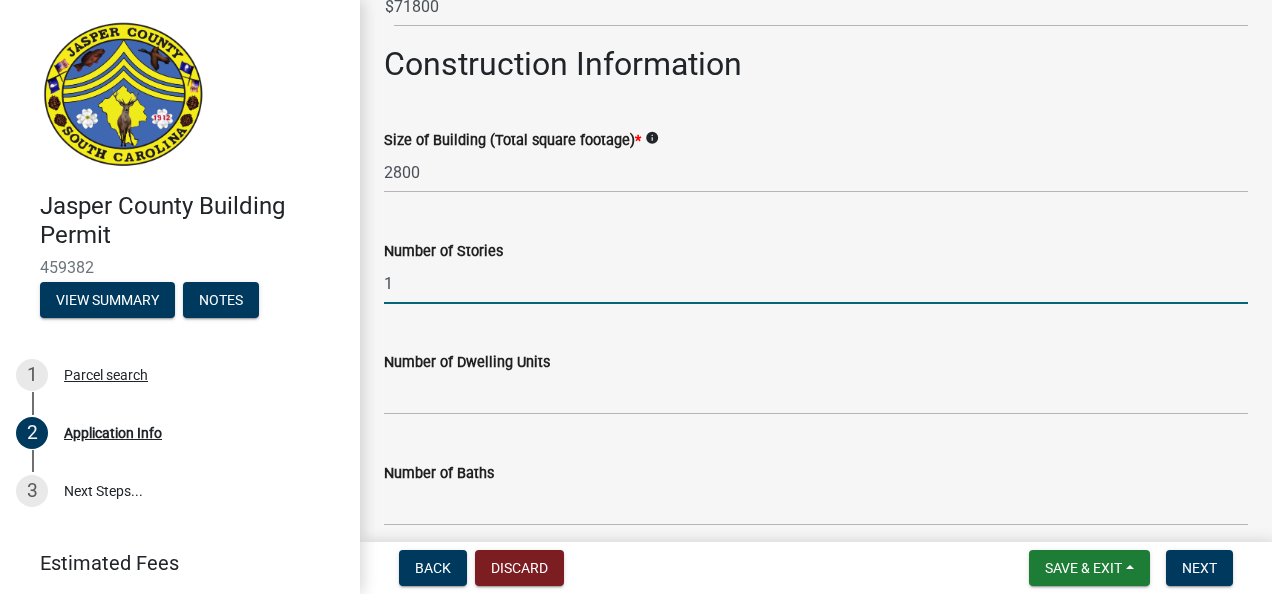 type on "1" 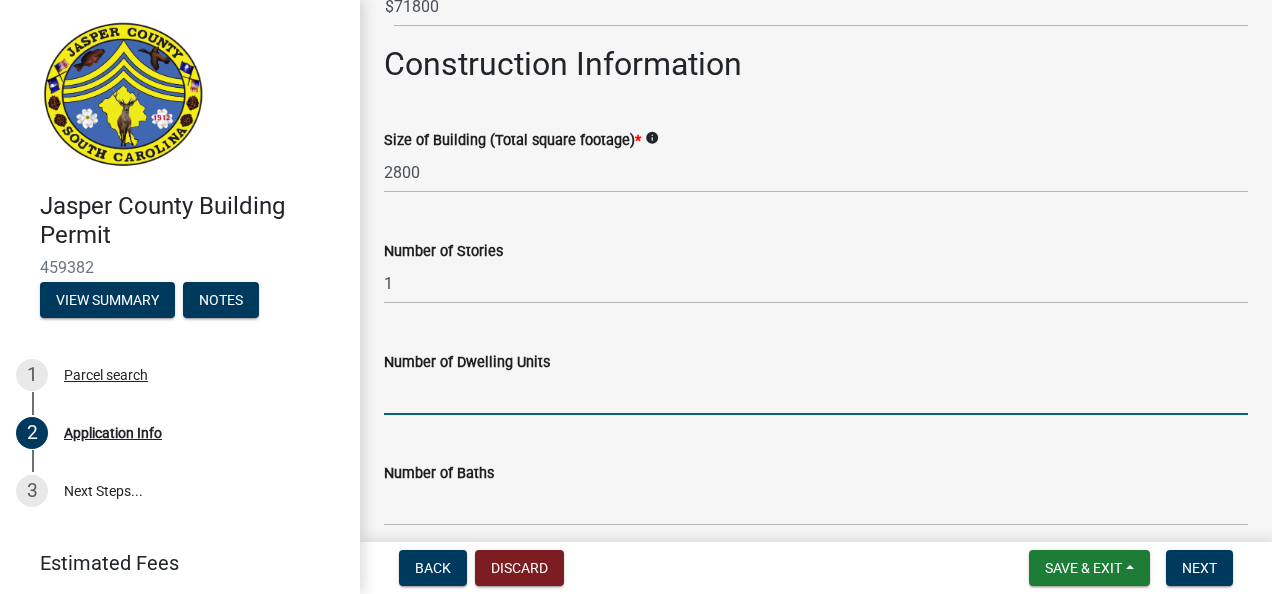 click 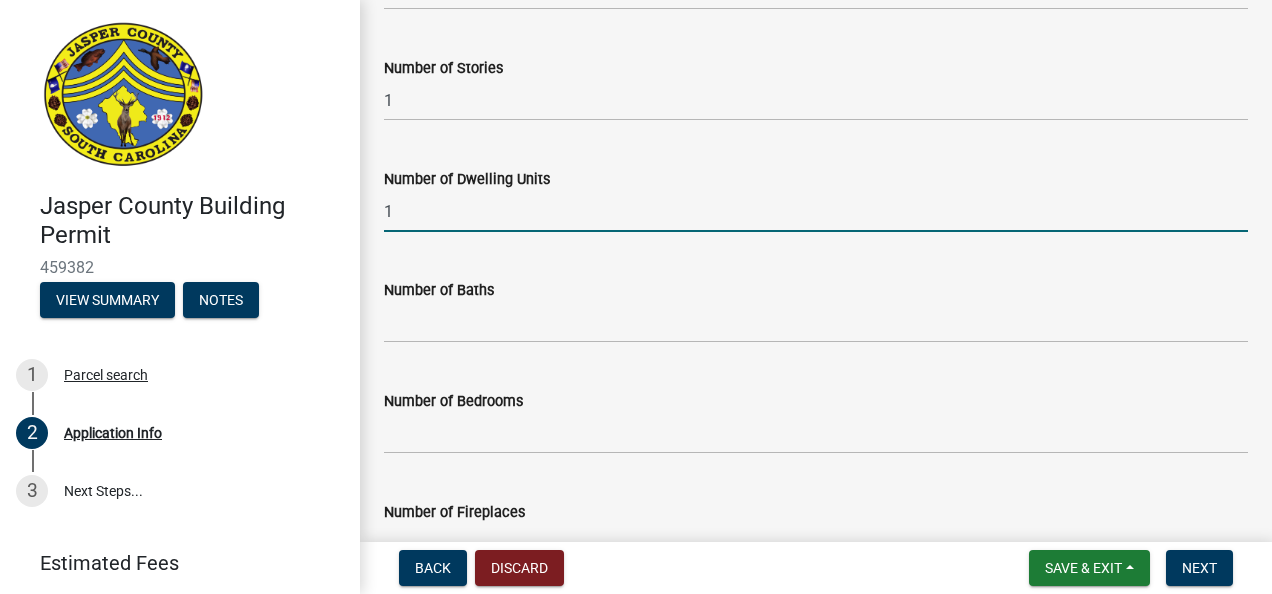 scroll, scrollTop: 3098, scrollLeft: 0, axis: vertical 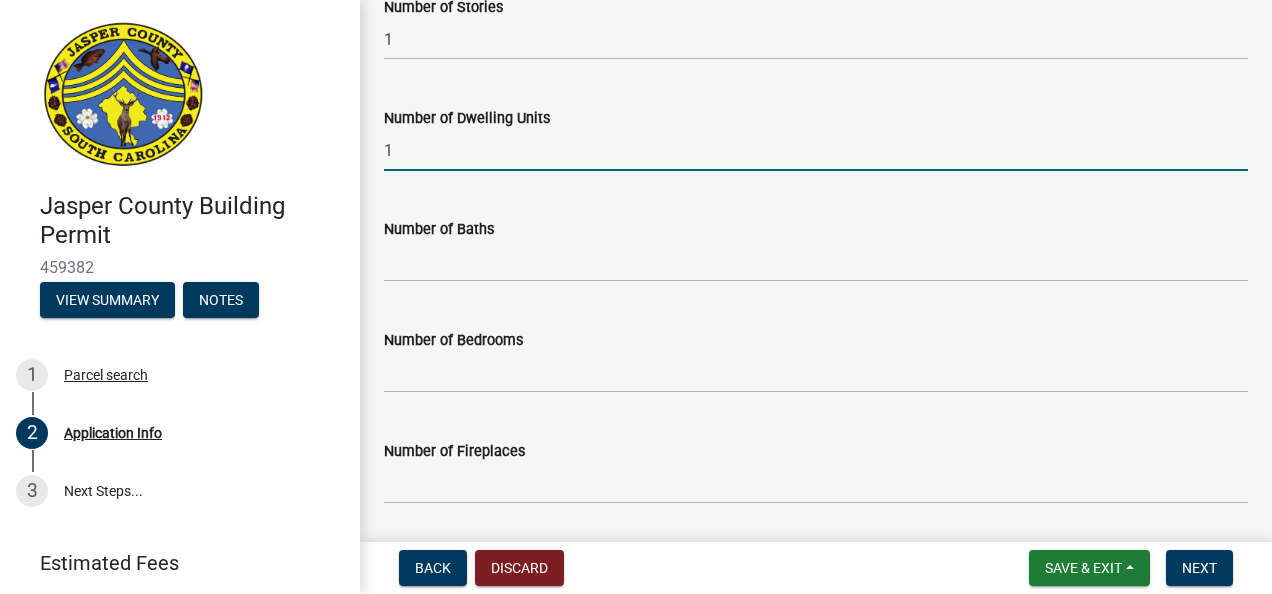 type on "1" 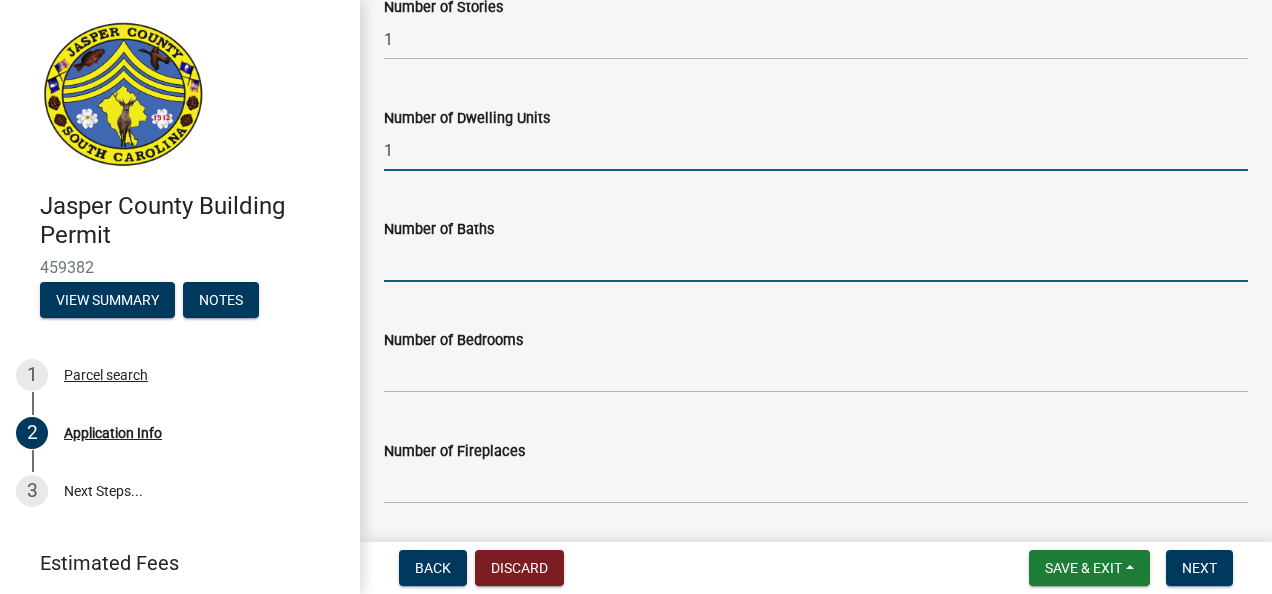 click 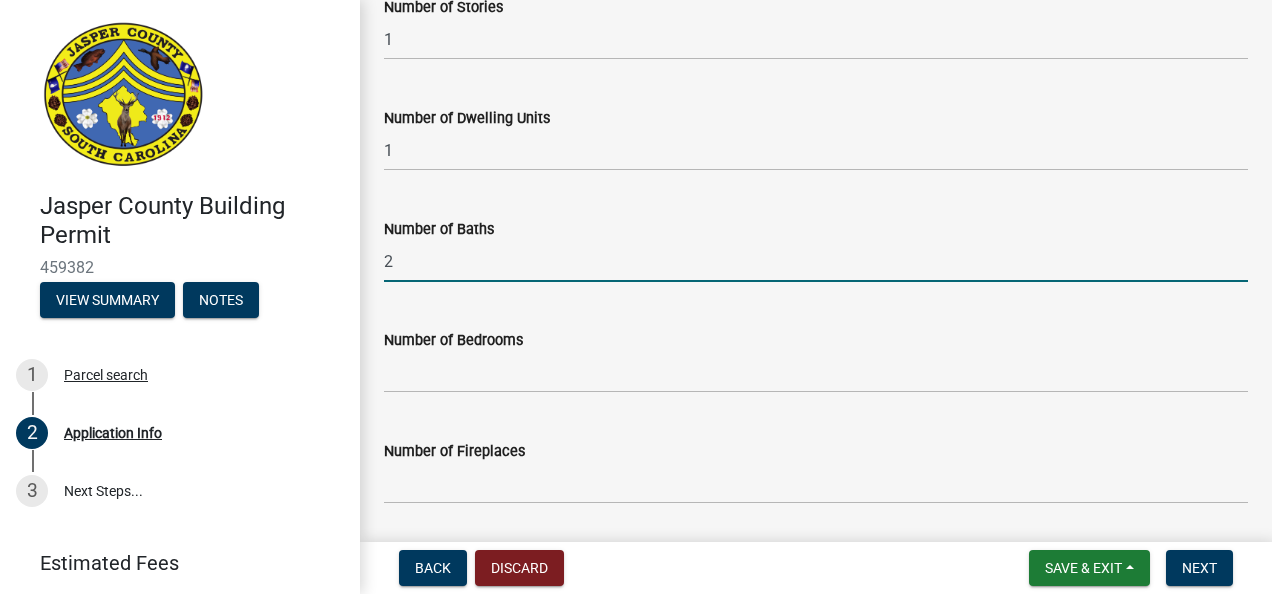 type on "2" 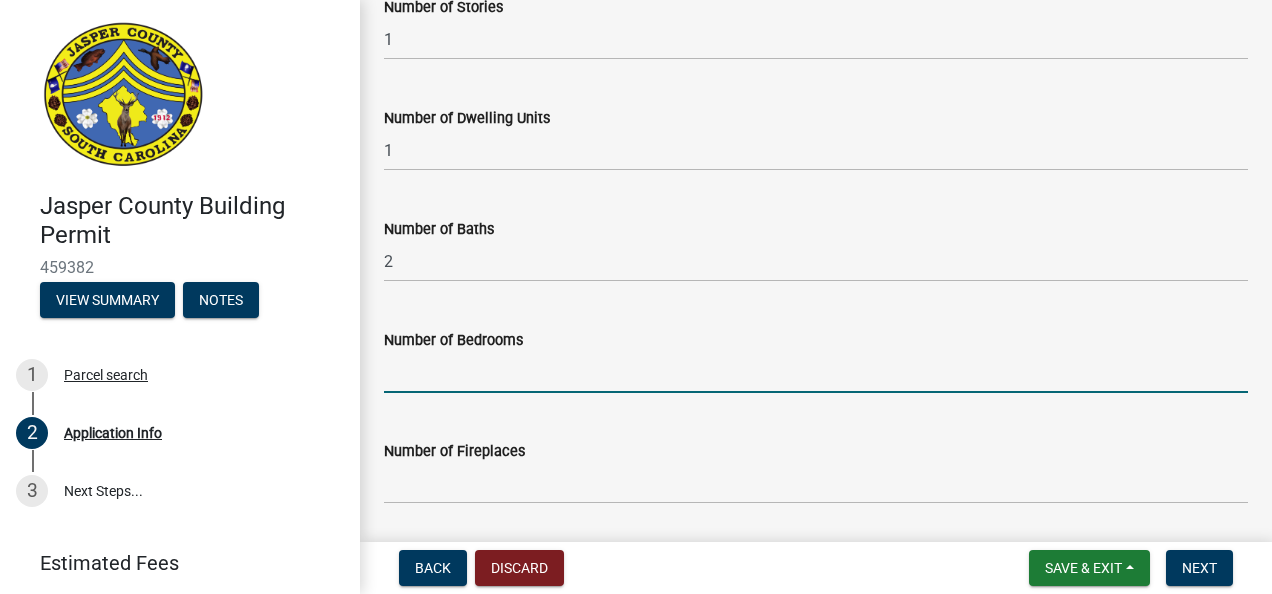 click 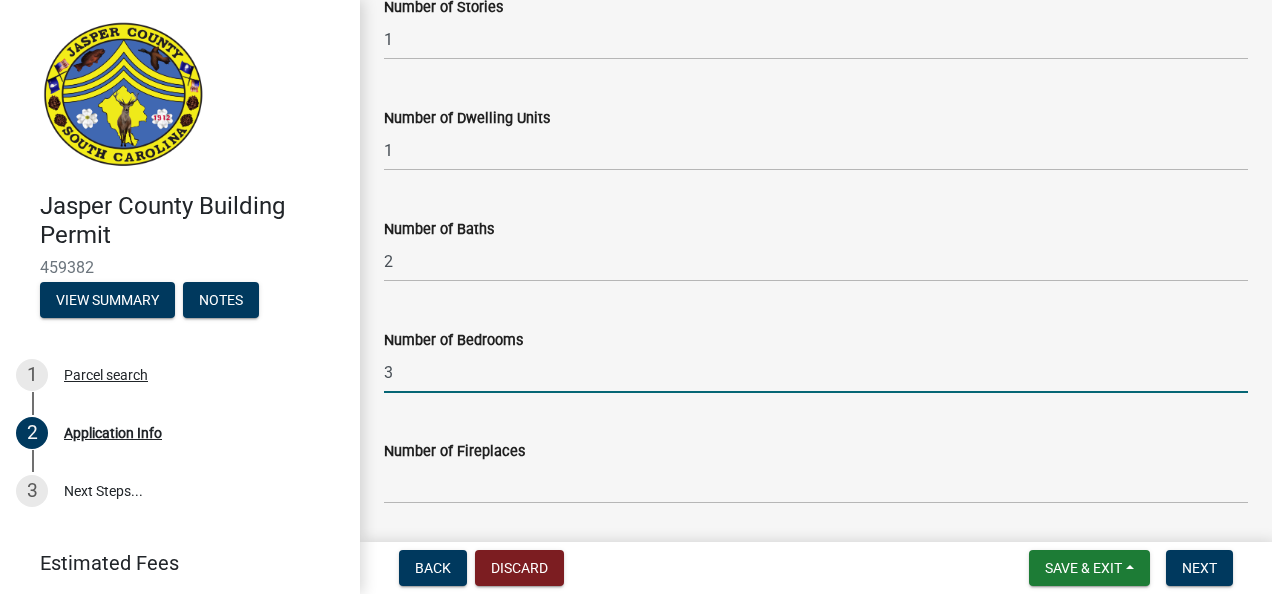 type on "3" 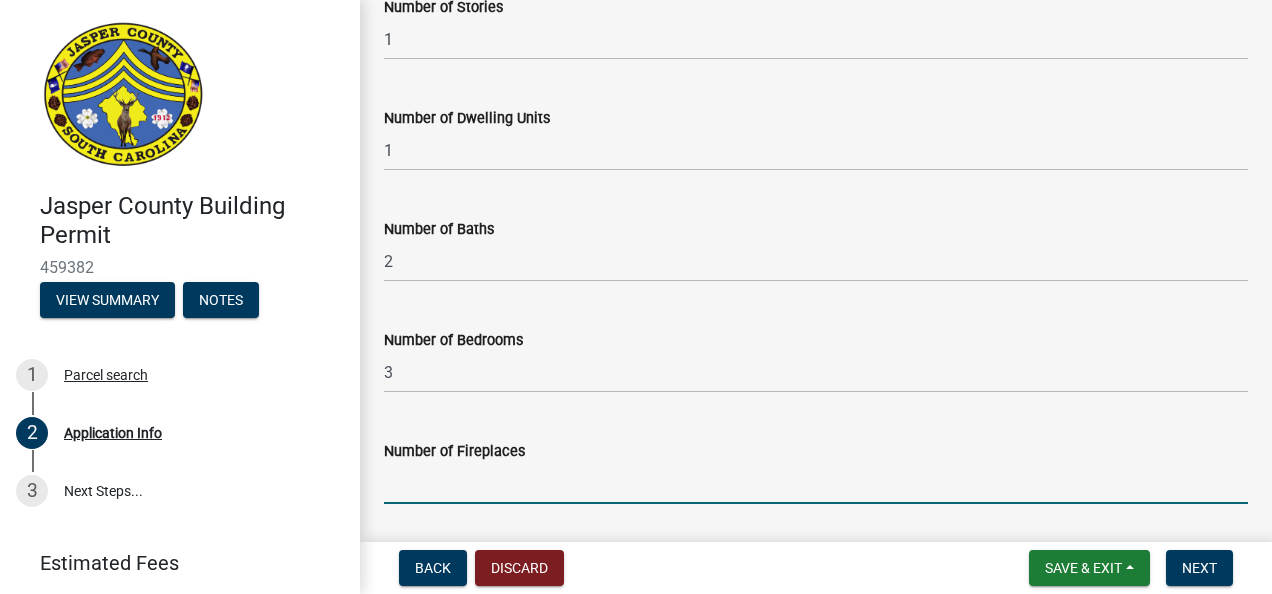 click 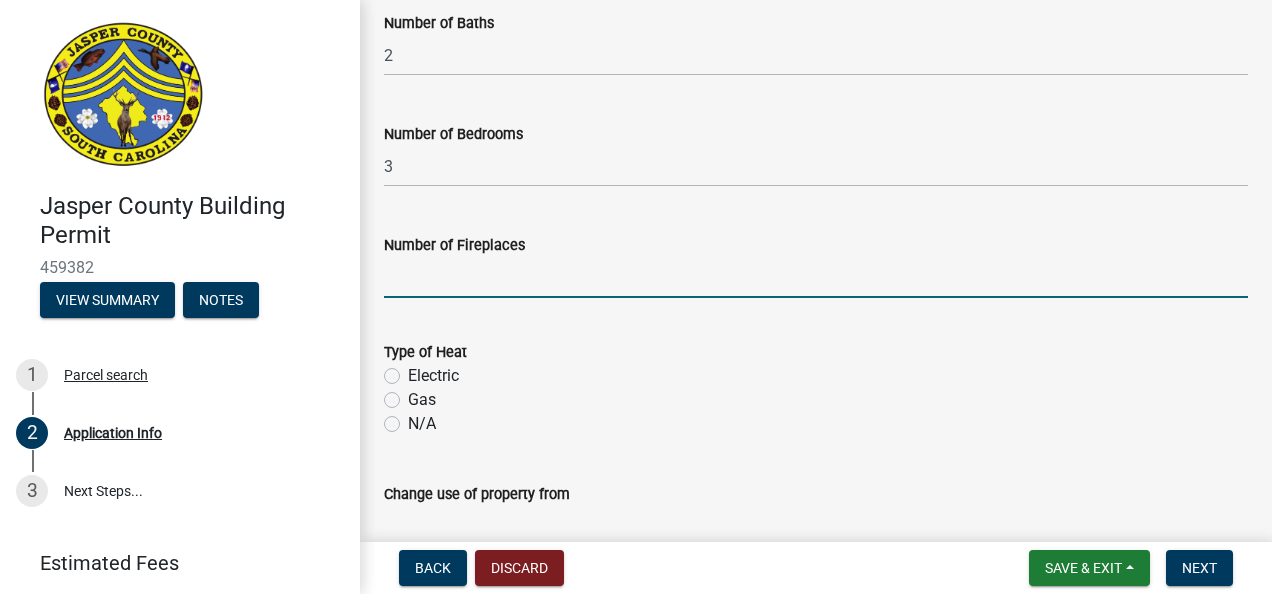 scroll, scrollTop: 3331, scrollLeft: 0, axis: vertical 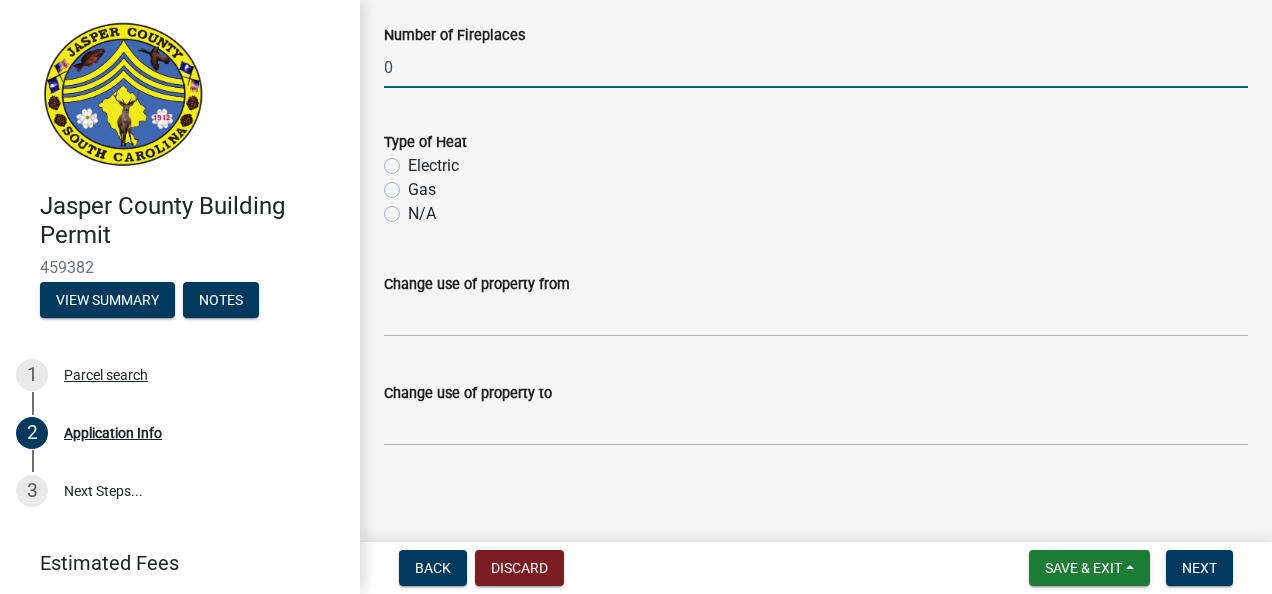type on "0" 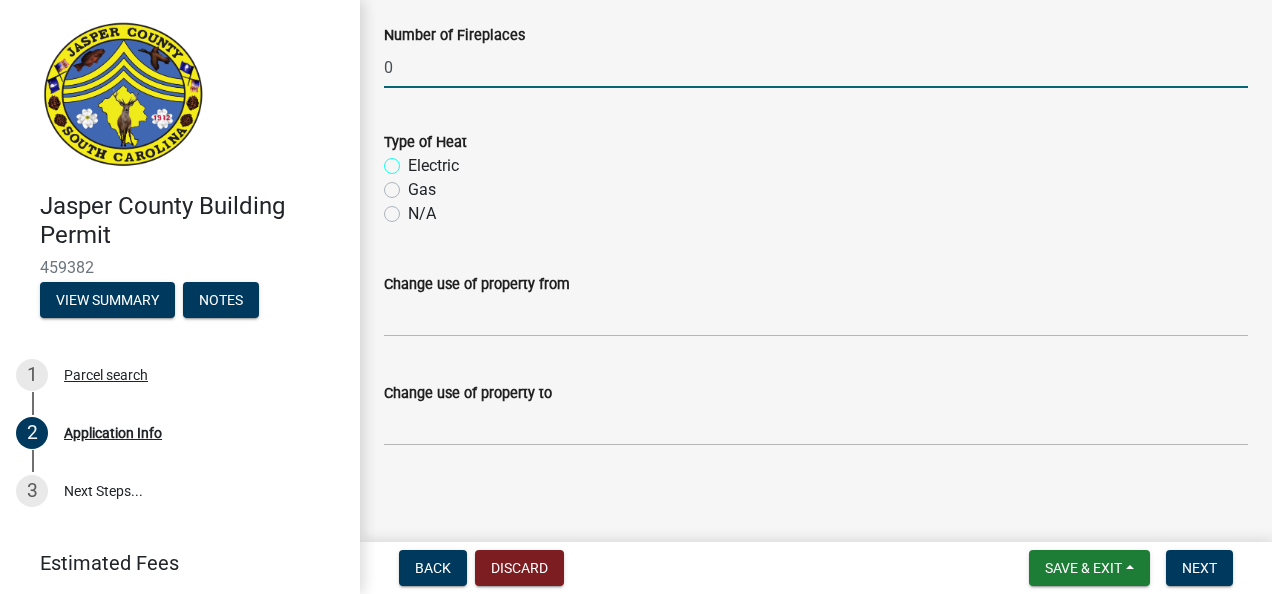 click on "Electric" at bounding box center [414, 160] 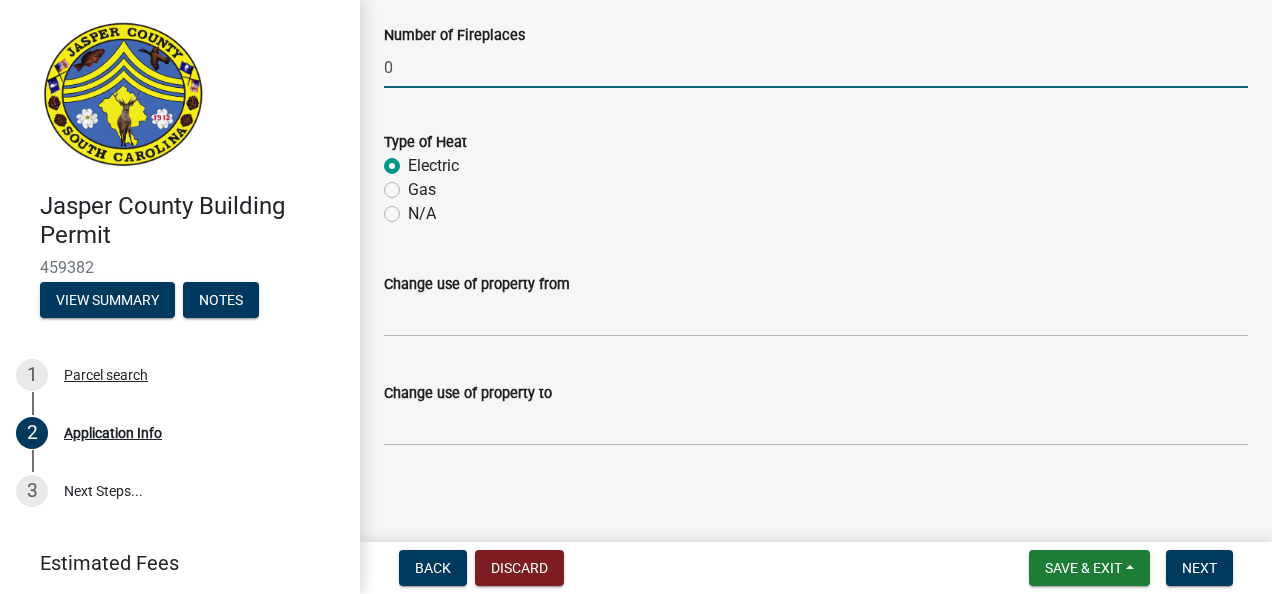radio on "true" 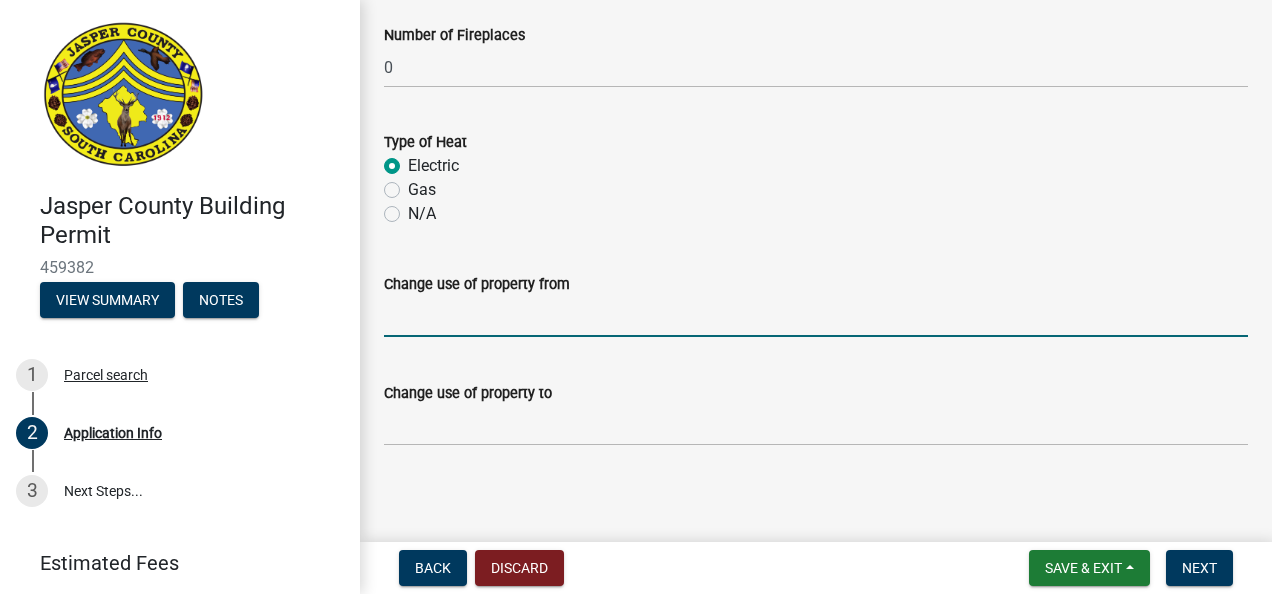 click on "Change use of property from" at bounding box center (816, 316) 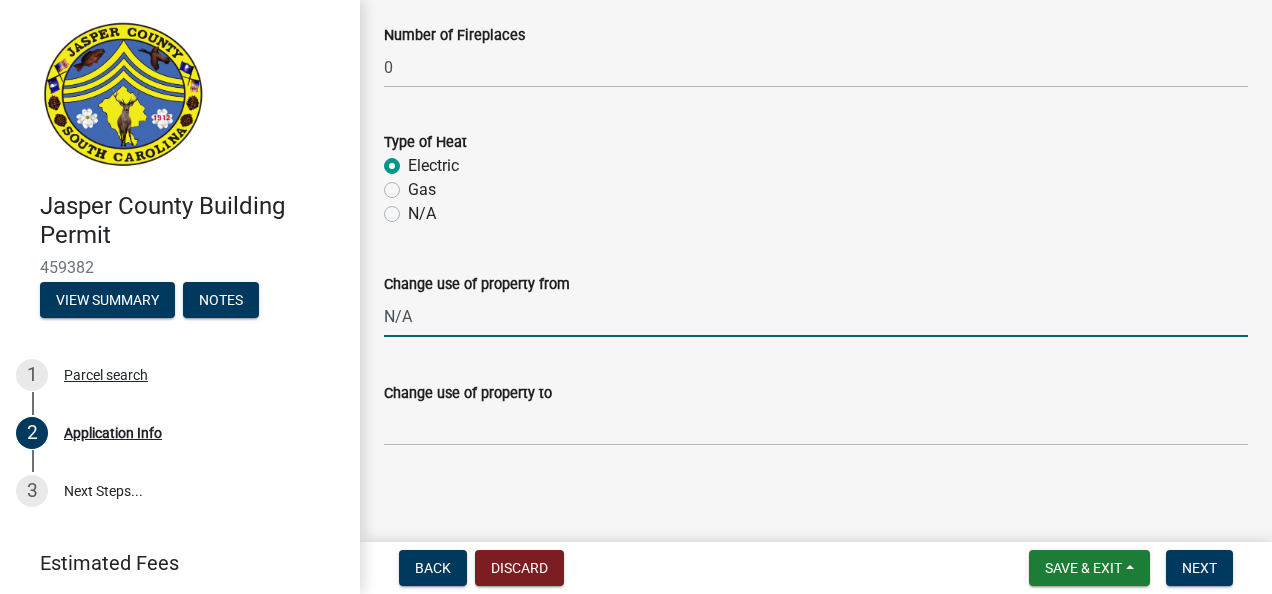 type on "N/A" 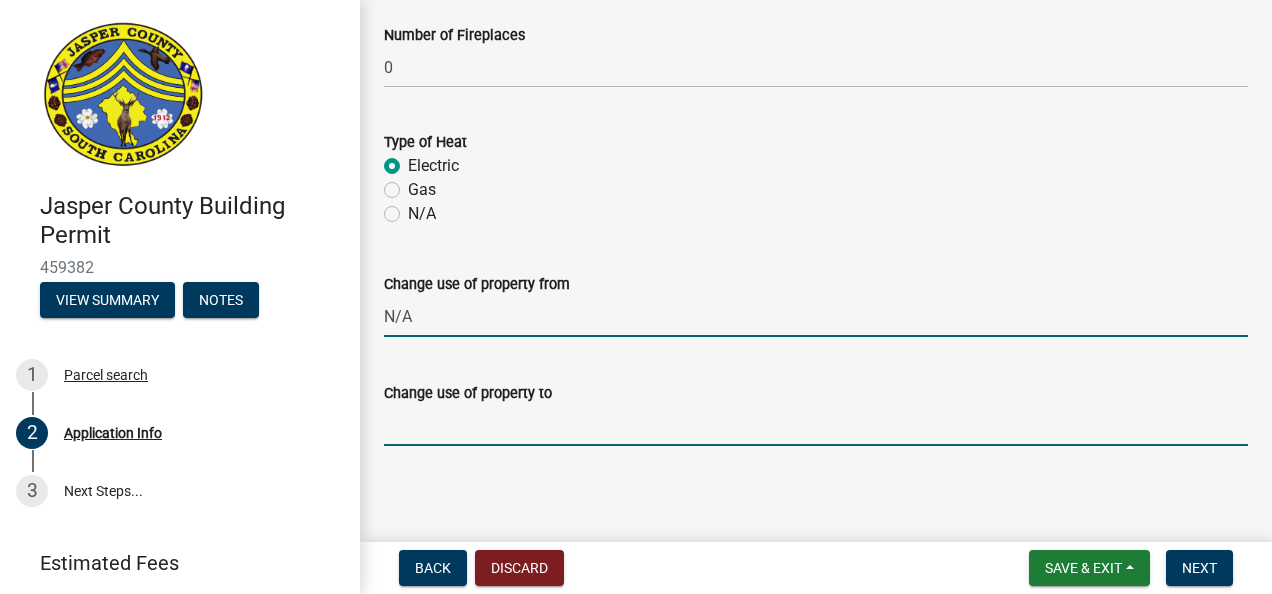 click on "Change use of property to" at bounding box center [816, 425] 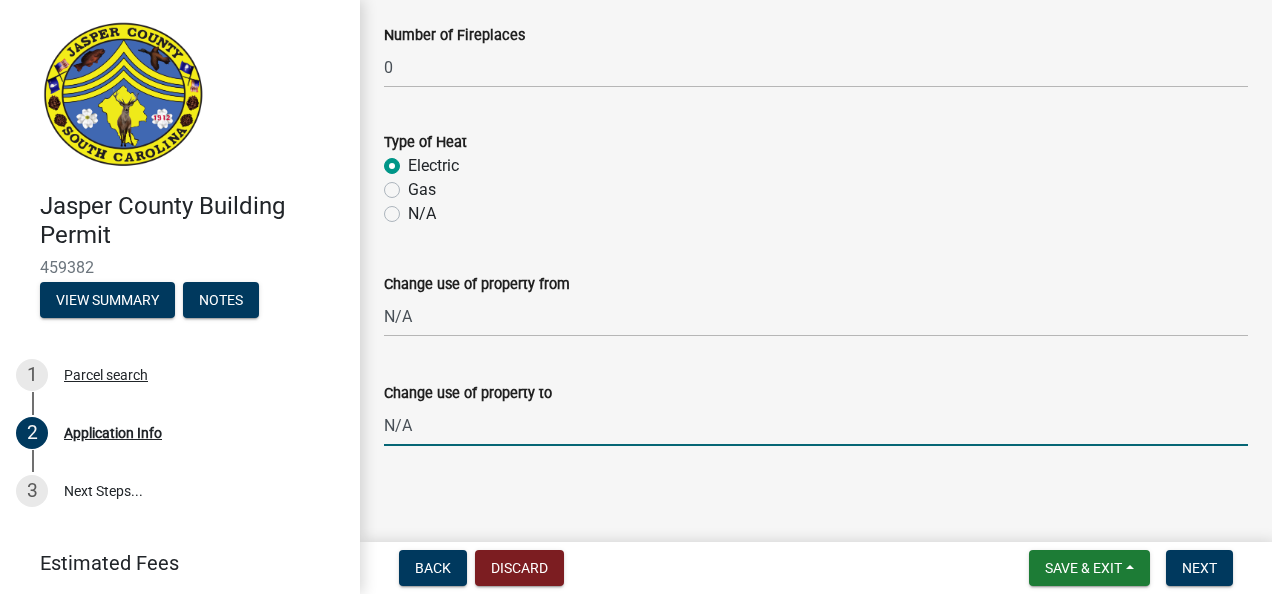 scroll, scrollTop: 3519, scrollLeft: 0, axis: vertical 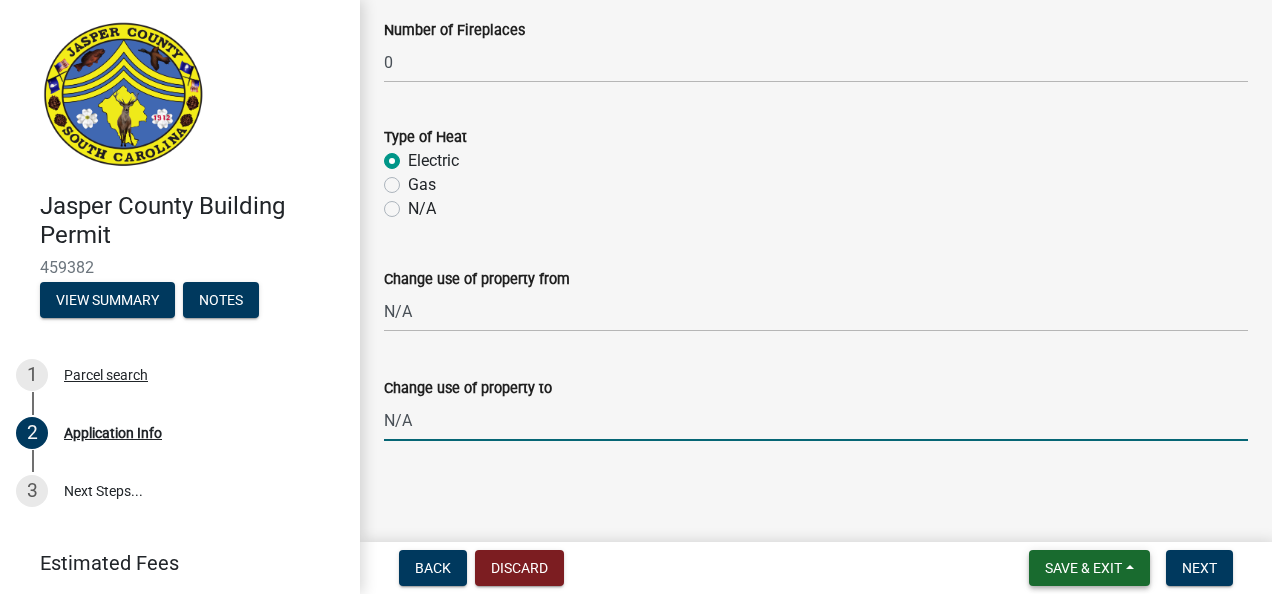 type on "N/A" 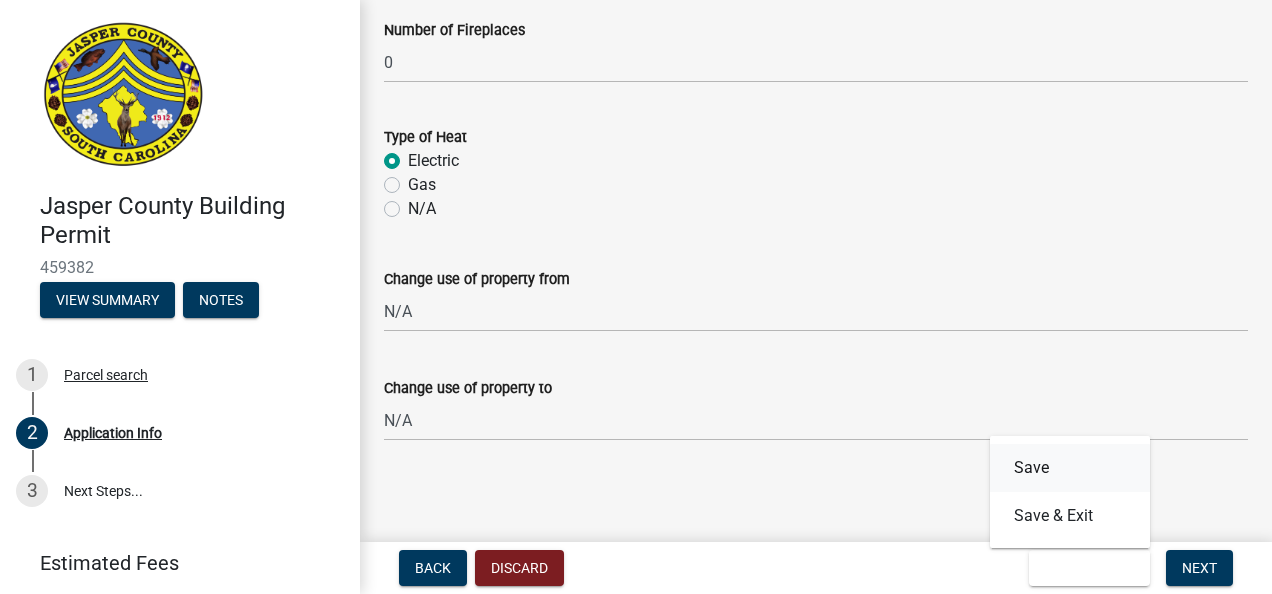 click on "Save" at bounding box center (1070, 468) 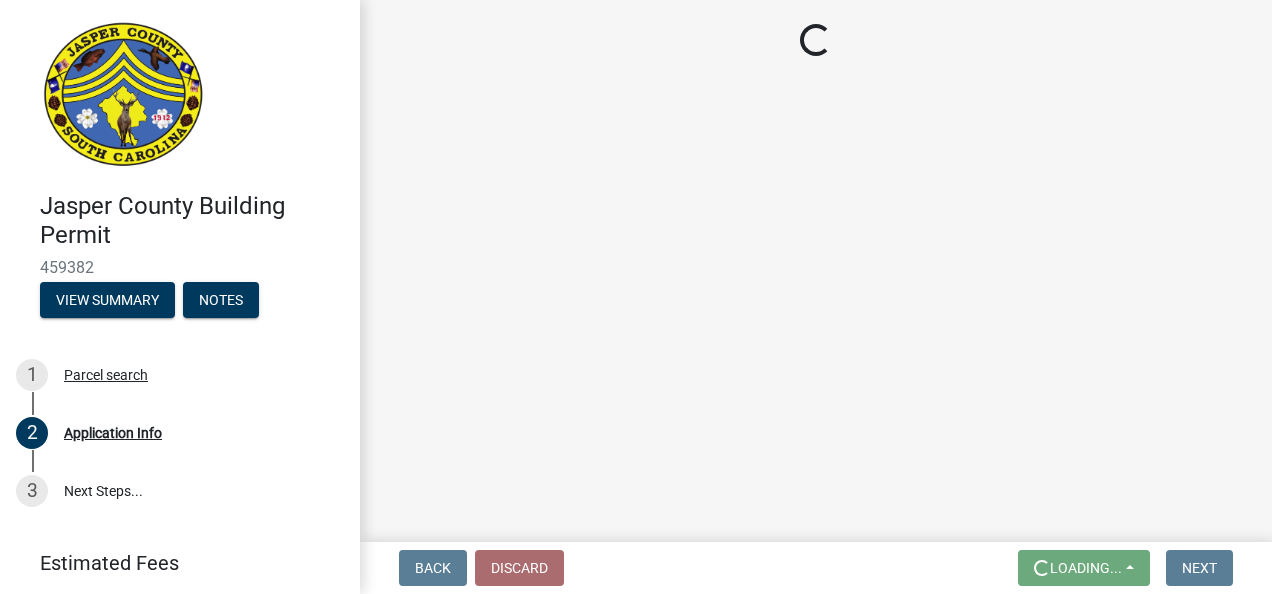 scroll, scrollTop: 0, scrollLeft: 0, axis: both 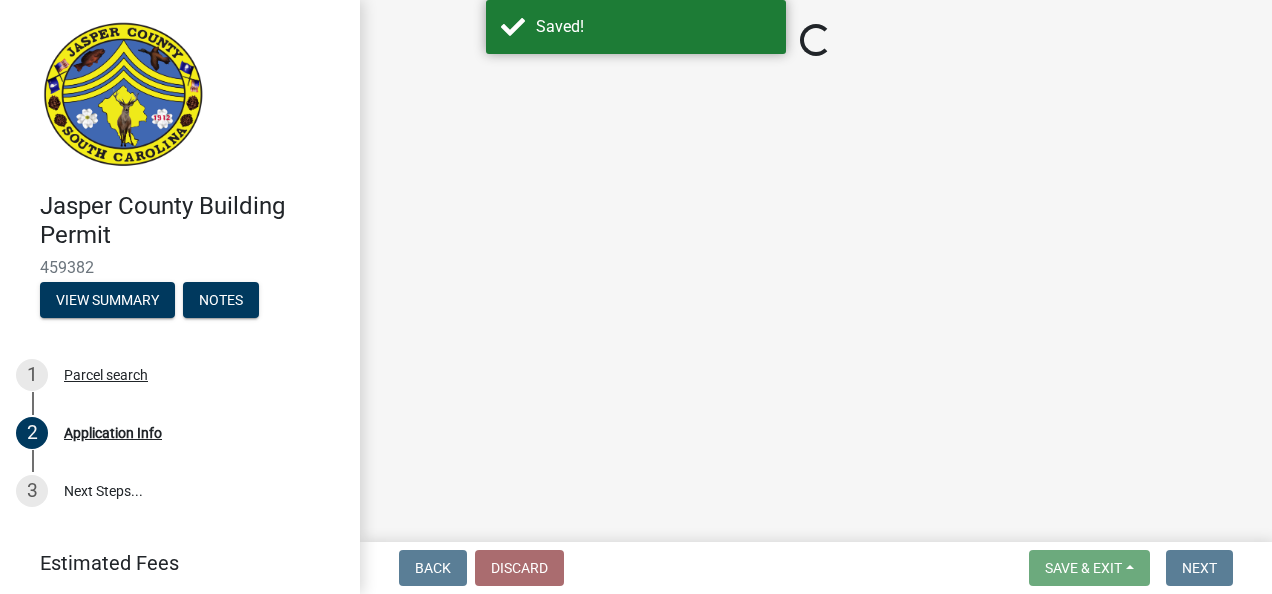 select on "4b7d28f2-ad6d-4146-a007-9cde64d4e27b" 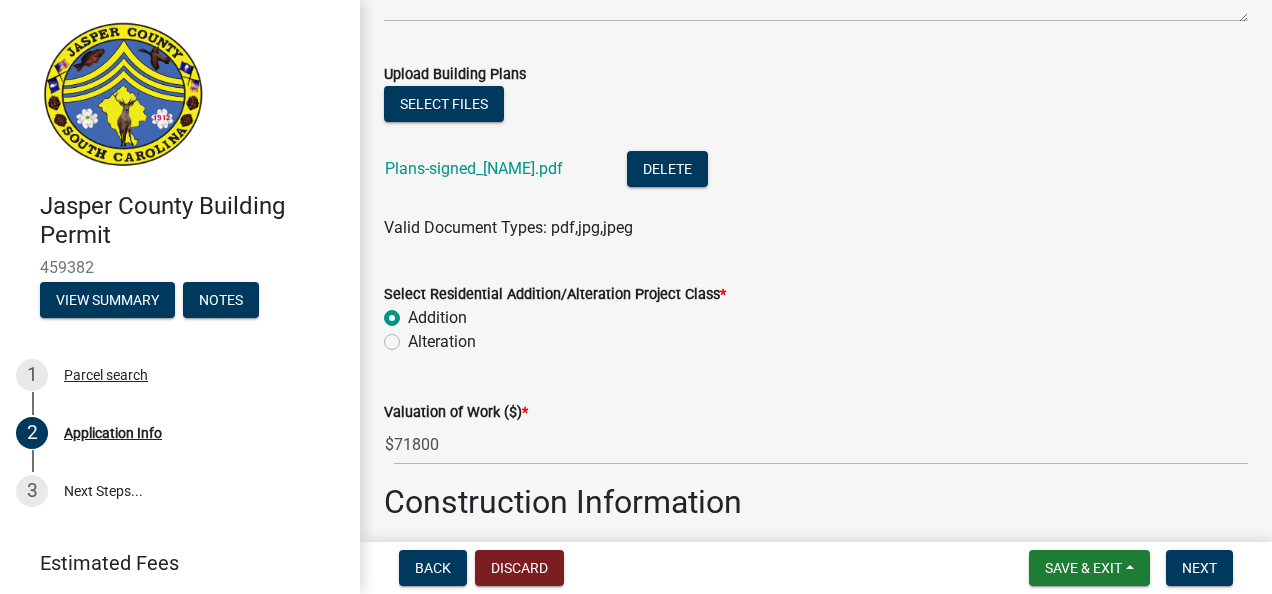 scroll, scrollTop: 2482, scrollLeft: 0, axis: vertical 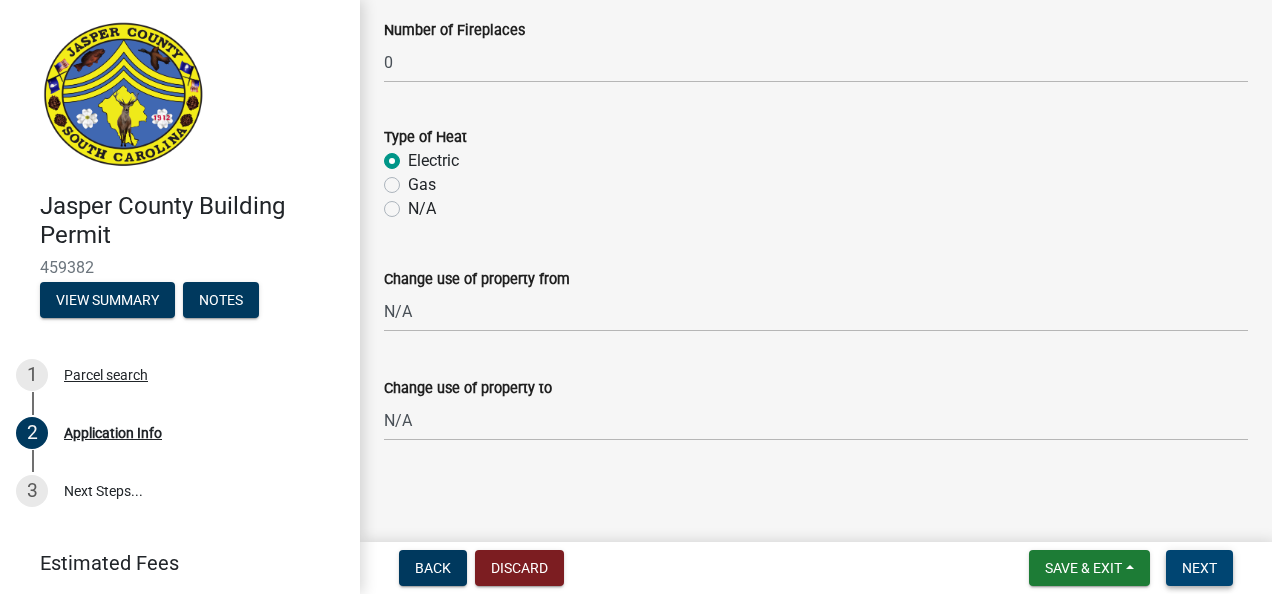 click on "Next" at bounding box center (1199, 568) 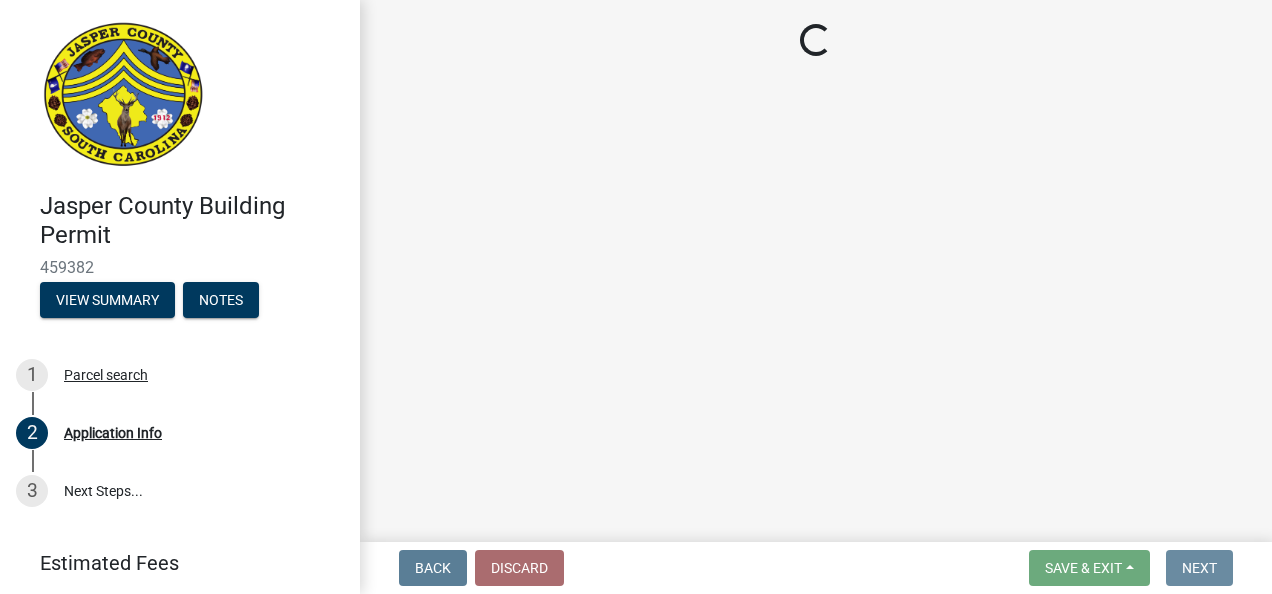 scroll, scrollTop: 0, scrollLeft: 0, axis: both 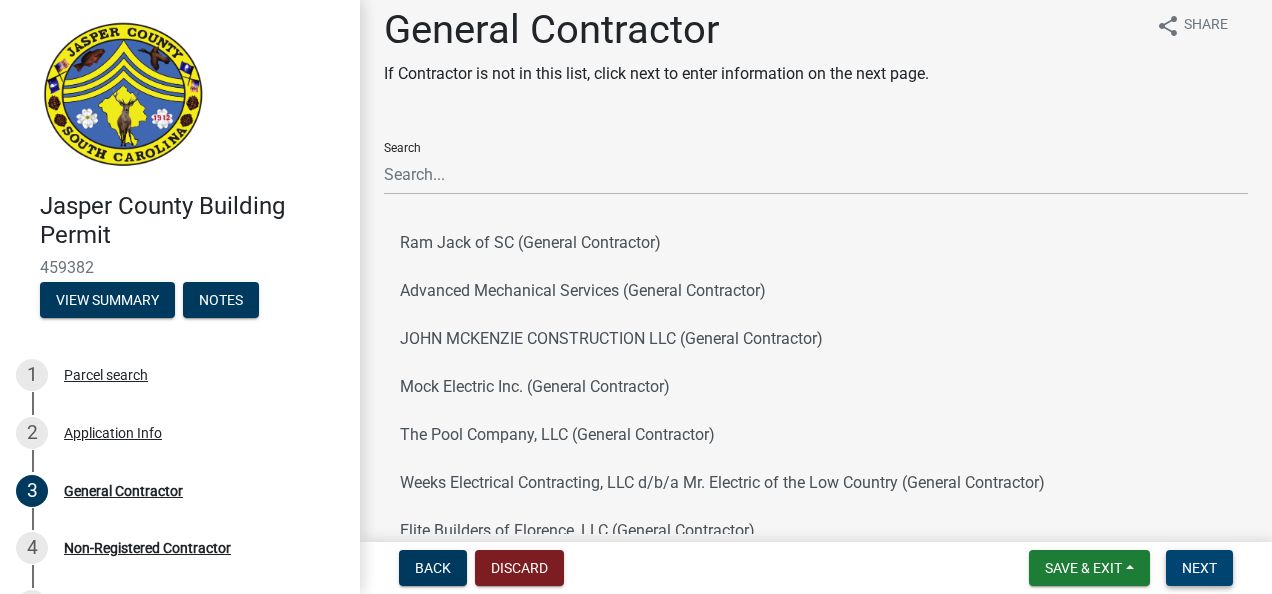 drag, startPoint x: 1204, startPoint y: 566, endPoint x: 1202, endPoint y: 533, distance: 33.06055 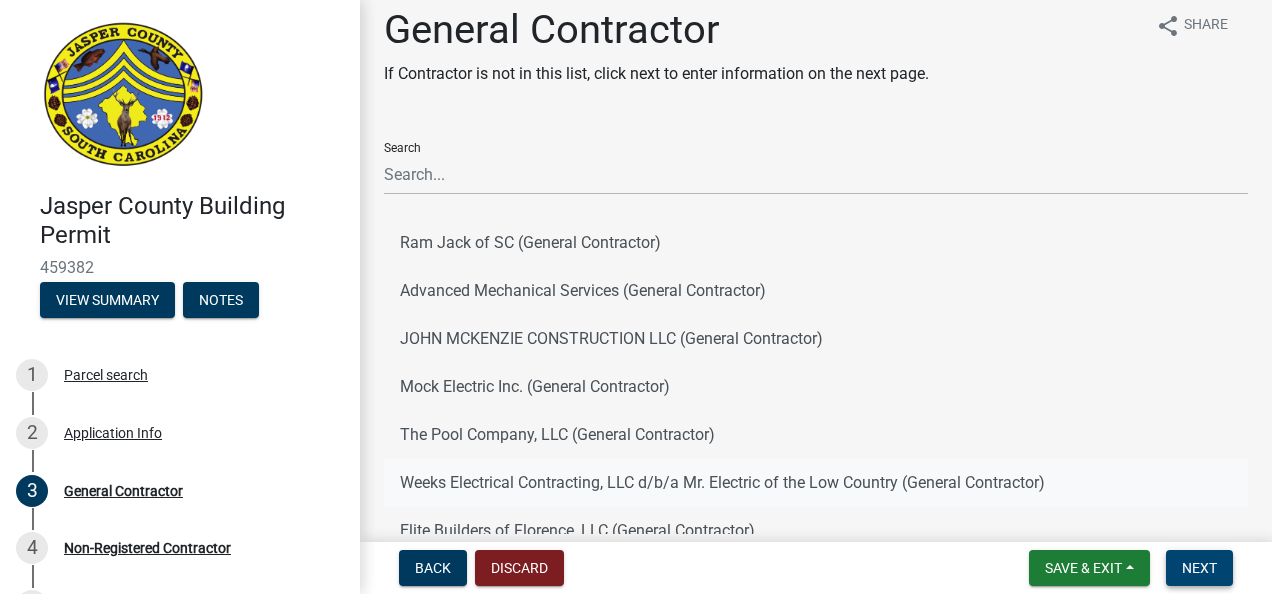click on "Next" at bounding box center (1199, 568) 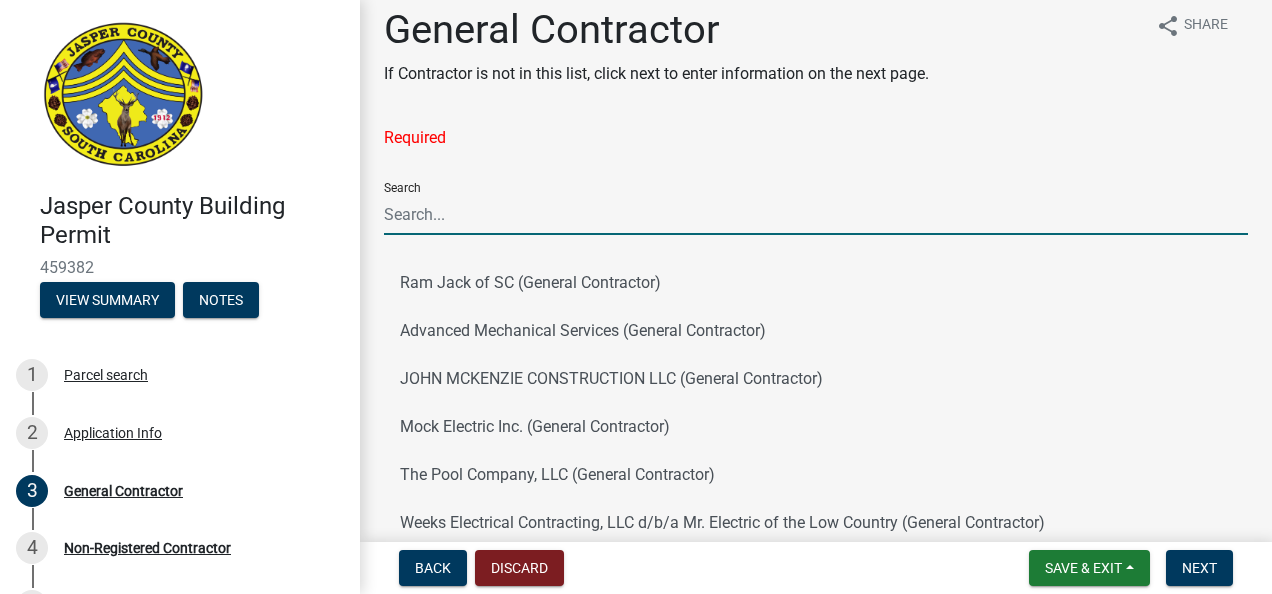 click on "Search" at bounding box center (816, 214) 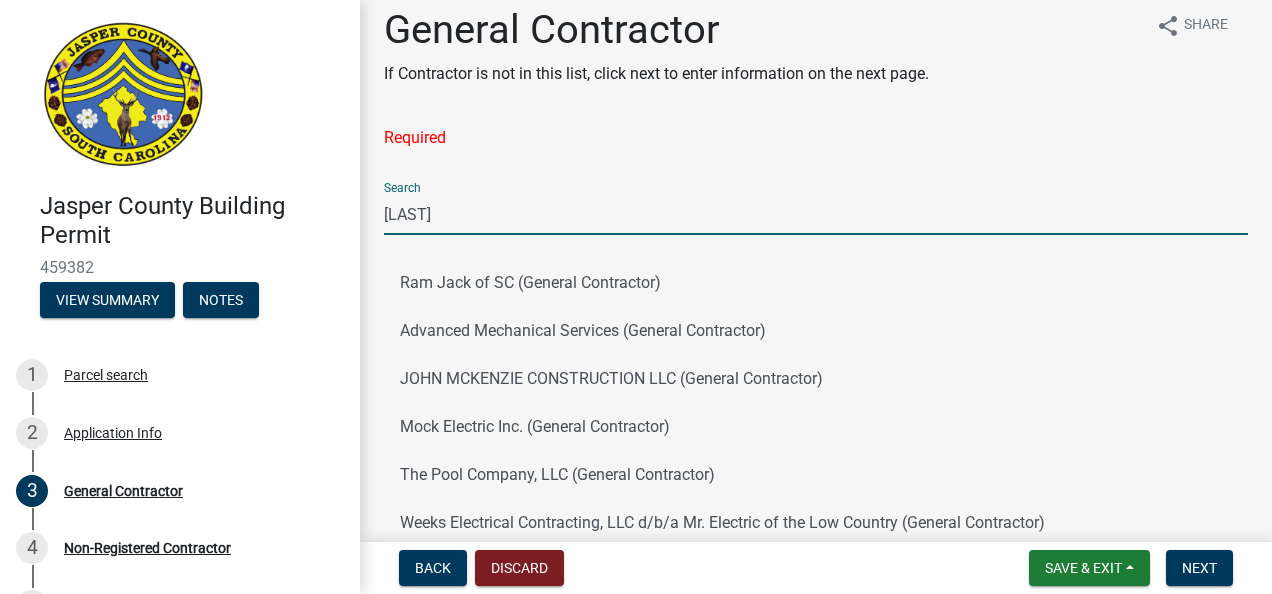 type on "Lesesne" 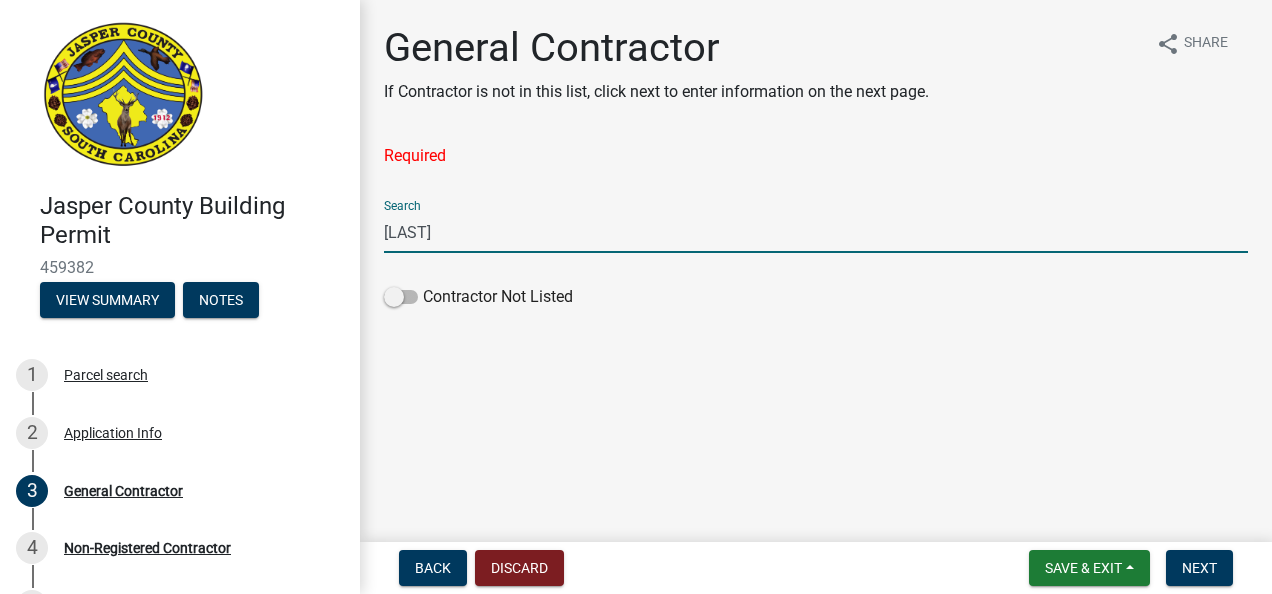 scroll, scrollTop: 0, scrollLeft: 0, axis: both 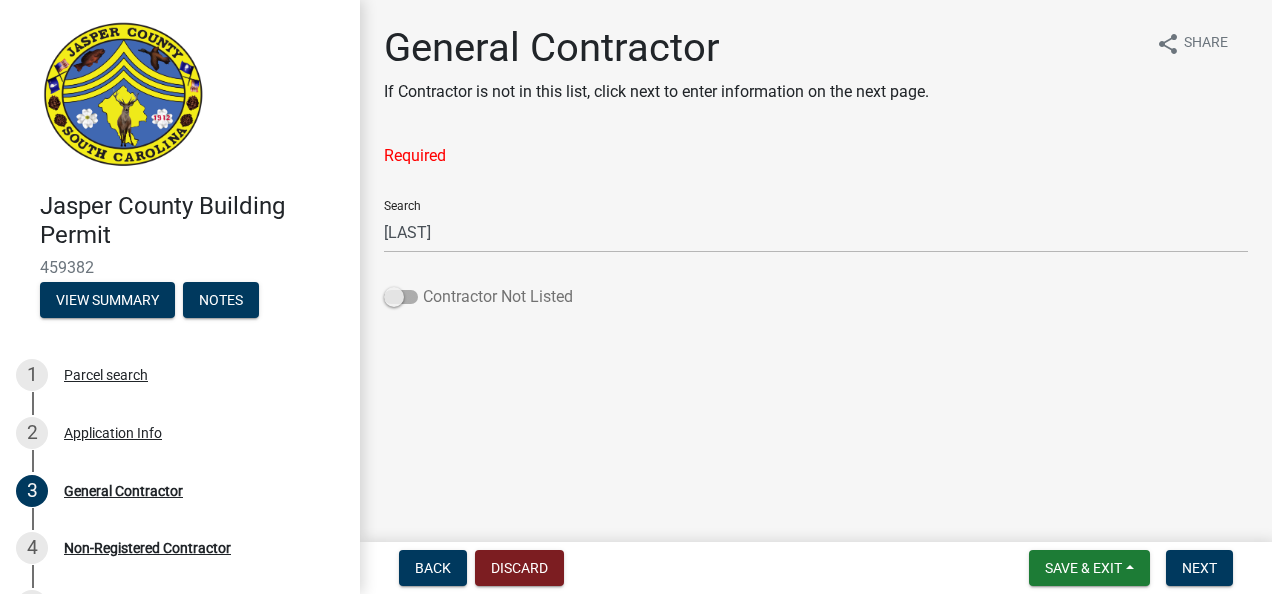 click 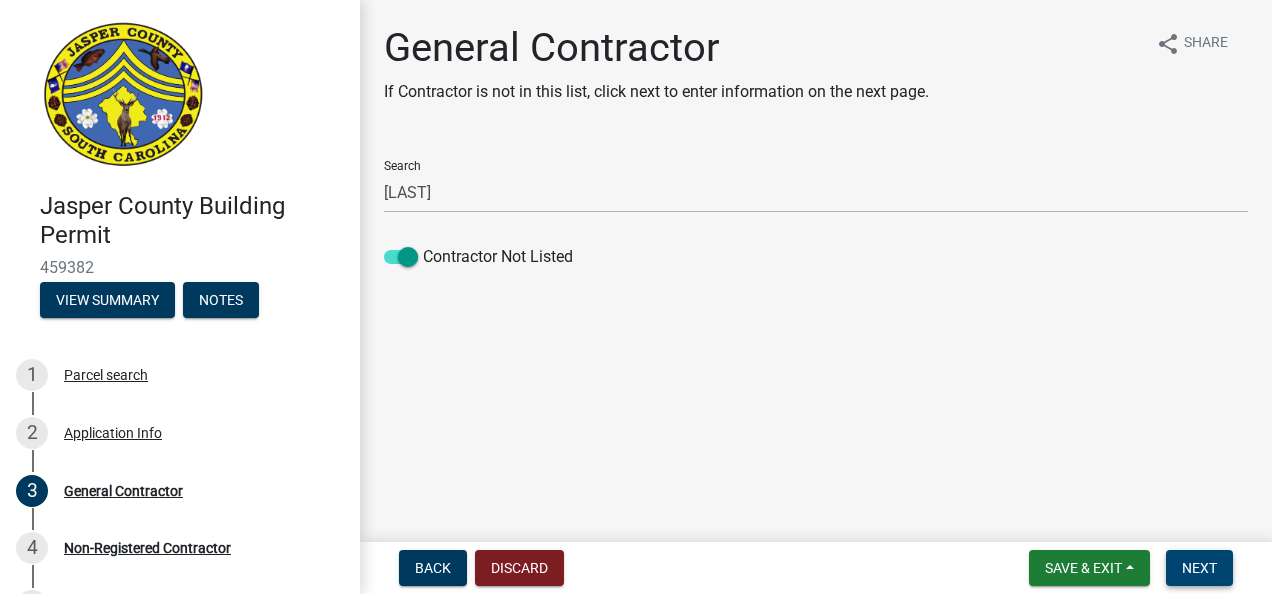 click on "Next" at bounding box center [1199, 568] 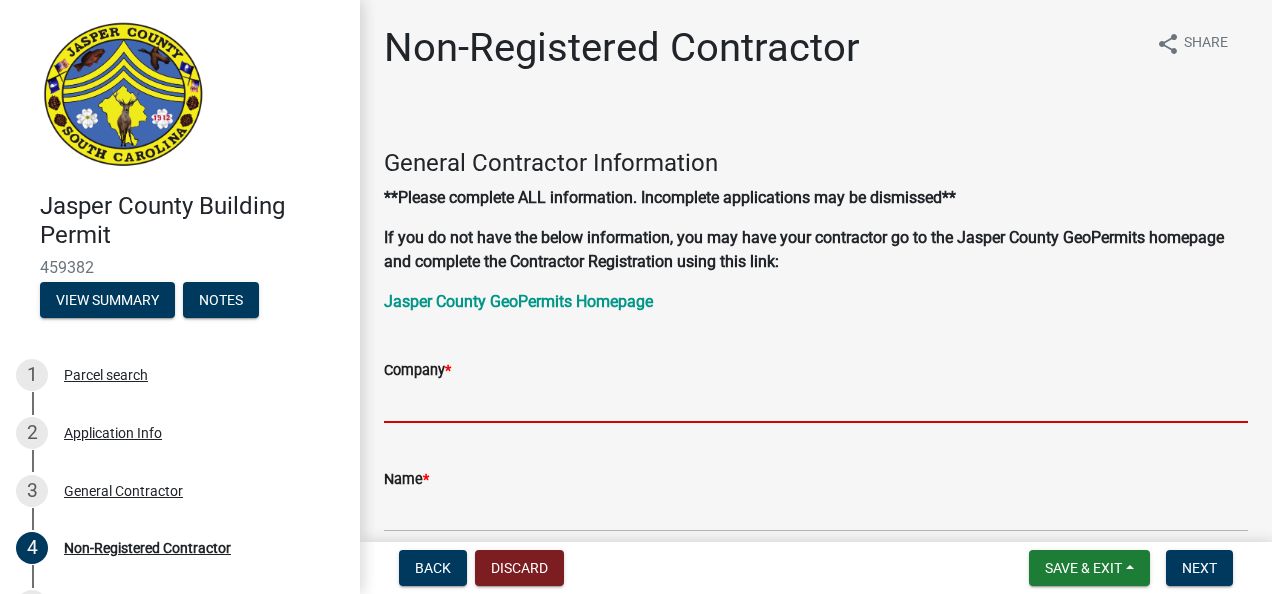 click on "Company  *" at bounding box center (816, 402) 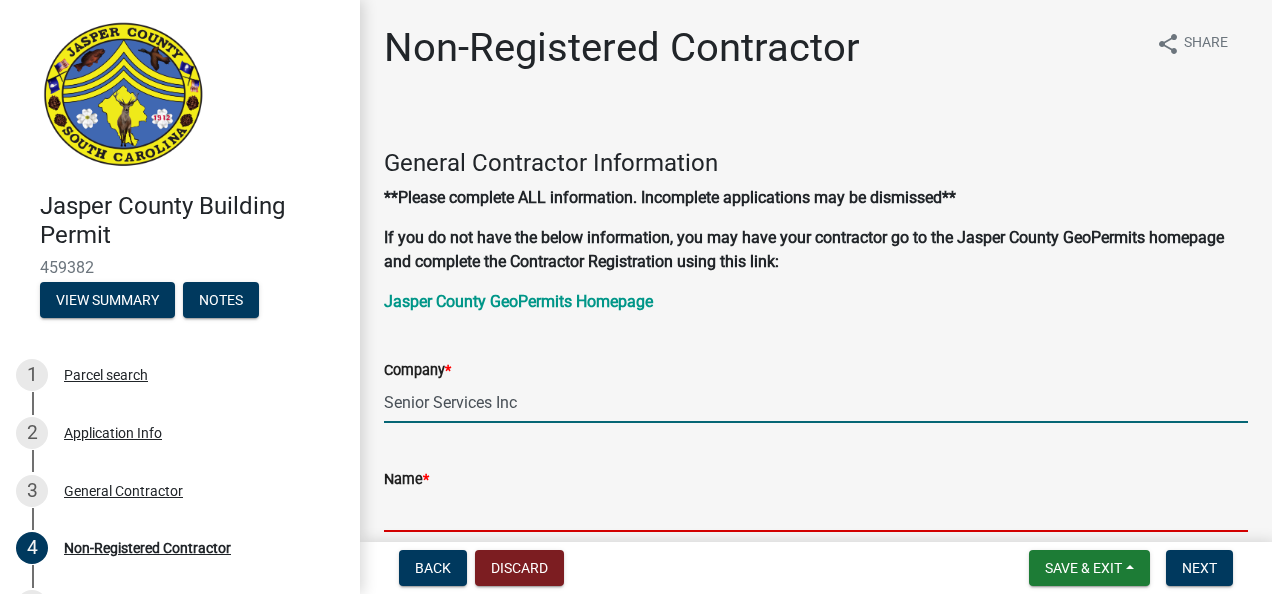 type on "George L. Lesesne" 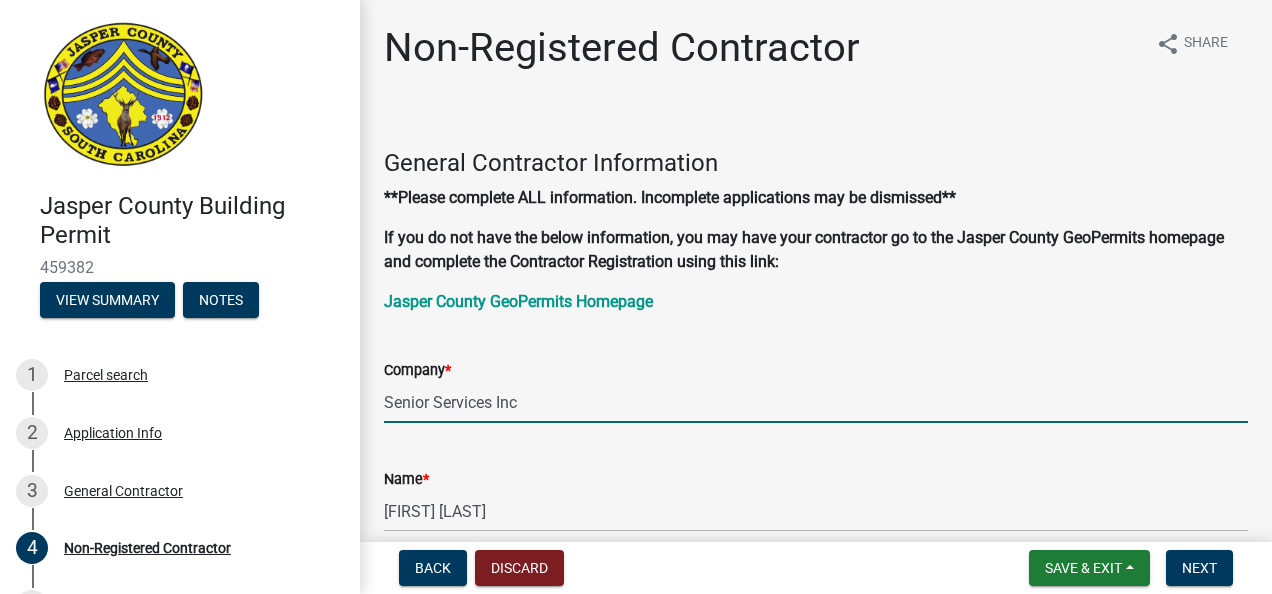 type on "1315 Levi Street" 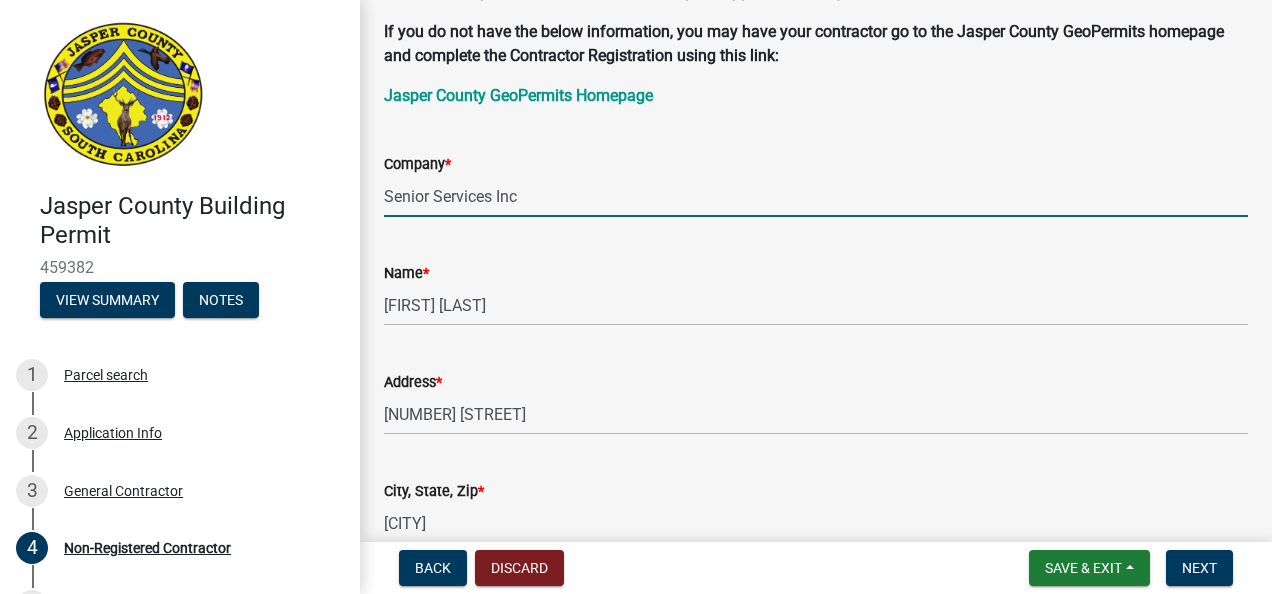 scroll, scrollTop: 226, scrollLeft: 0, axis: vertical 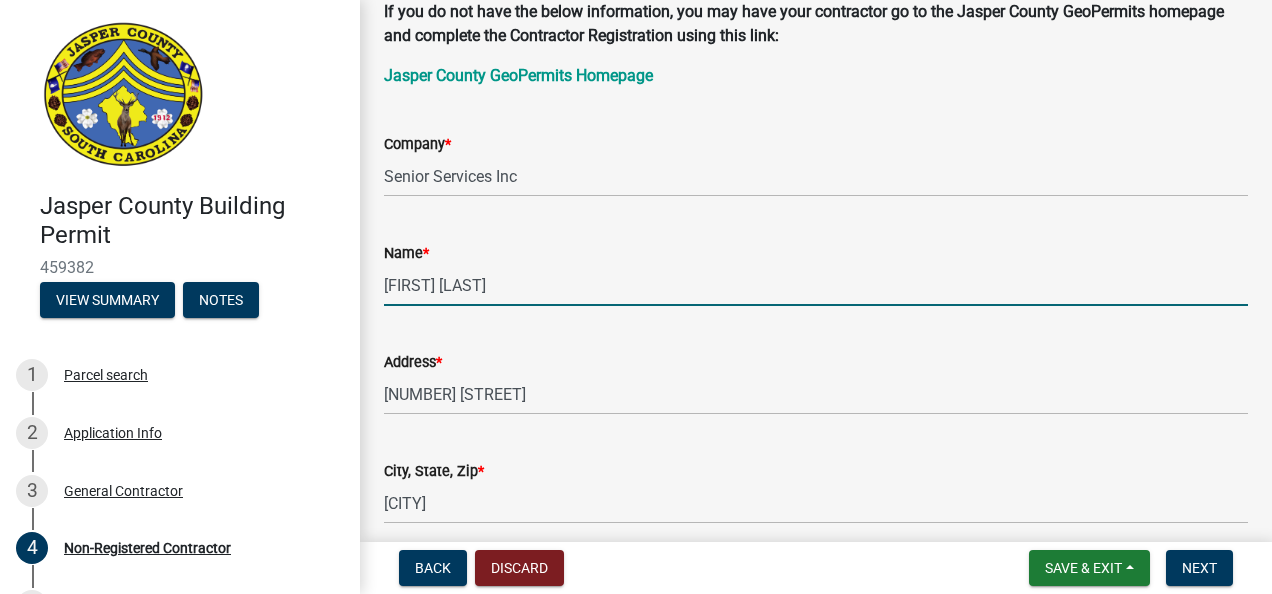 drag, startPoint x: 456, startPoint y: 288, endPoint x: 478, endPoint y: 294, distance: 22.803509 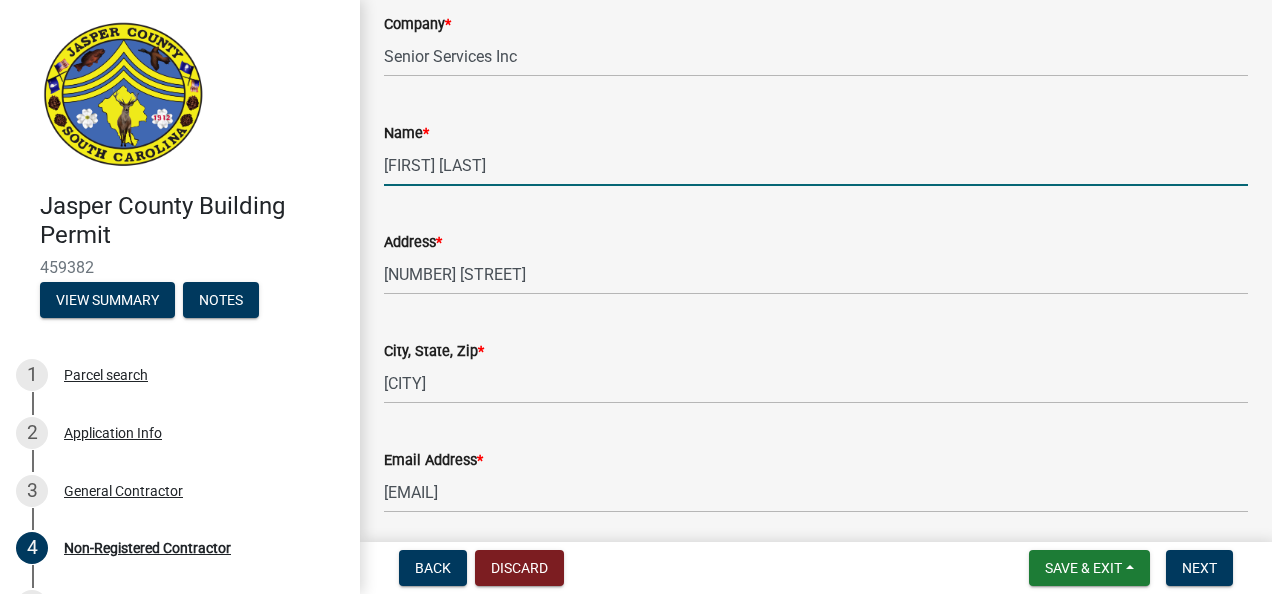 scroll, scrollTop: 376, scrollLeft: 0, axis: vertical 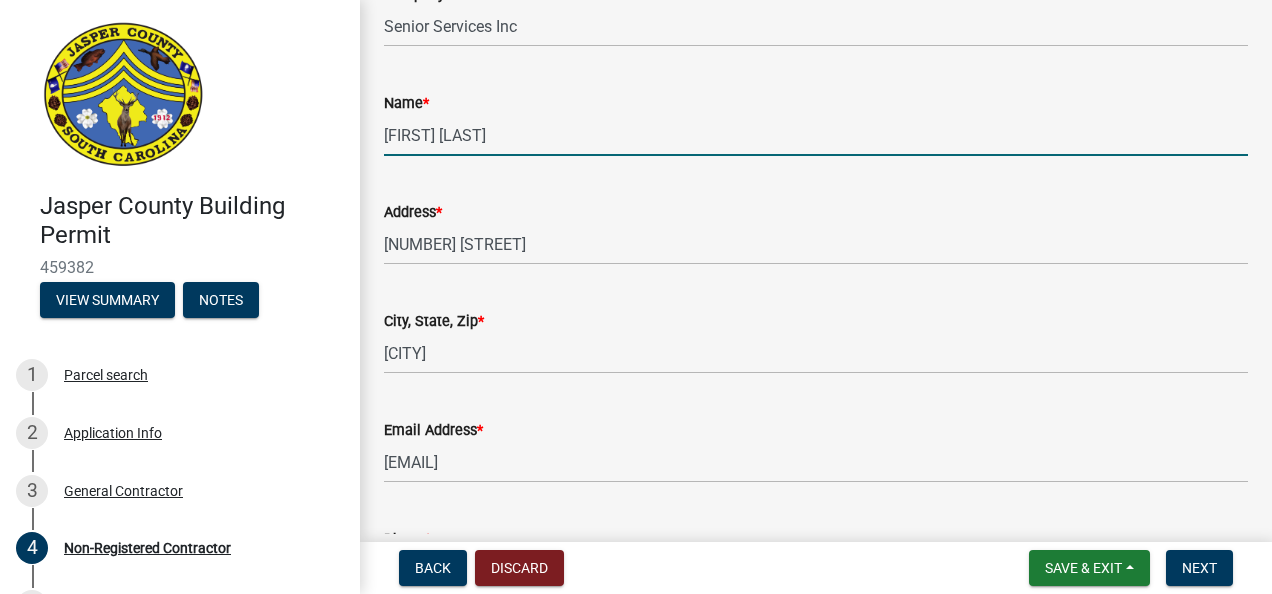 type on "George Lesesne" 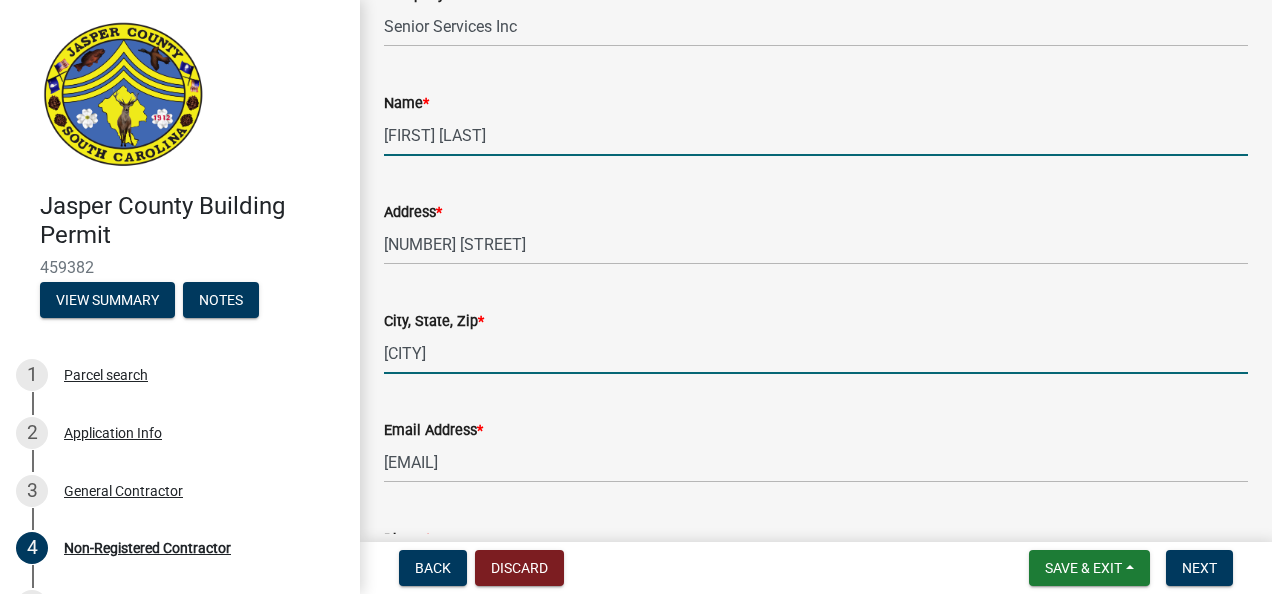 click on "Manning" at bounding box center (816, 353) 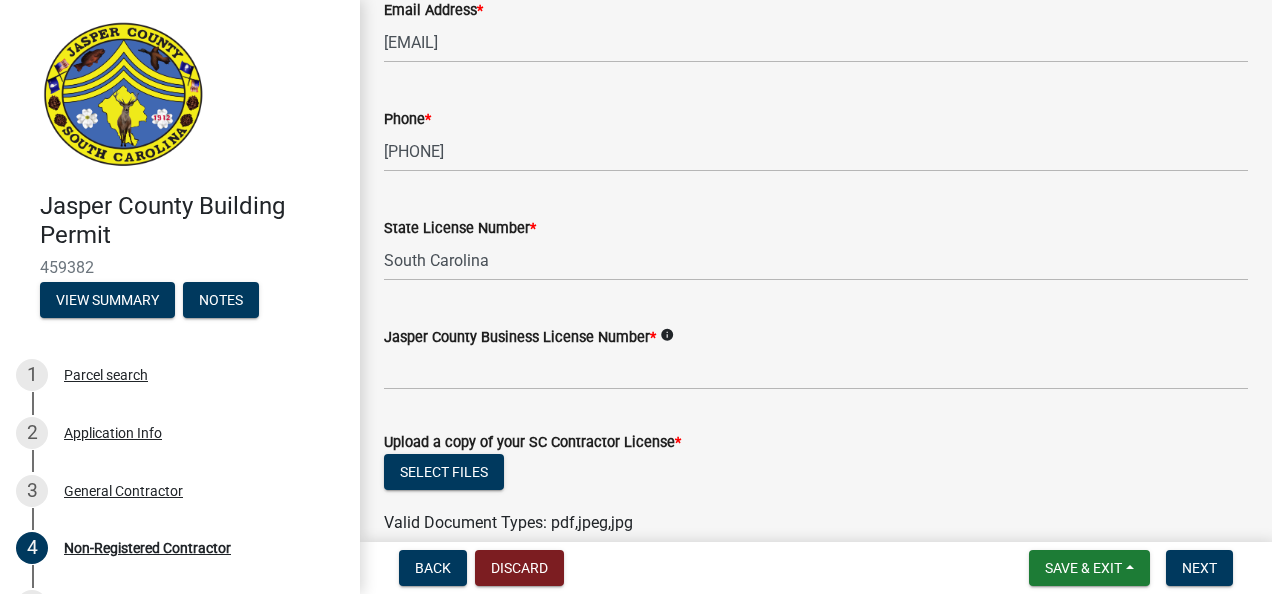 scroll, scrollTop: 808, scrollLeft: 0, axis: vertical 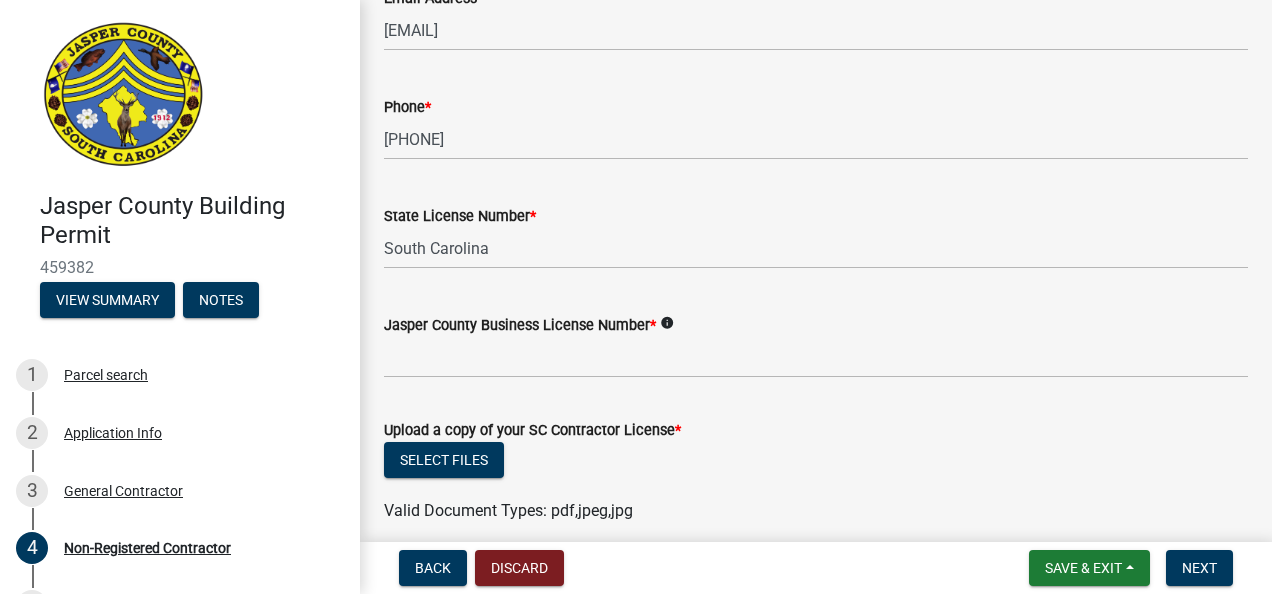 type on "Manning, SC 29102" 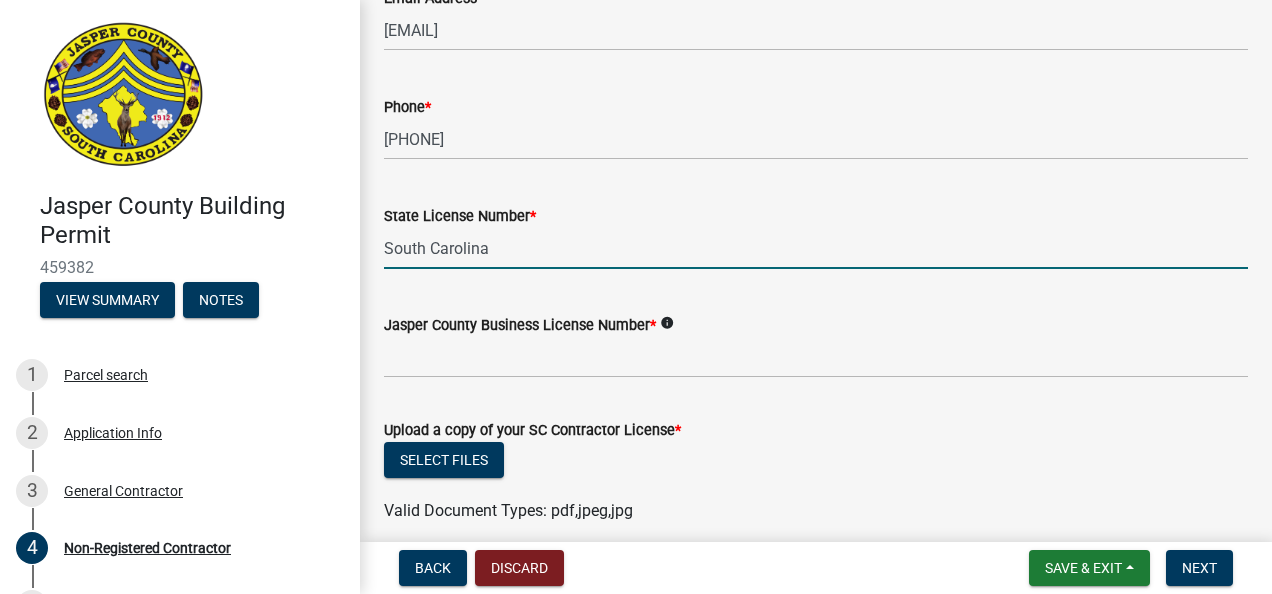 click on "South Carolina" at bounding box center (816, 248) 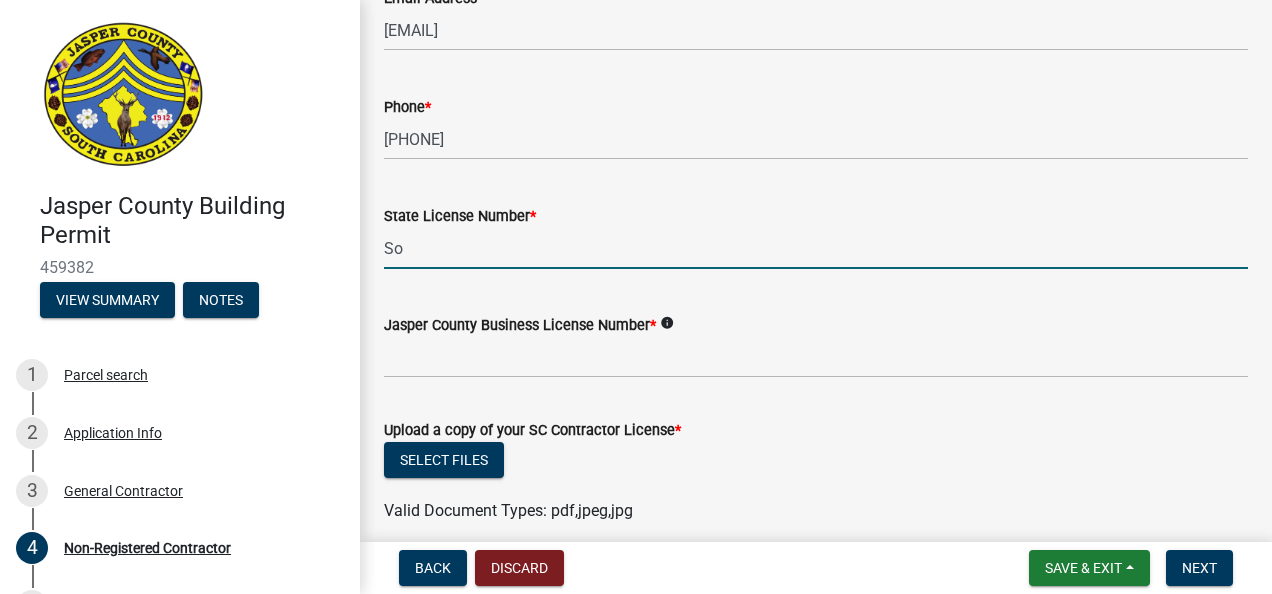 type on "S" 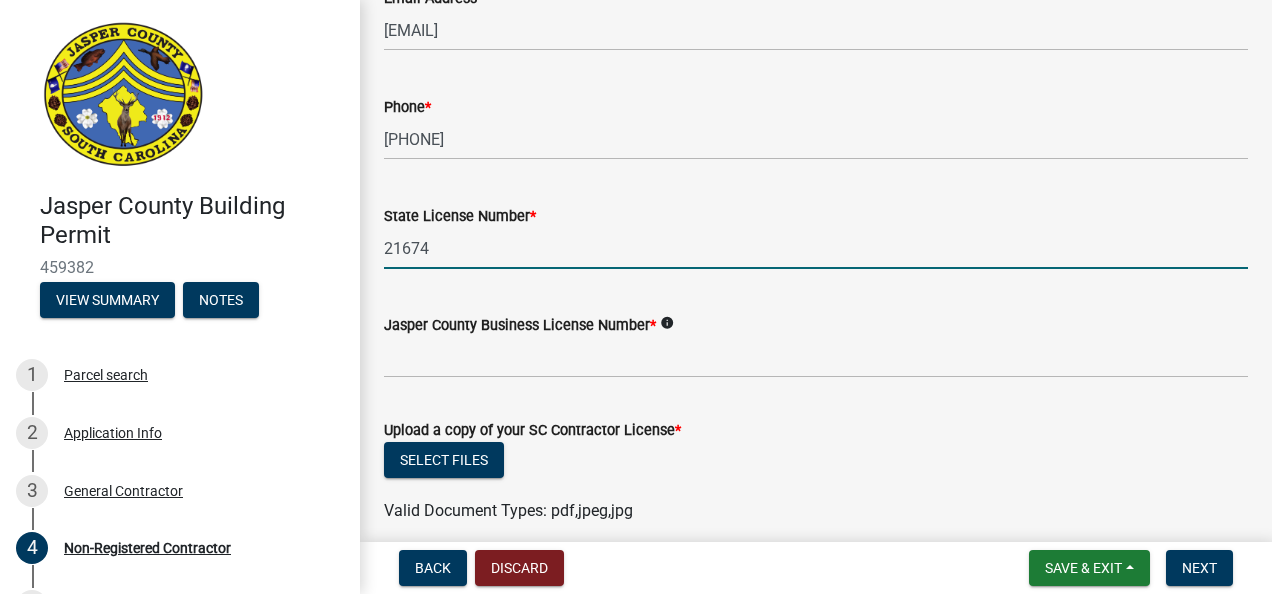 type on "21674" 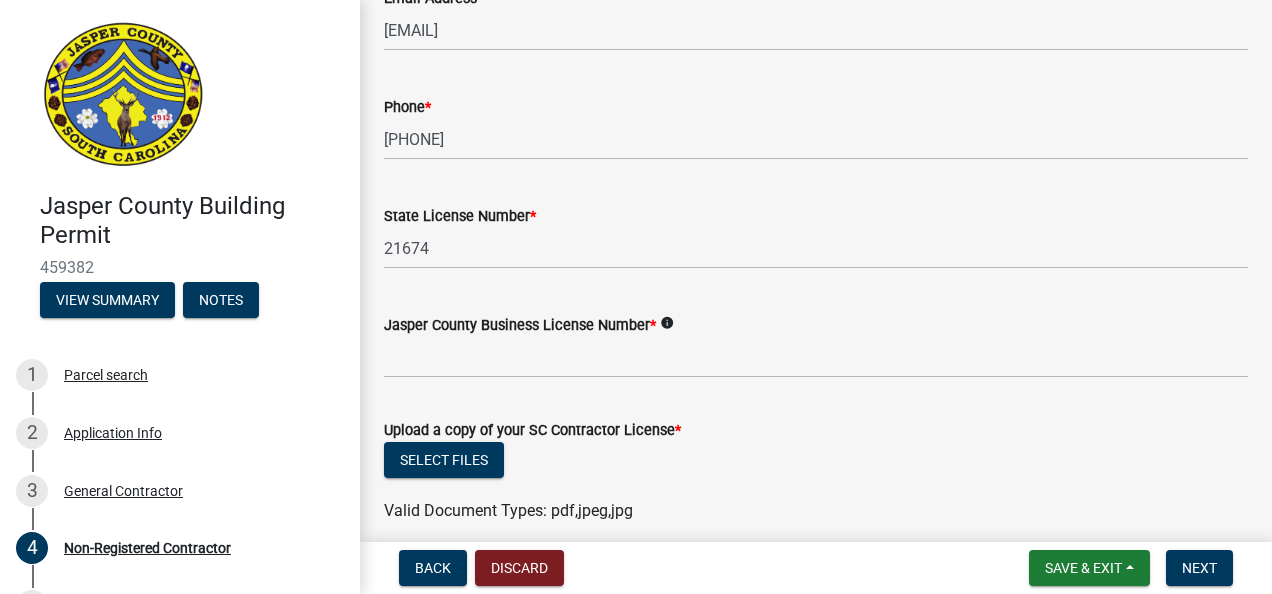 click on "Jasper County Business License Number  *  info" 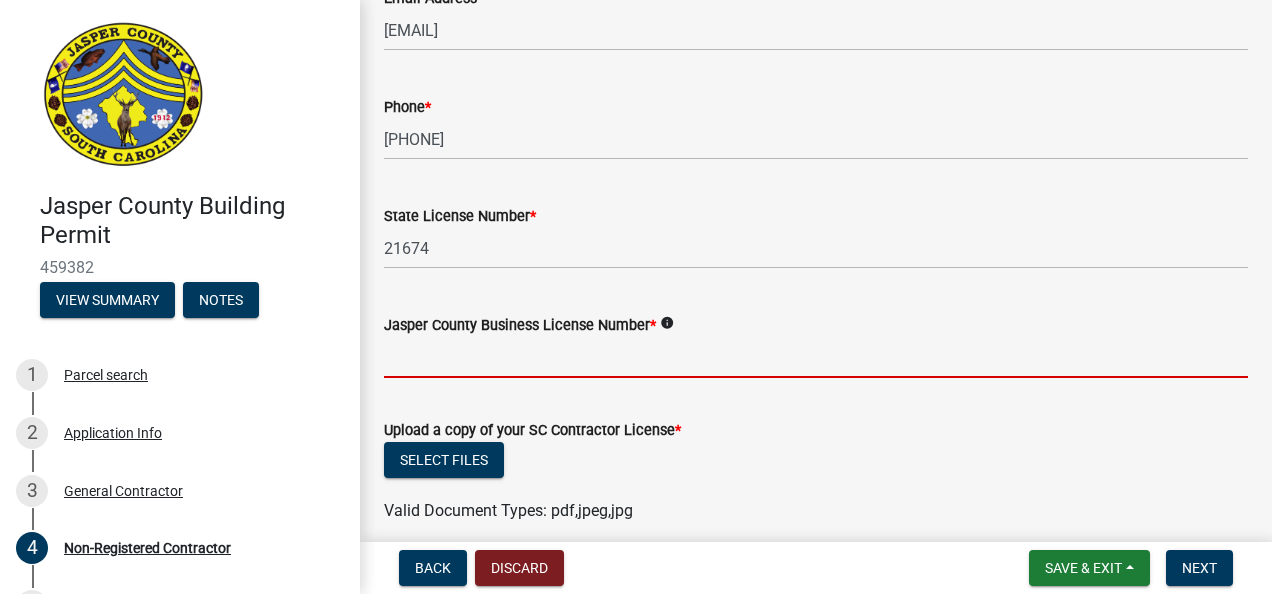 click on "Jasper County Business License Number  *" at bounding box center (816, 357) 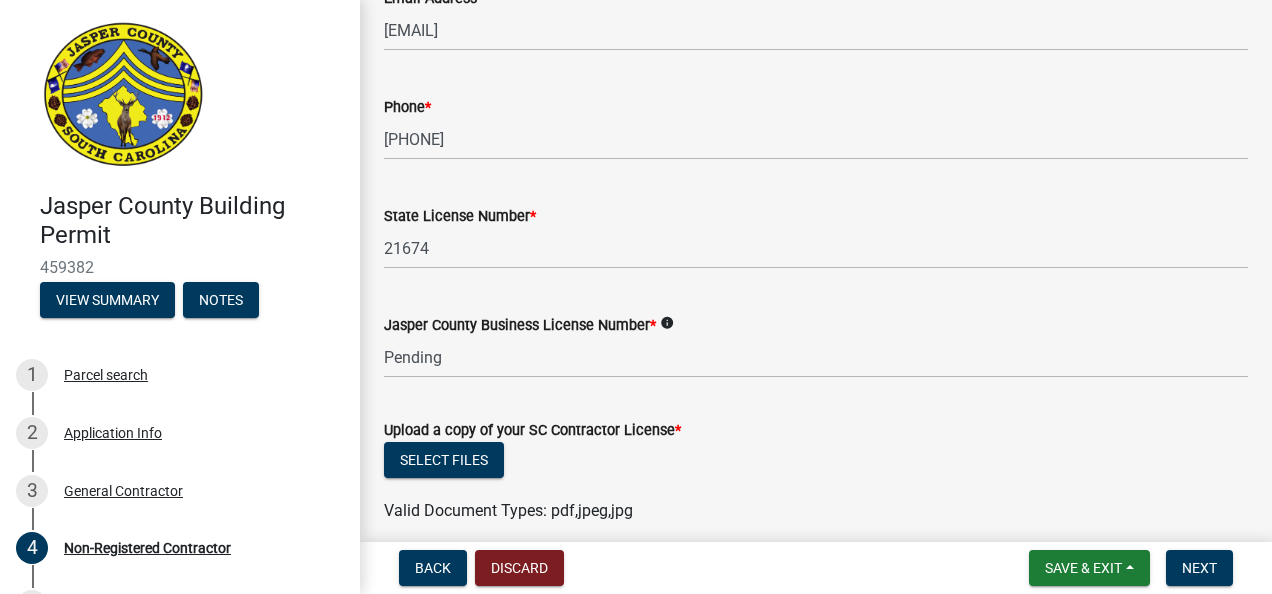 click on "info" 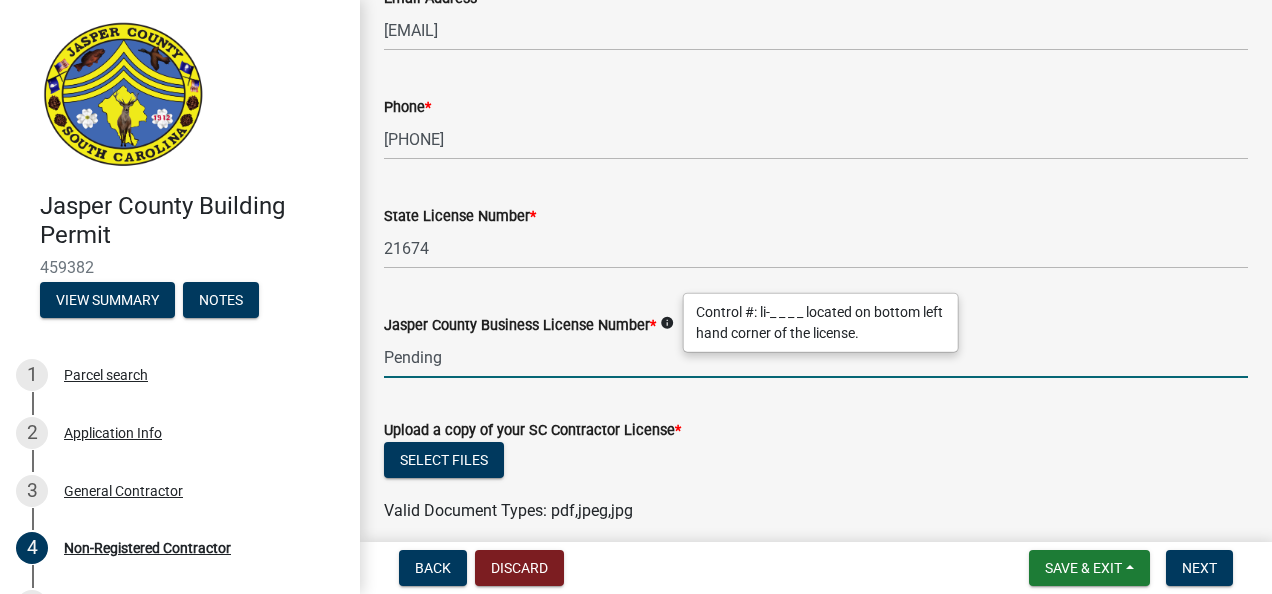 click on "Pending" at bounding box center (816, 357) 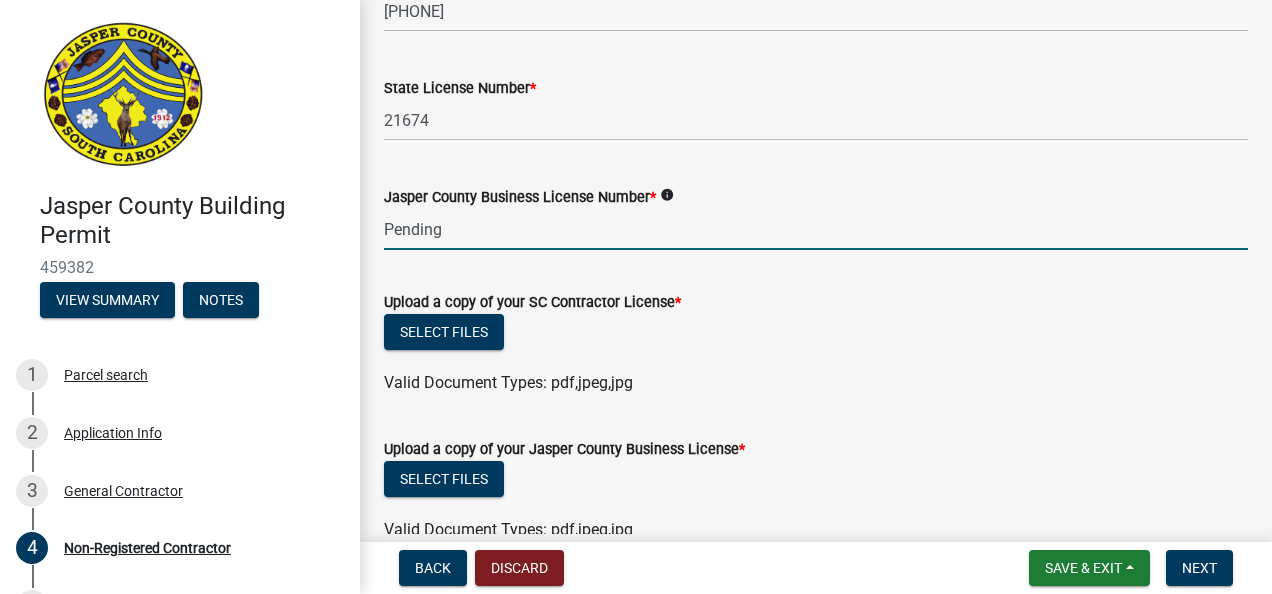 scroll, scrollTop: 944, scrollLeft: 0, axis: vertical 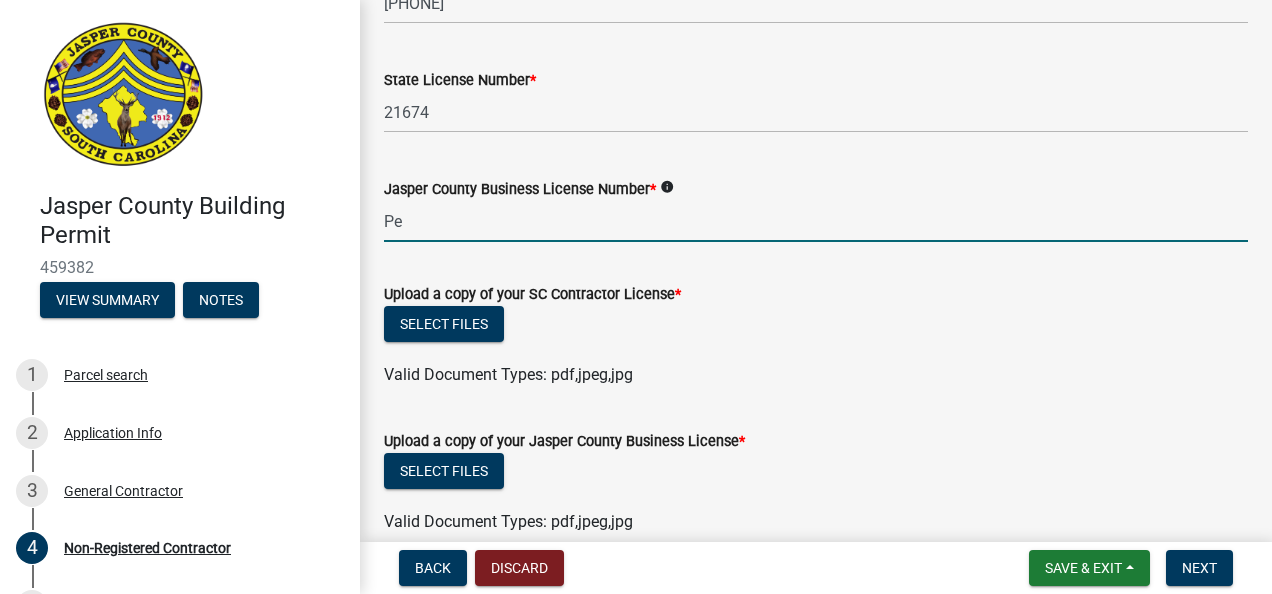 type on "P" 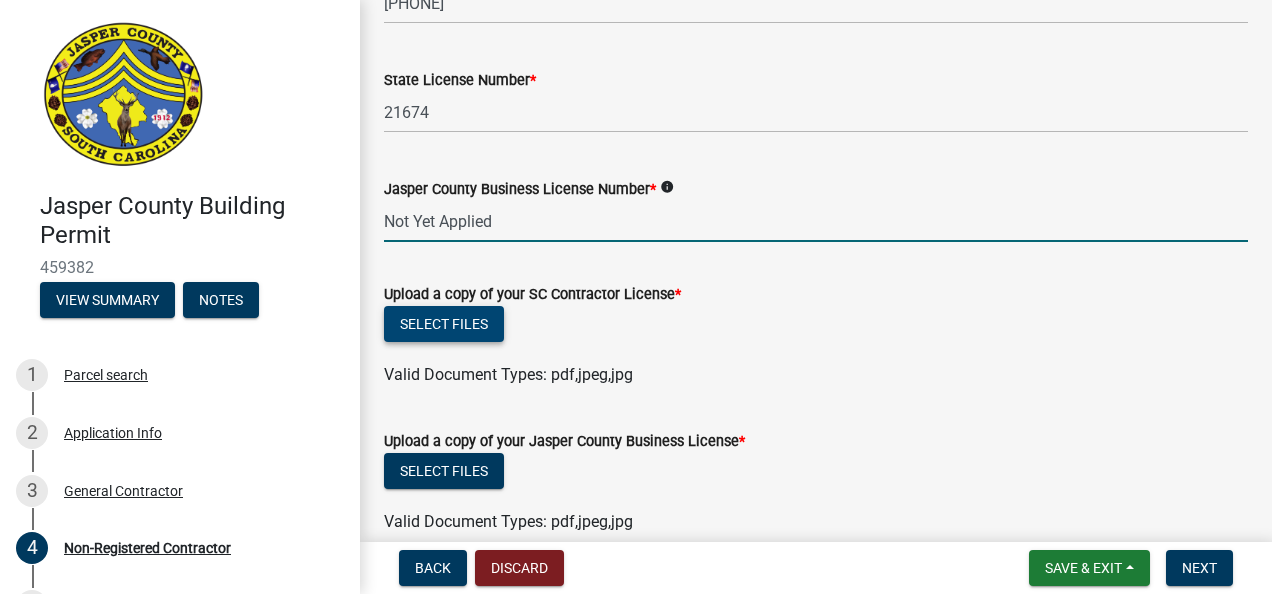 type on "Not Yet Applied" 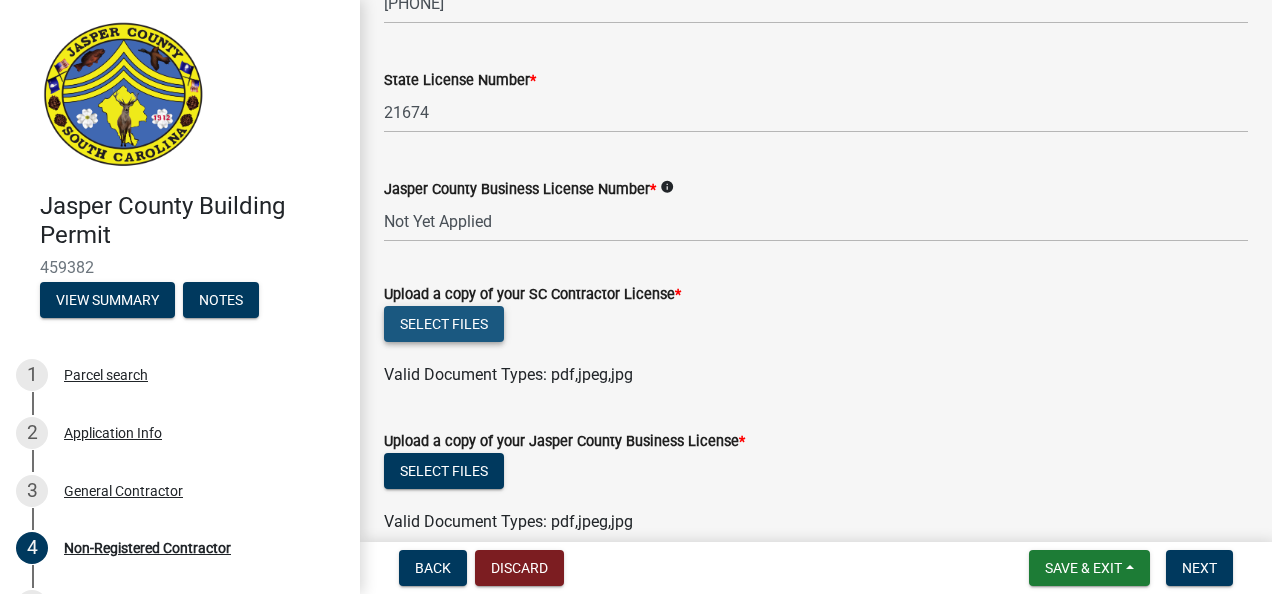 click on "Select files" 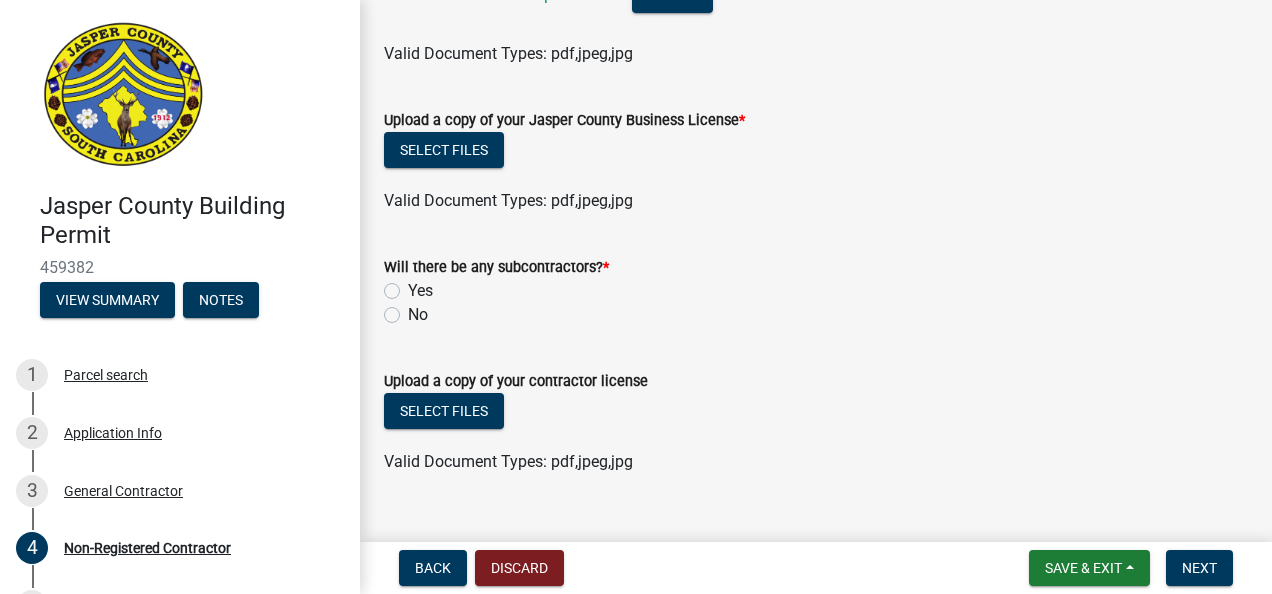 scroll, scrollTop: 1373, scrollLeft: 0, axis: vertical 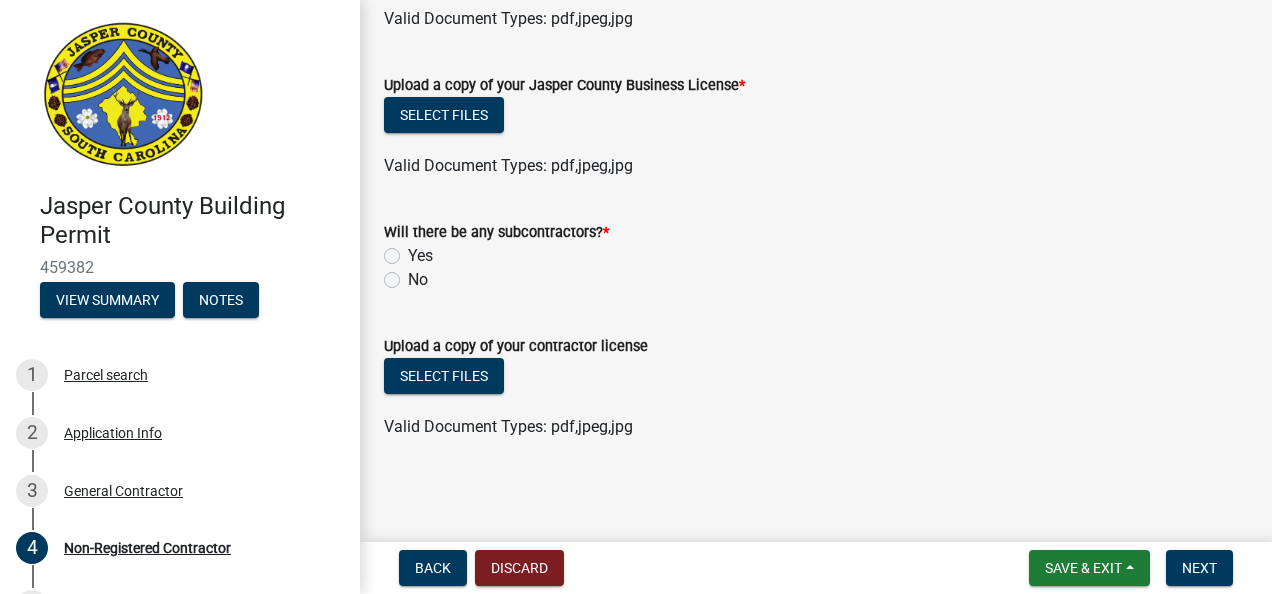 click on "Yes" 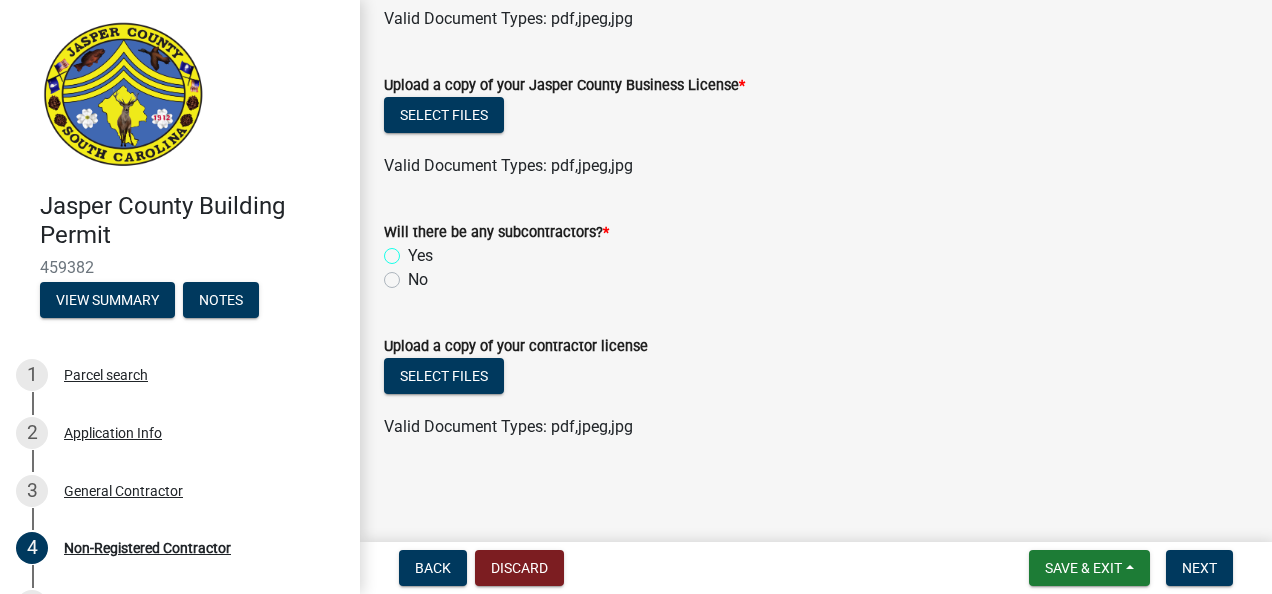 click on "Yes" at bounding box center (414, 250) 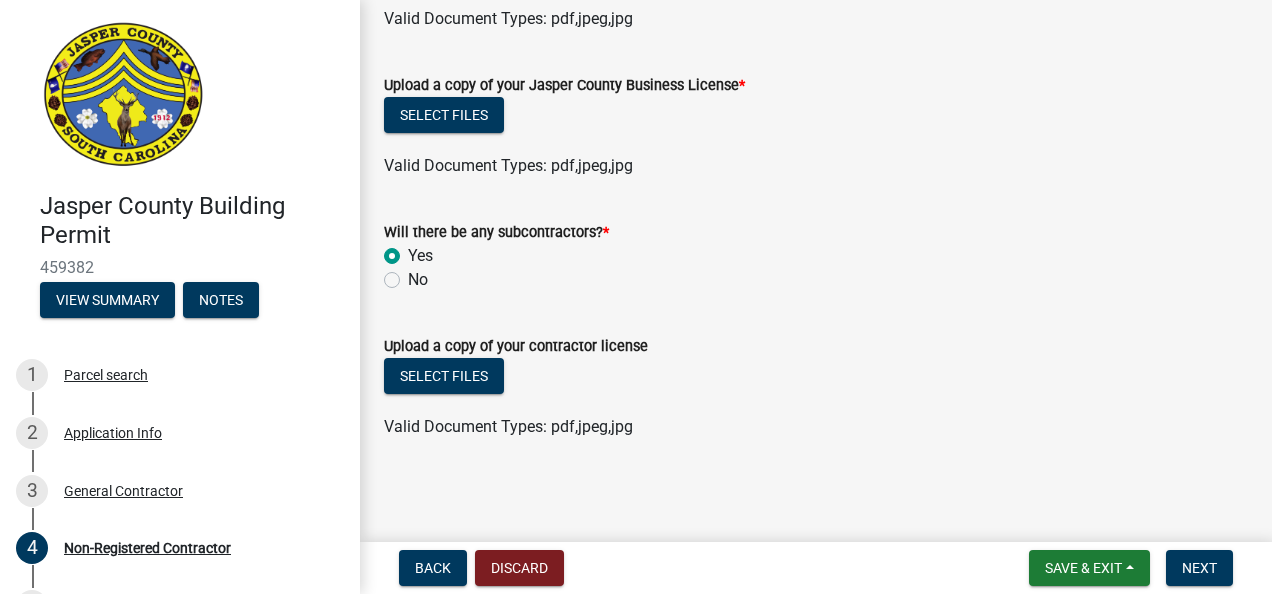 radio on "true" 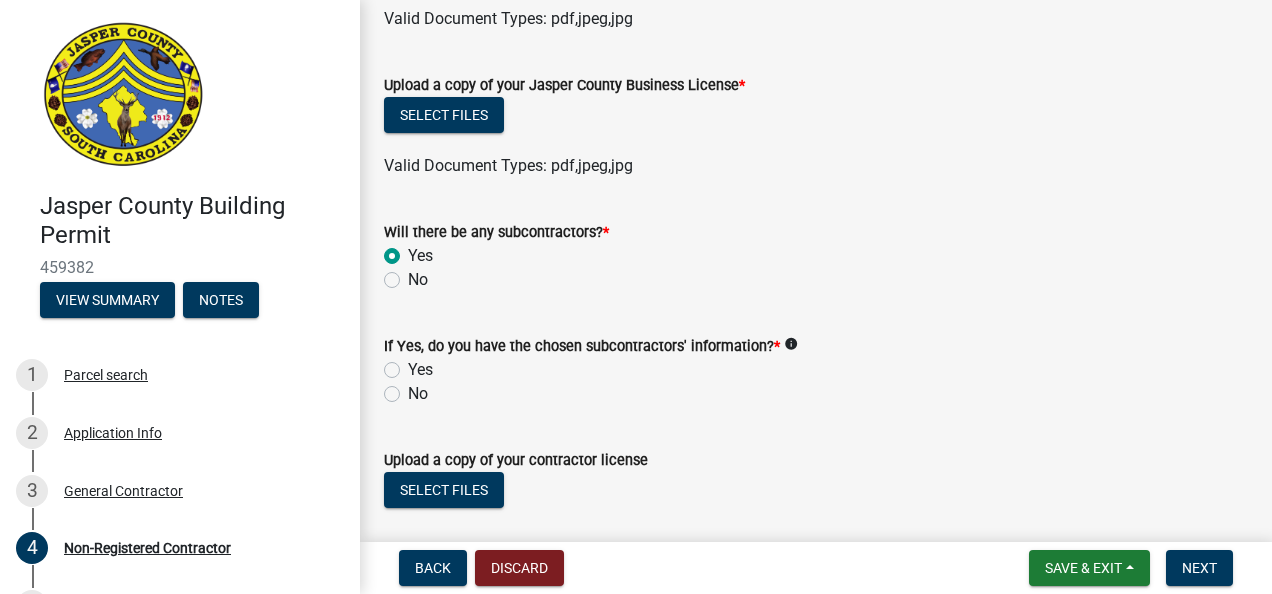click on "No" 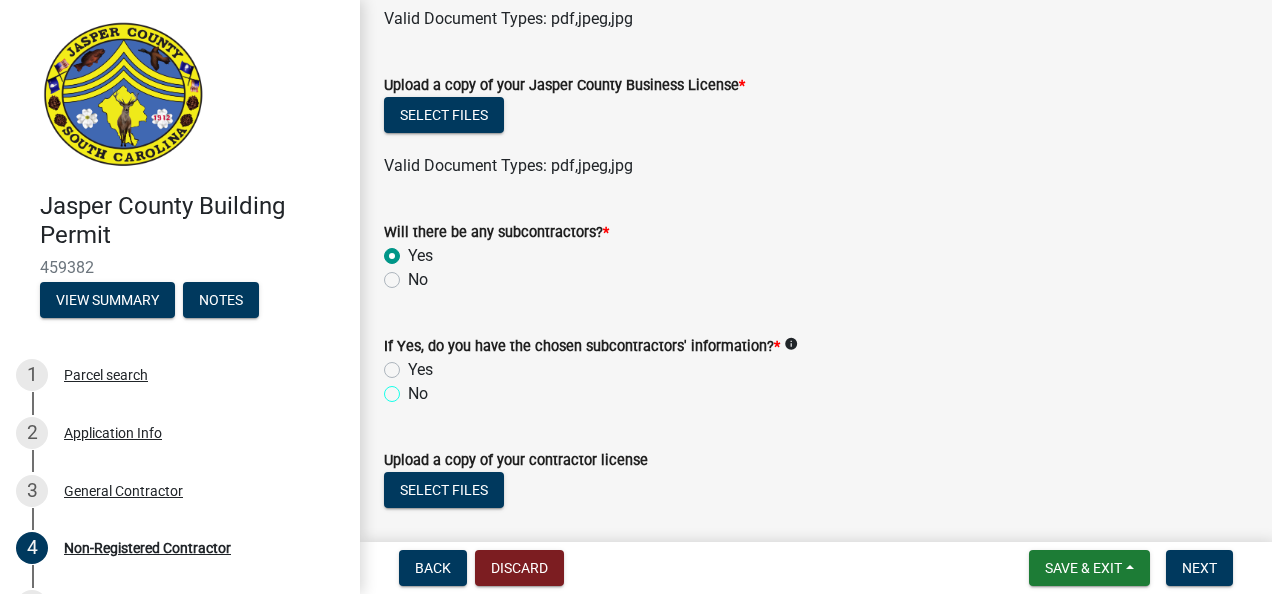click on "No" at bounding box center [414, 388] 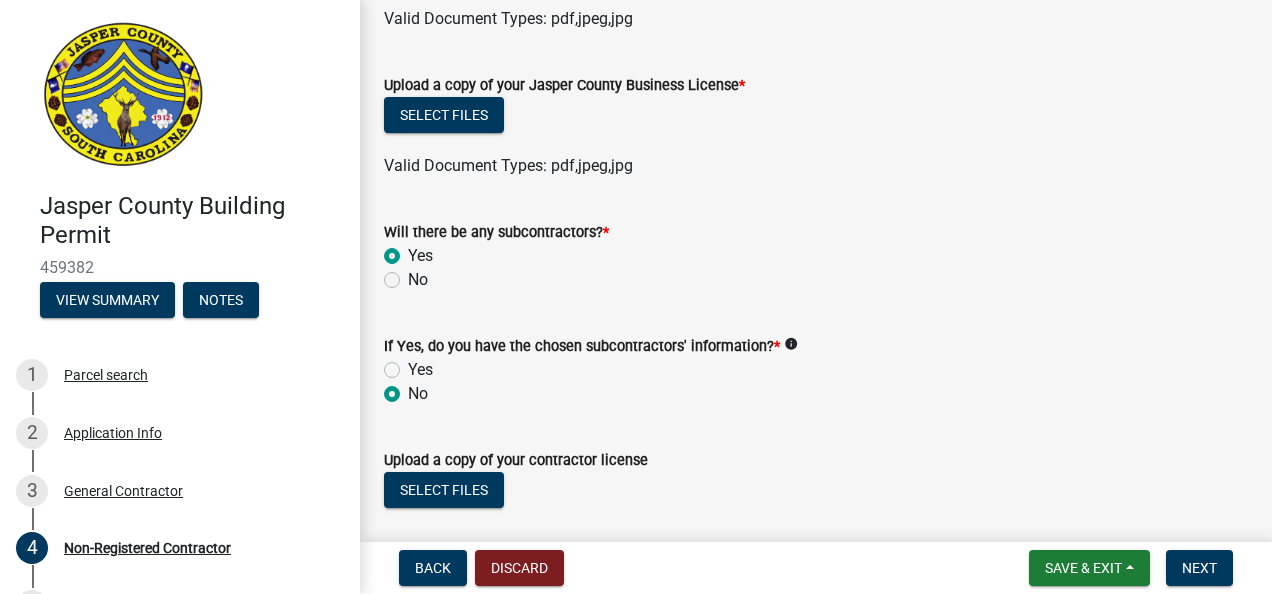 radio on "true" 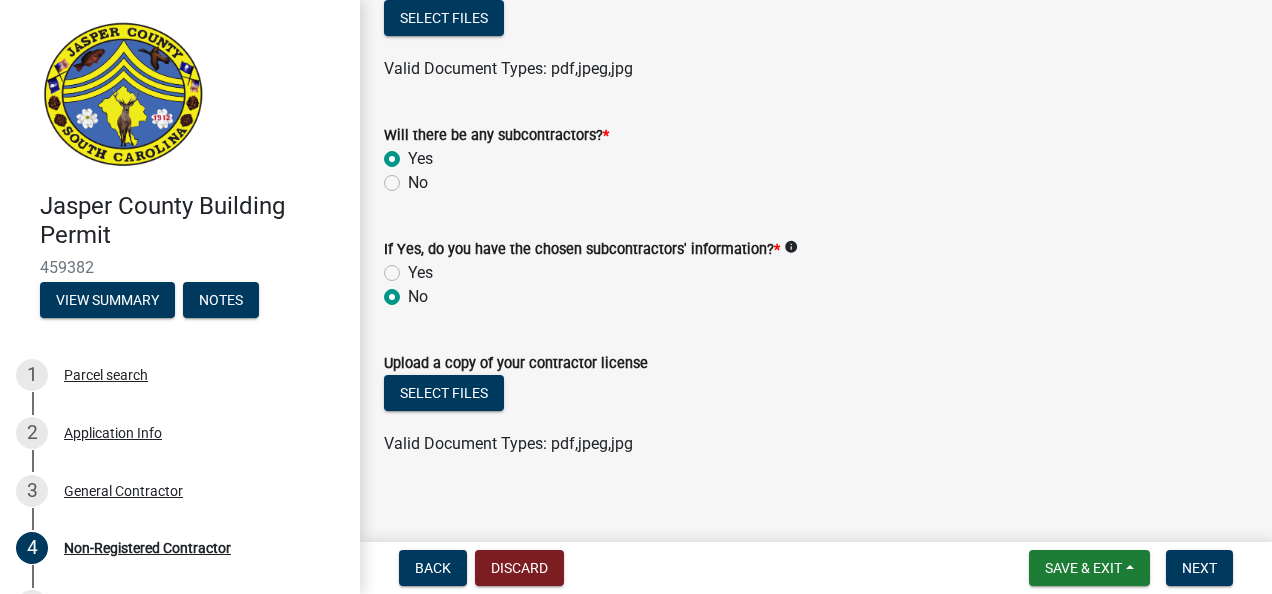 scroll, scrollTop: 1487, scrollLeft: 0, axis: vertical 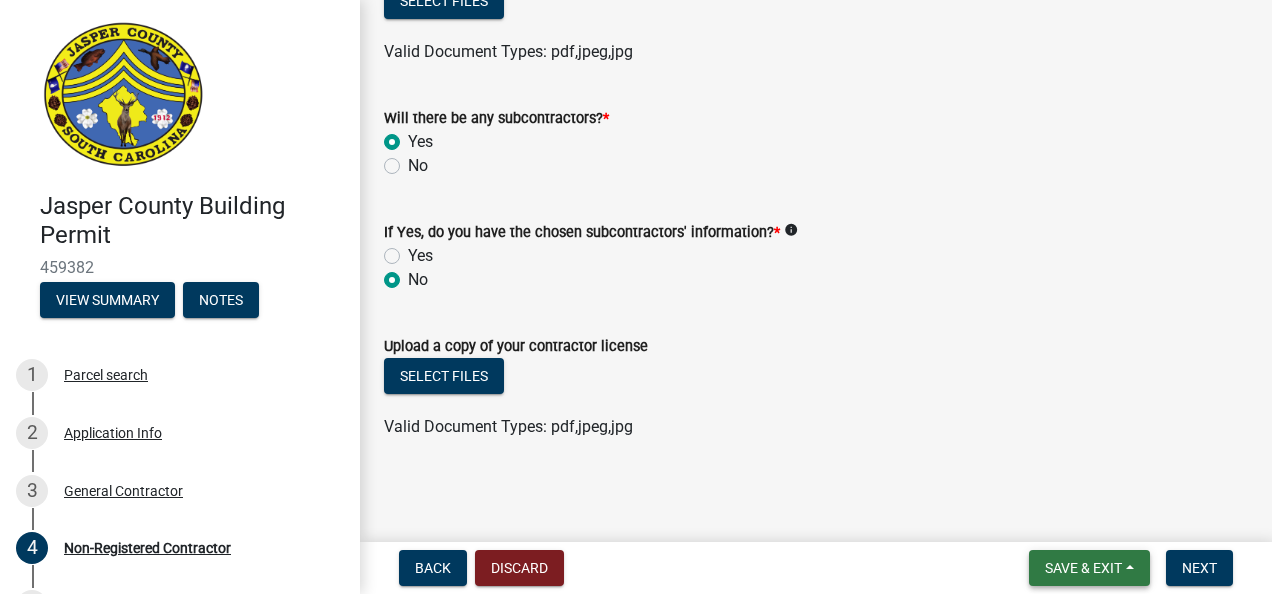 click on "Save & Exit" at bounding box center (1083, 568) 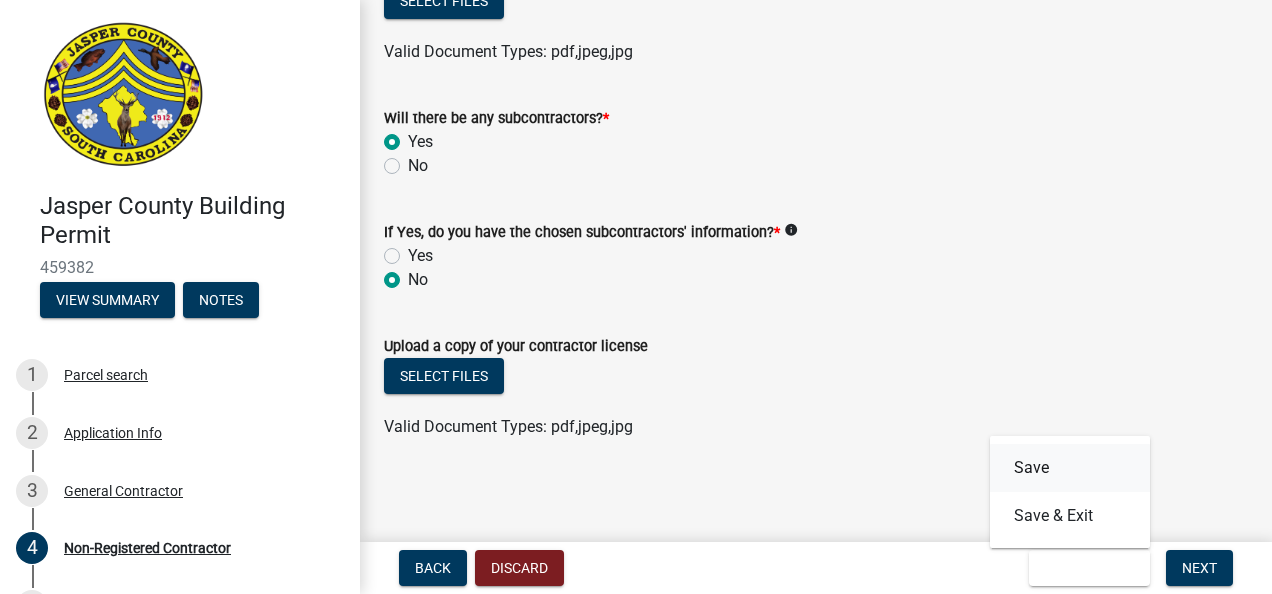 click on "Save" at bounding box center (1070, 468) 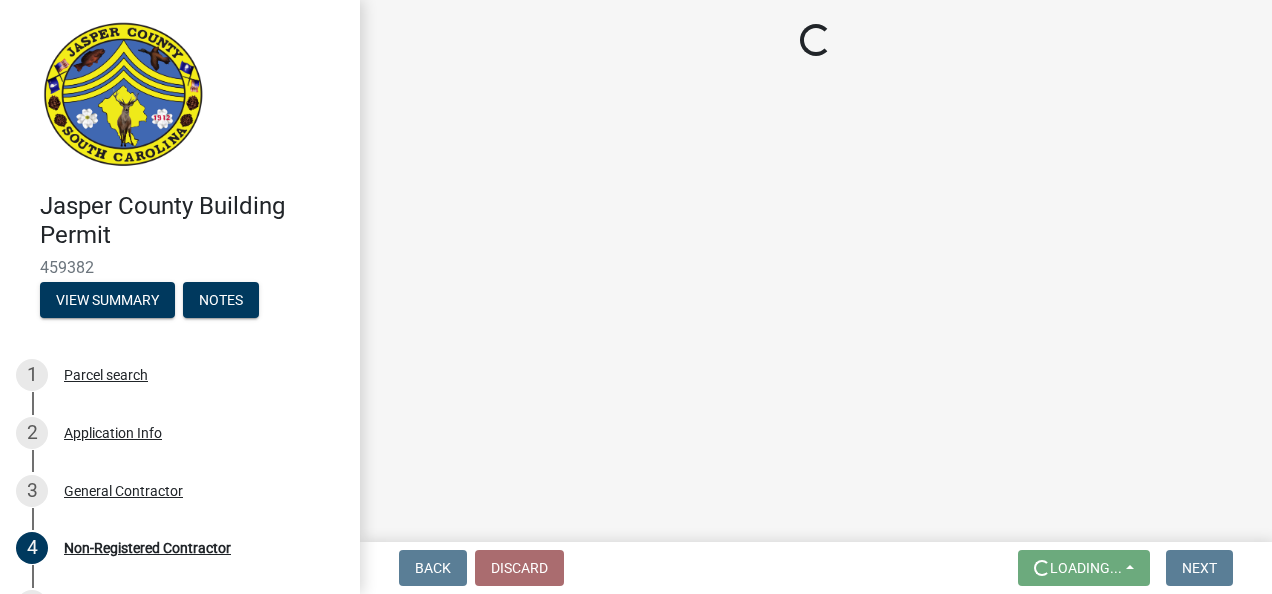scroll, scrollTop: 0, scrollLeft: 0, axis: both 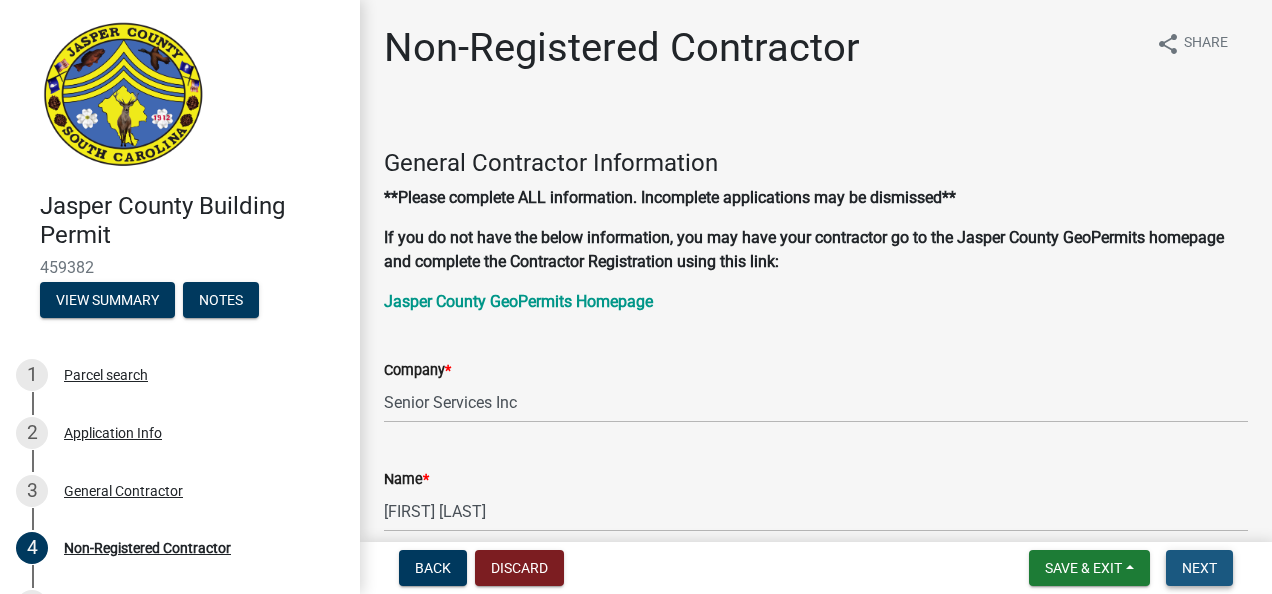 click on "Next" at bounding box center (1199, 568) 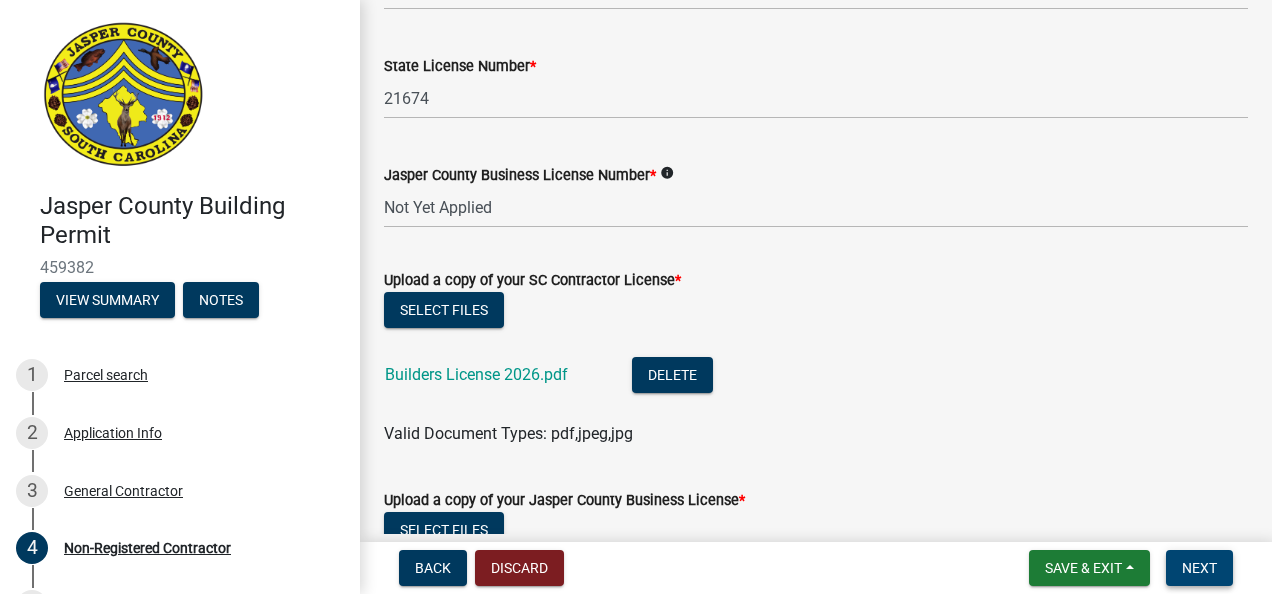 scroll, scrollTop: 1008, scrollLeft: 0, axis: vertical 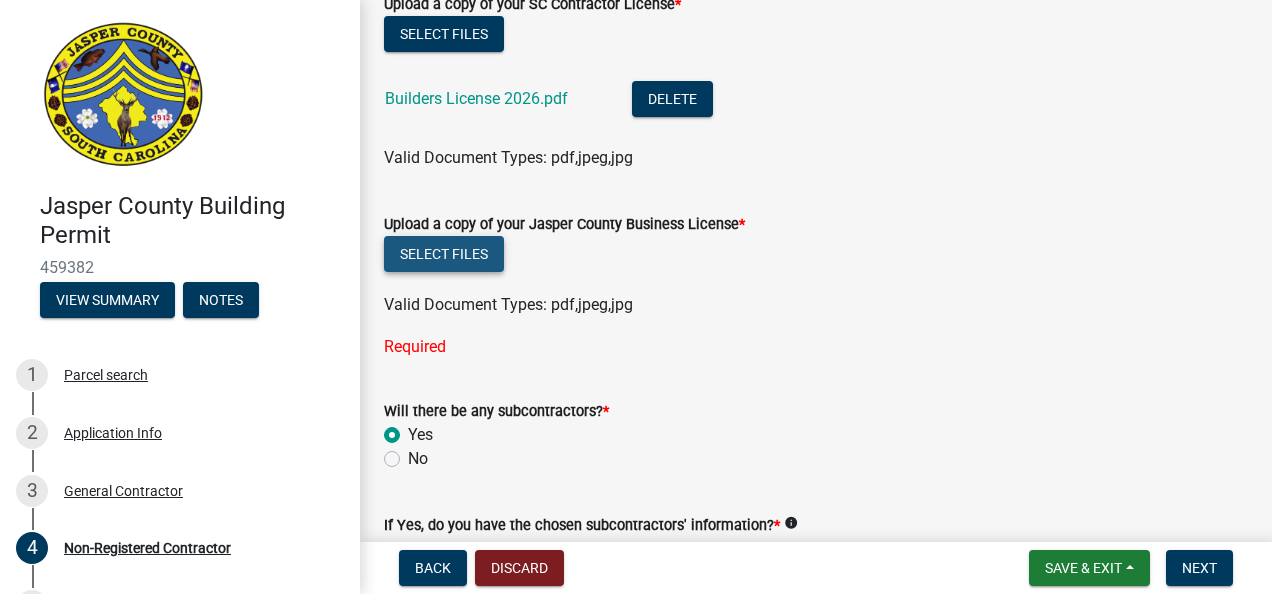 click on "Select files" 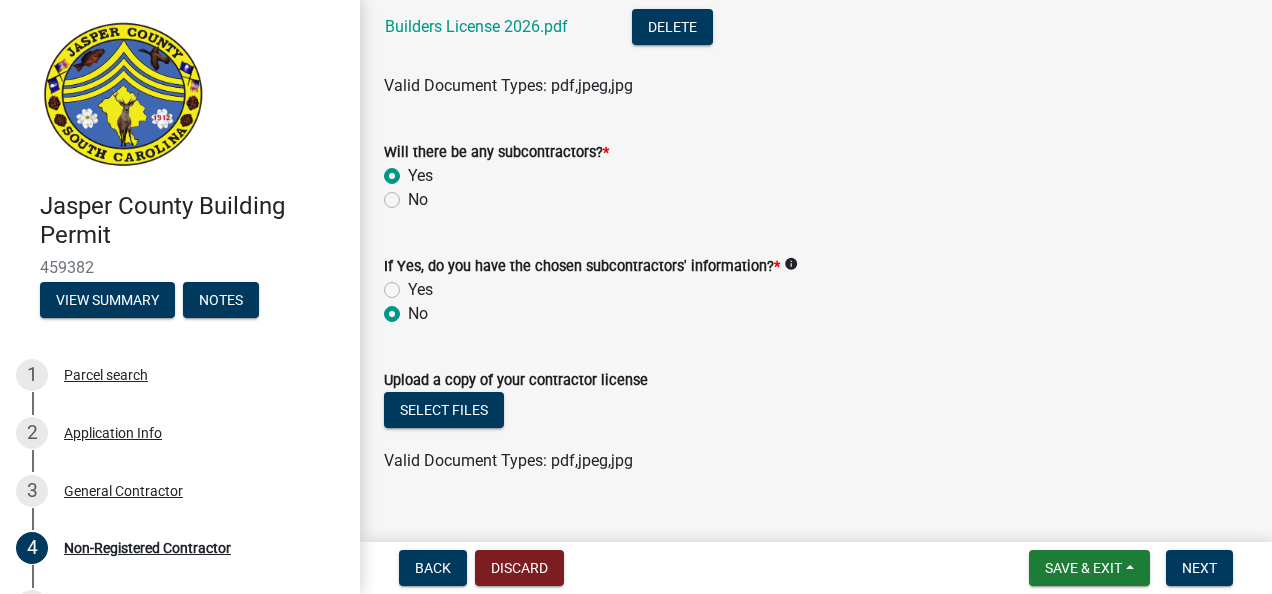 scroll, scrollTop: 1560, scrollLeft: 0, axis: vertical 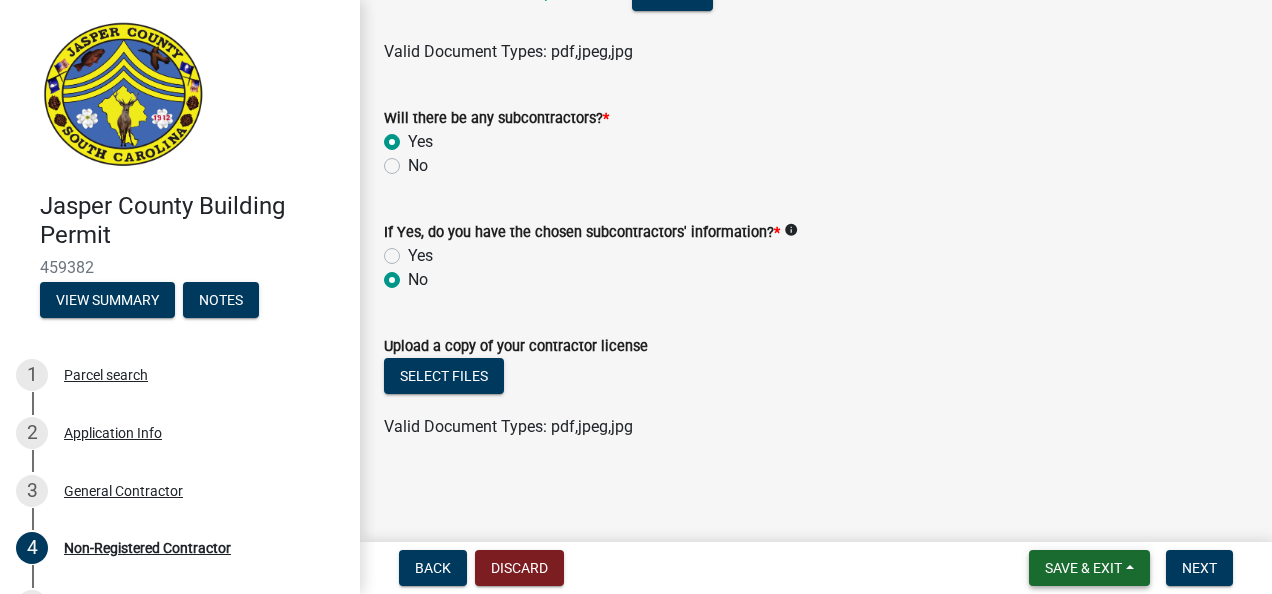 click on "Save & Exit" at bounding box center [1083, 568] 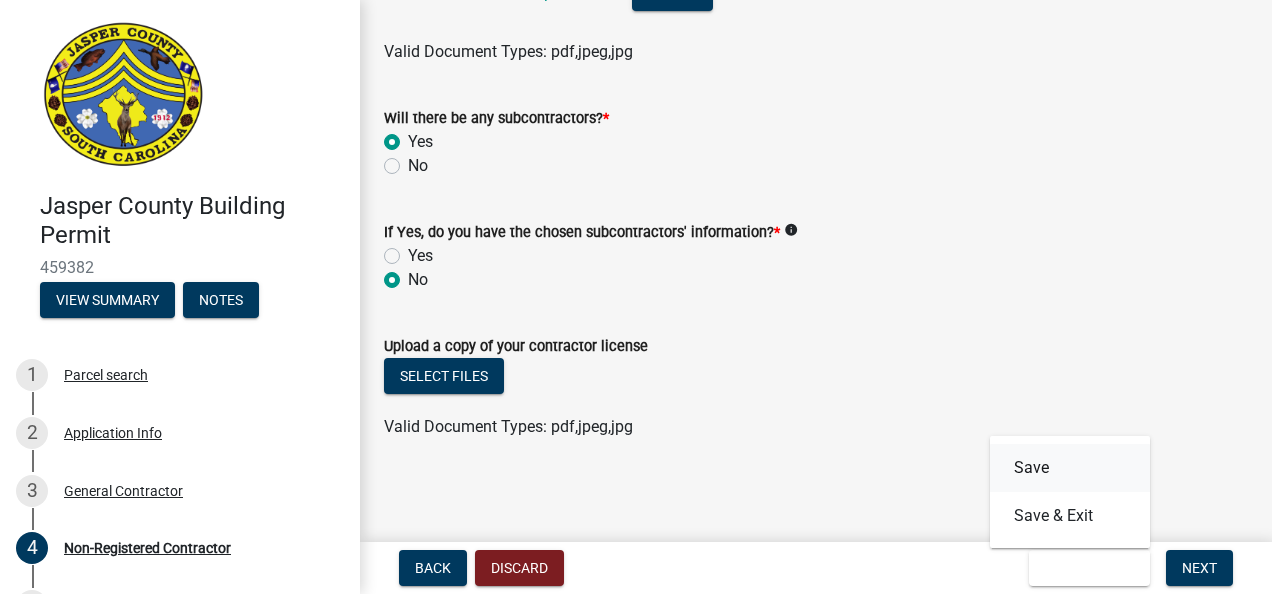 click on "Save" at bounding box center [1070, 468] 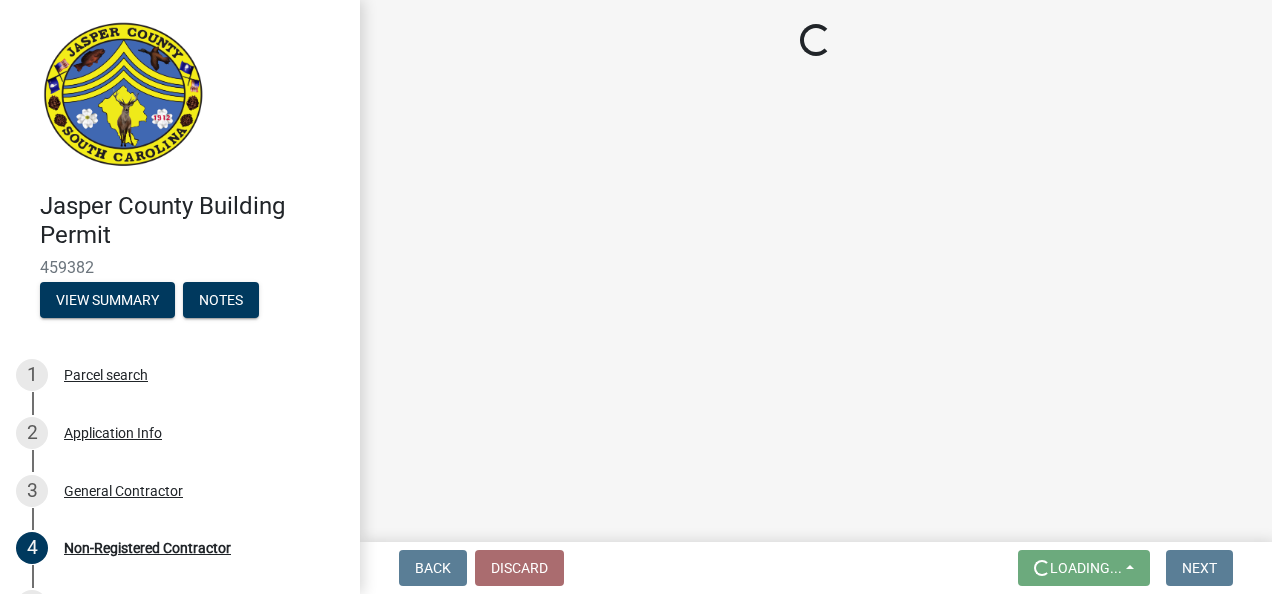 scroll, scrollTop: 0, scrollLeft: 0, axis: both 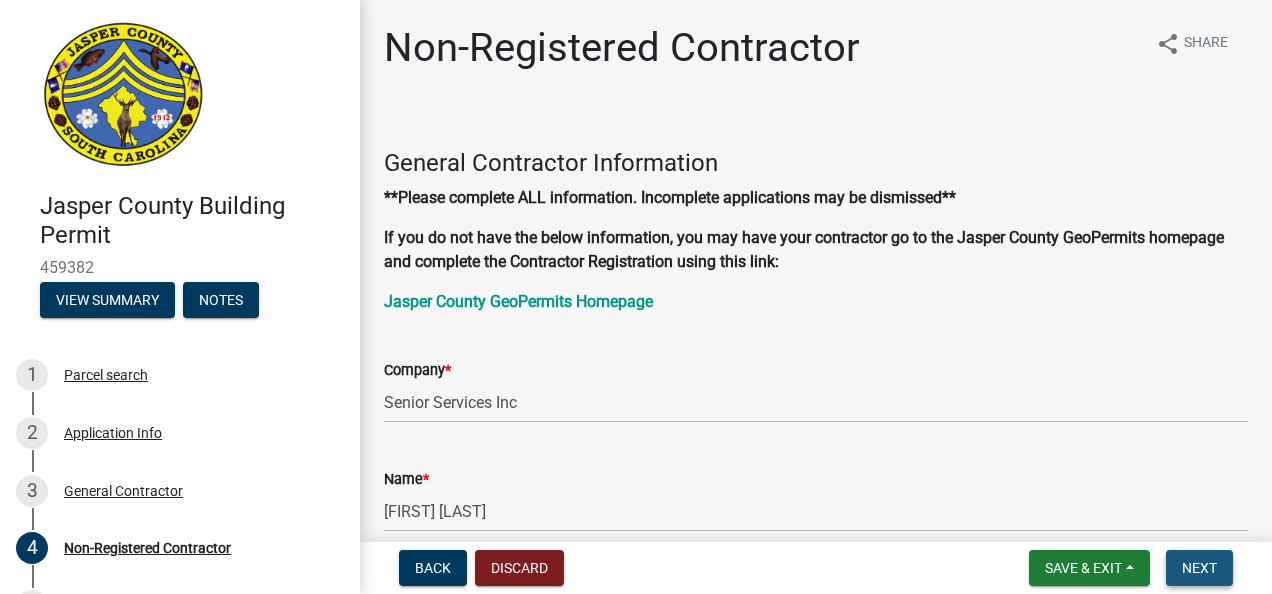 click on "Next" at bounding box center [1199, 568] 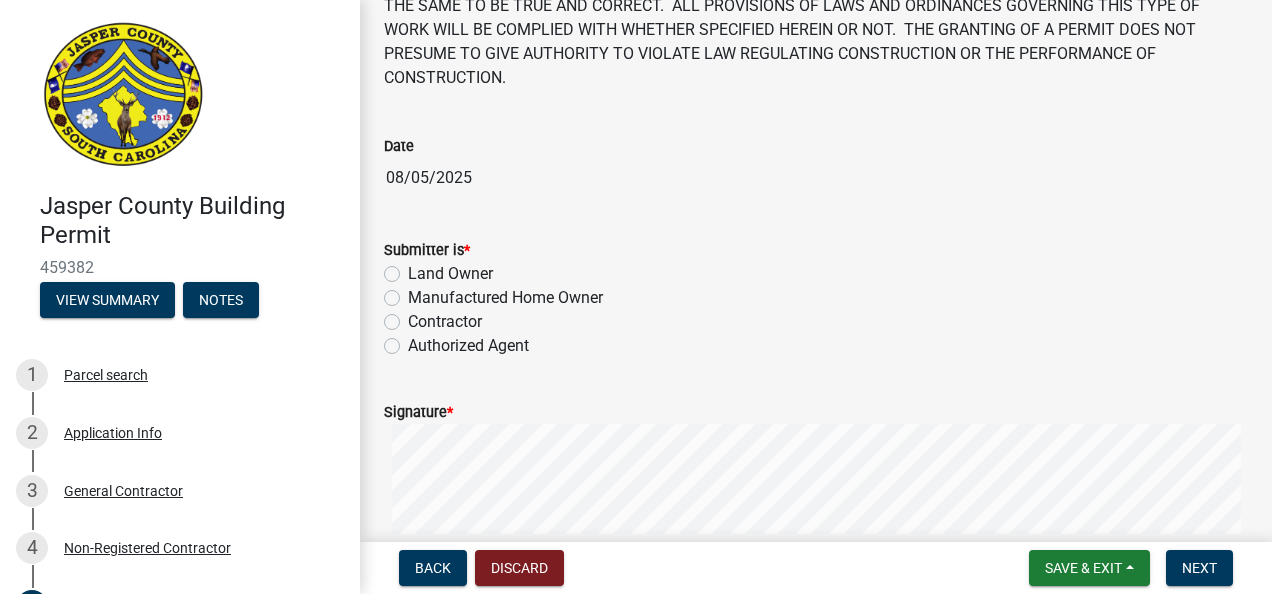 scroll, scrollTop: 199, scrollLeft: 0, axis: vertical 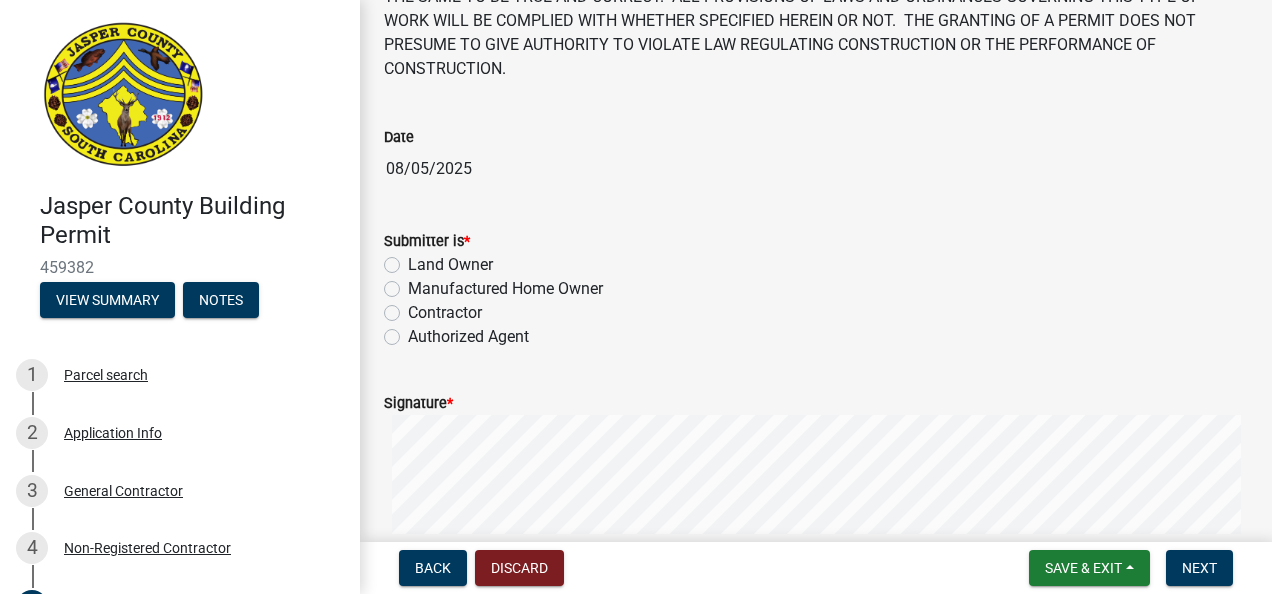 click on "Contractor" 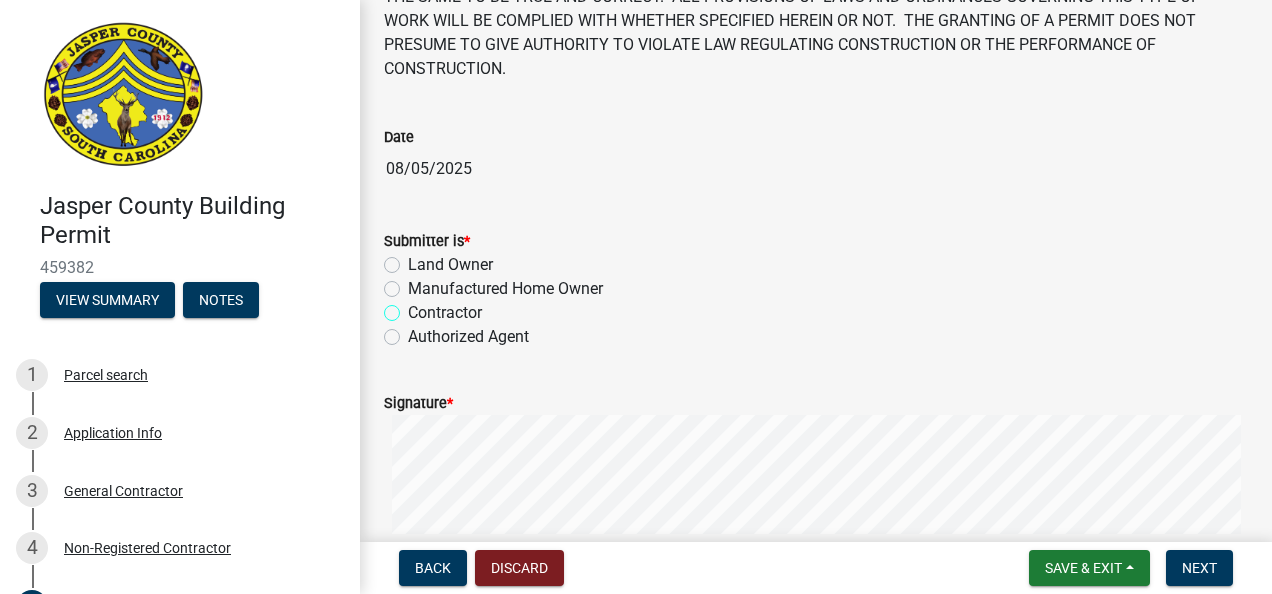 click on "Contractor" at bounding box center [414, 307] 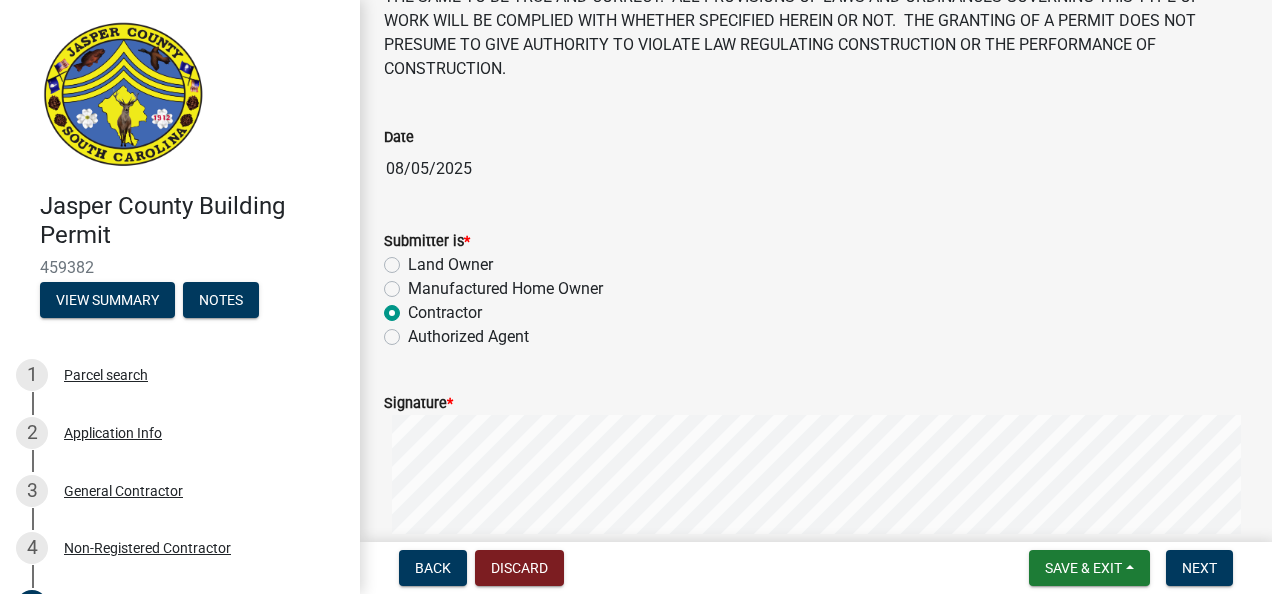 radio on "true" 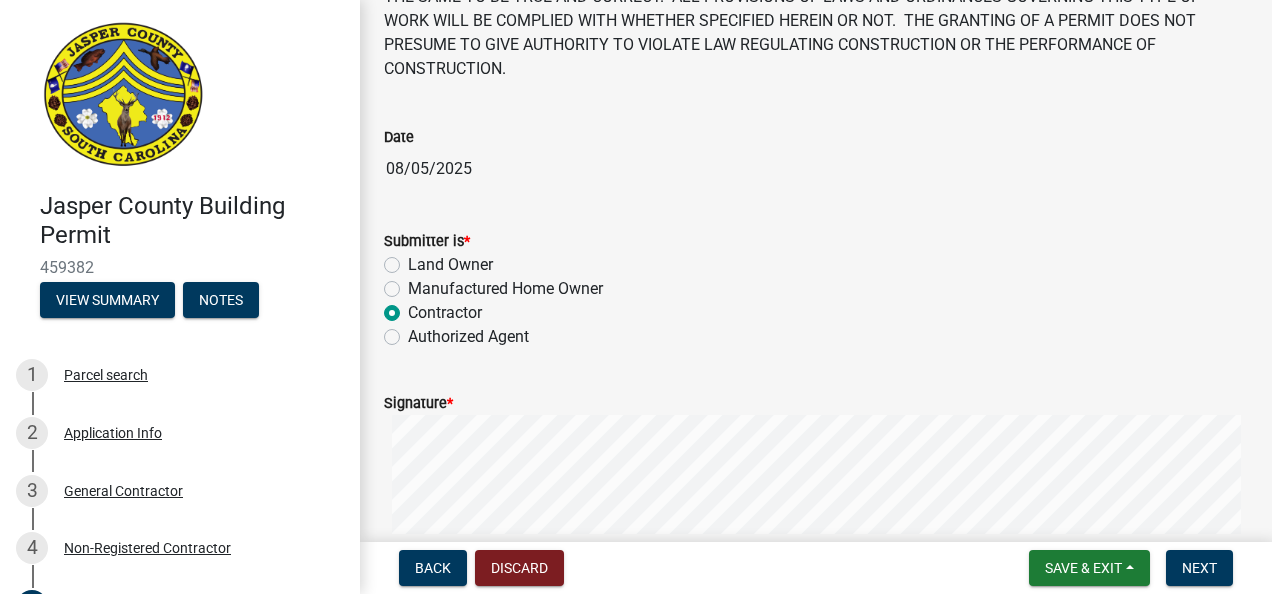 click on "Signature  *" 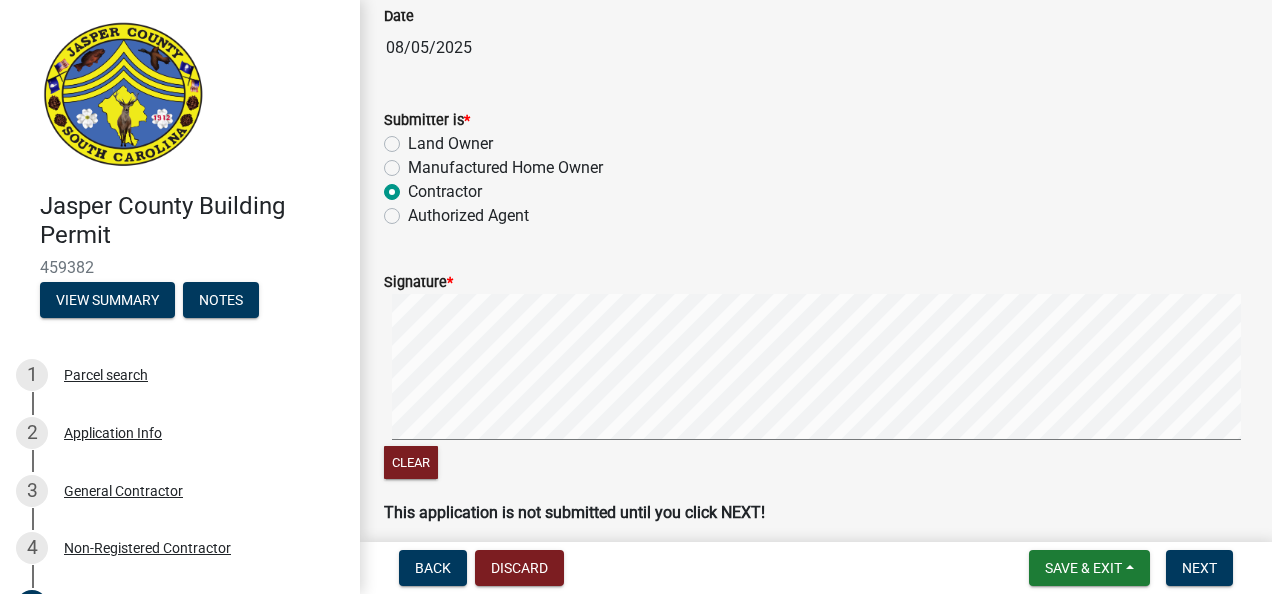 scroll, scrollTop: 327, scrollLeft: 0, axis: vertical 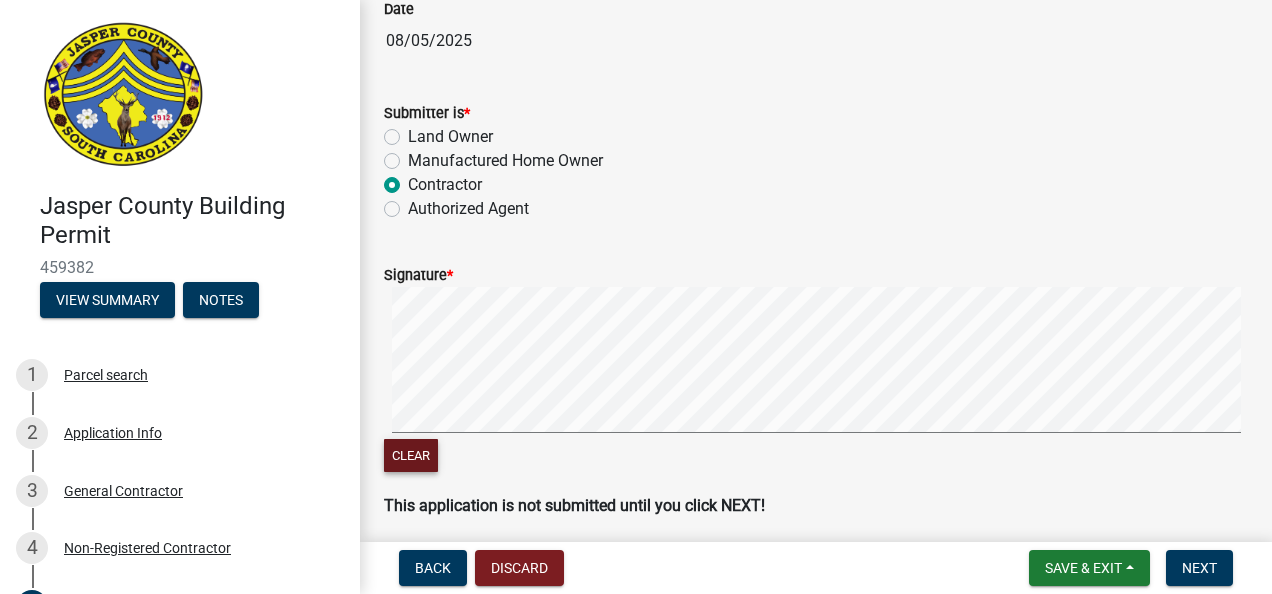 click on "Clear" 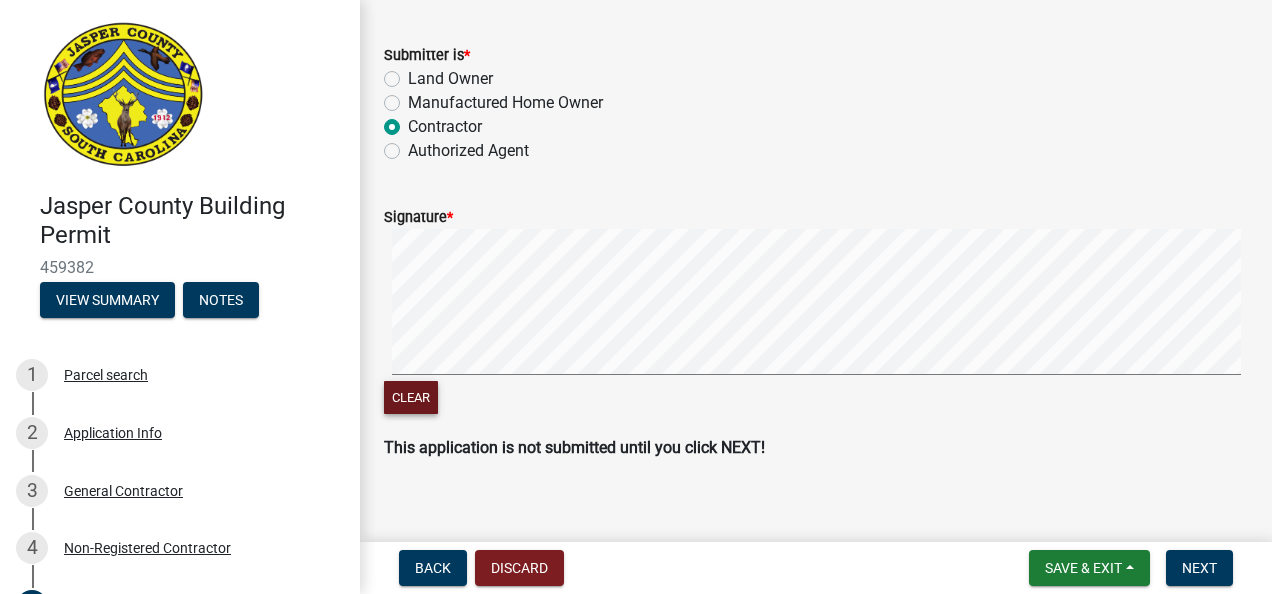 scroll, scrollTop: 404, scrollLeft: 0, axis: vertical 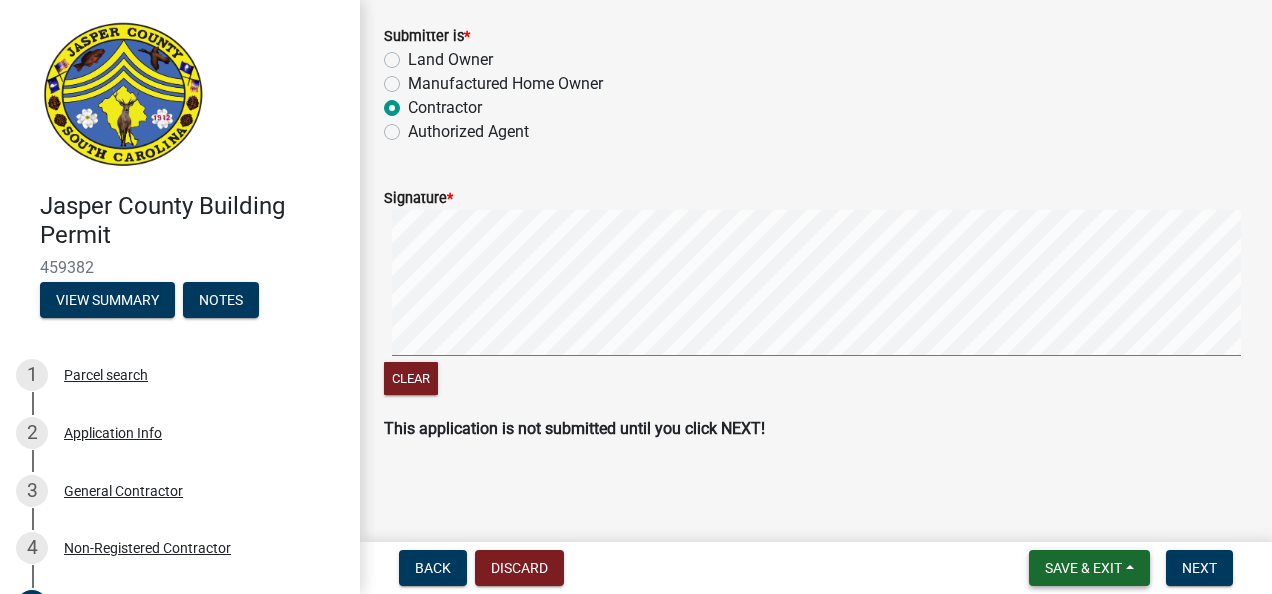 click on "Save & Exit" at bounding box center (1083, 568) 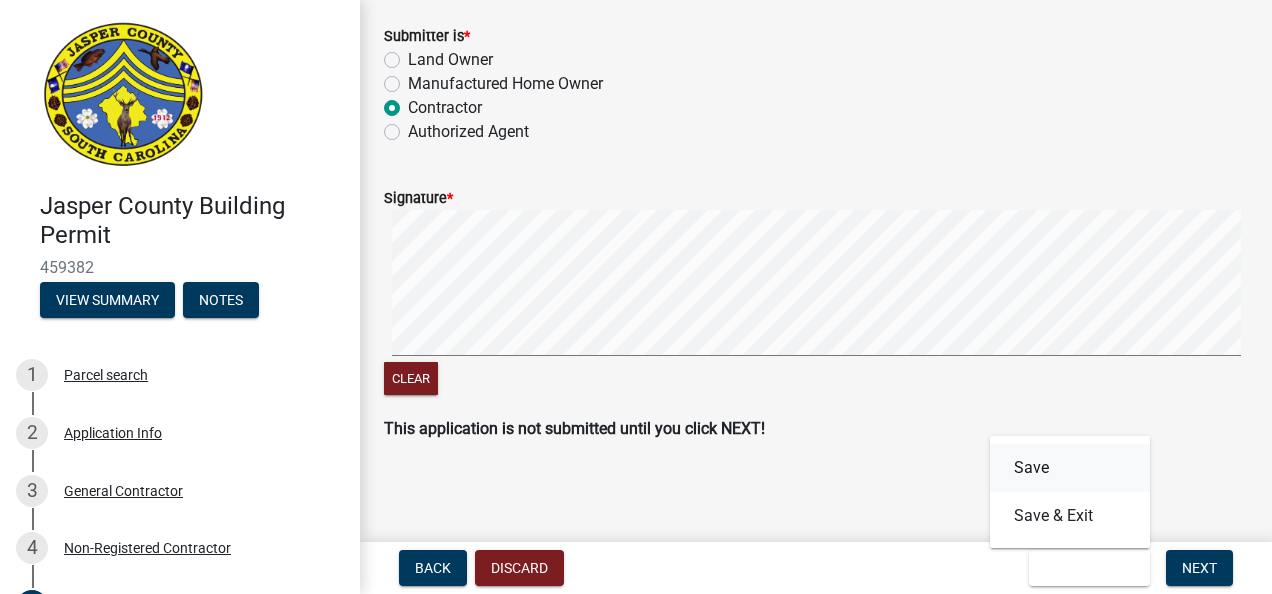 click on "Save" at bounding box center (1070, 468) 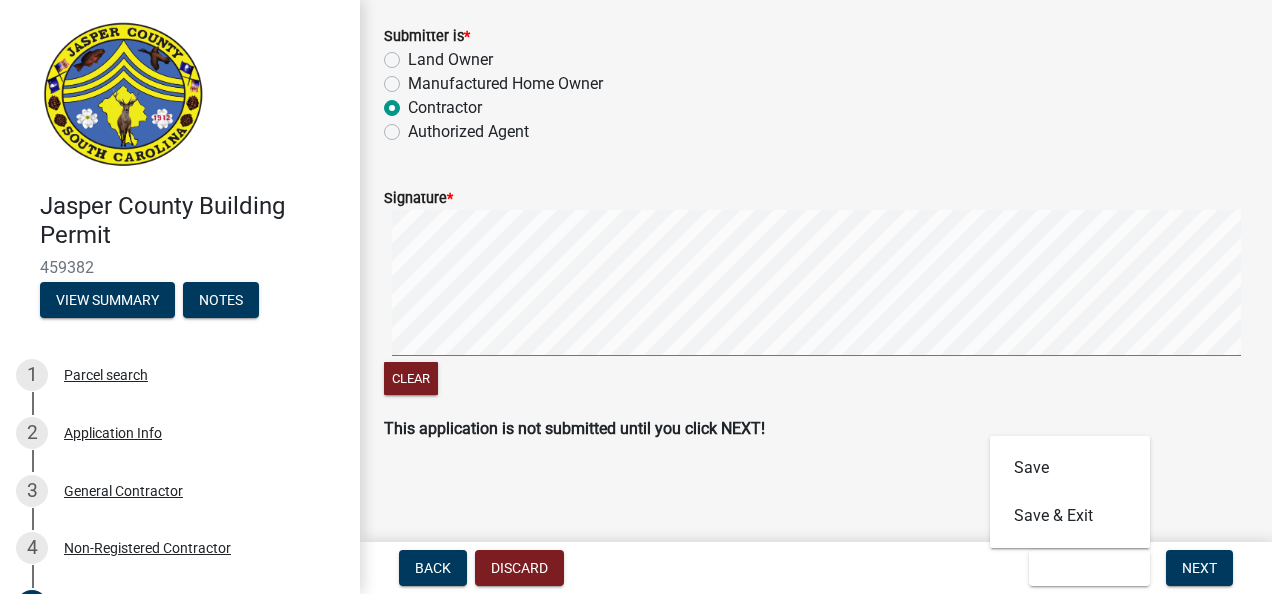 scroll, scrollTop: 0, scrollLeft: 0, axis: both 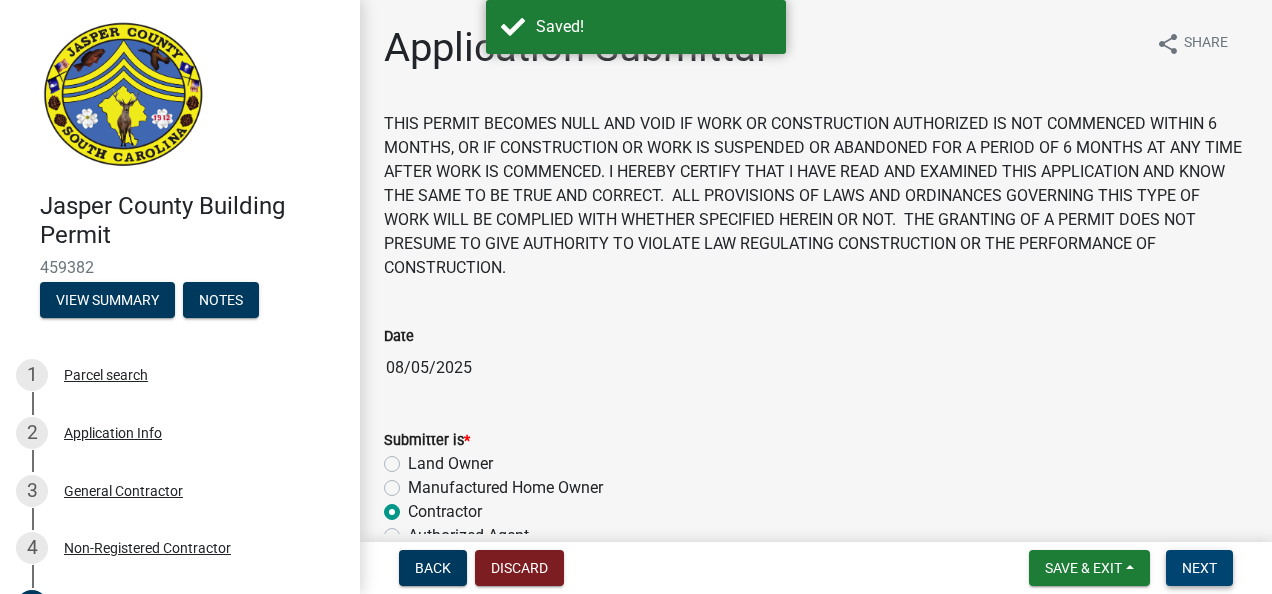 click on "Next" at bounding box center (1199, 568) 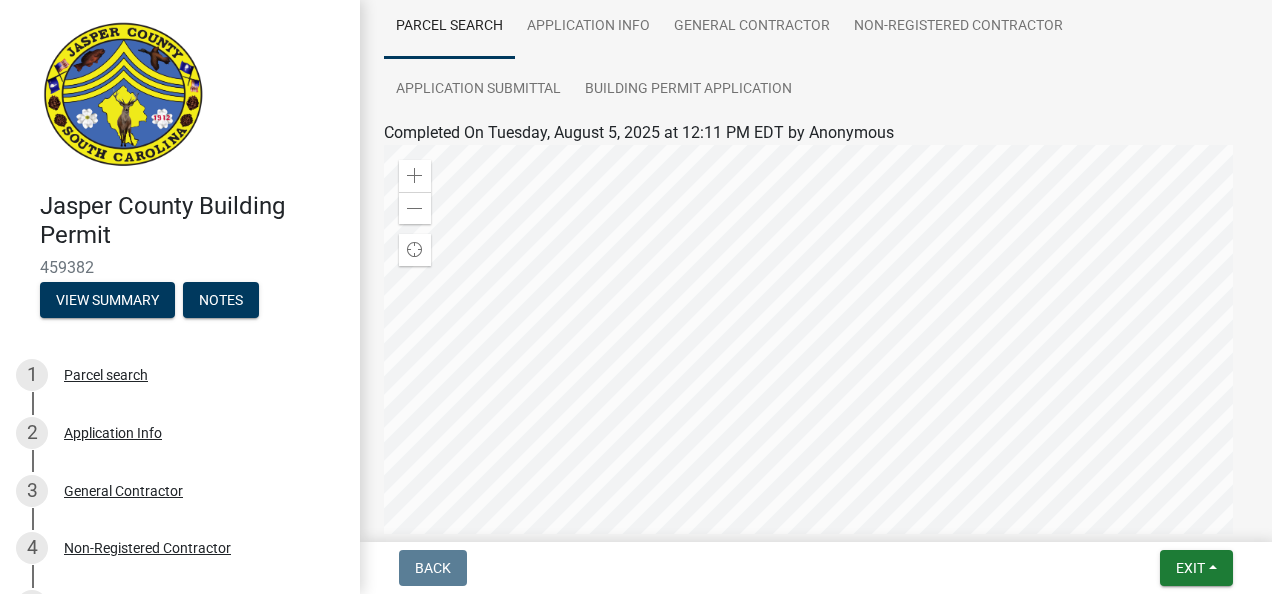scroll, scrollTop: 0, scrollLeft: 0, axis: both 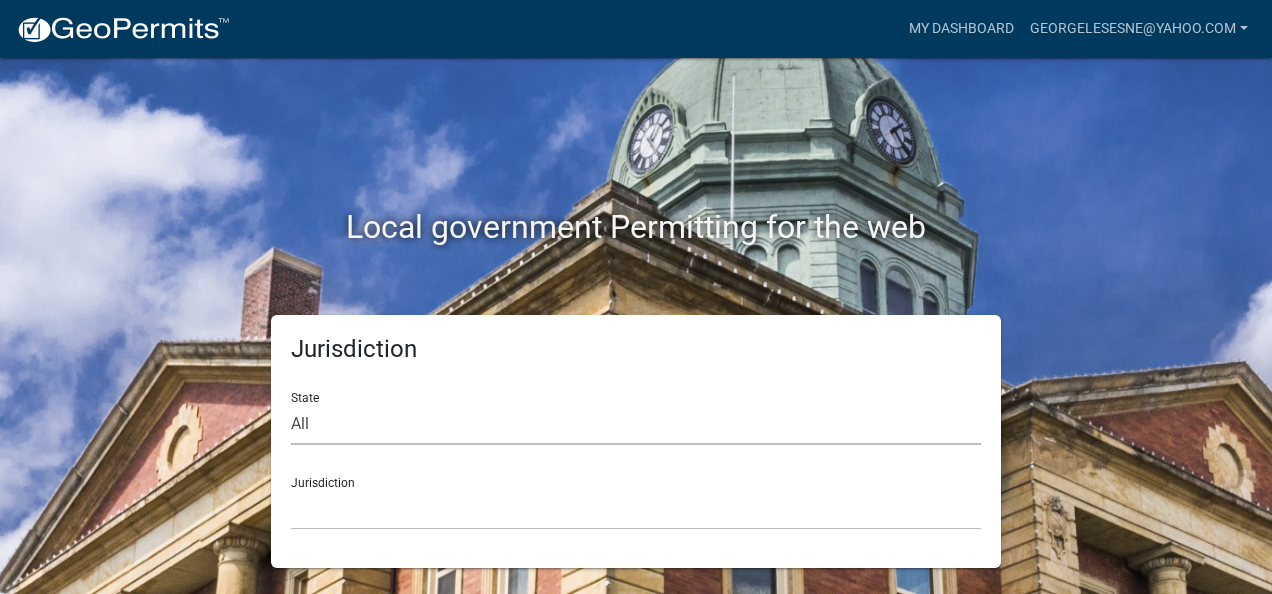 click on "All  Colorado   Georgia   Indiana   Iowa   Kansas   Minnesota   Ohio   South Carolina   Wisconsin" 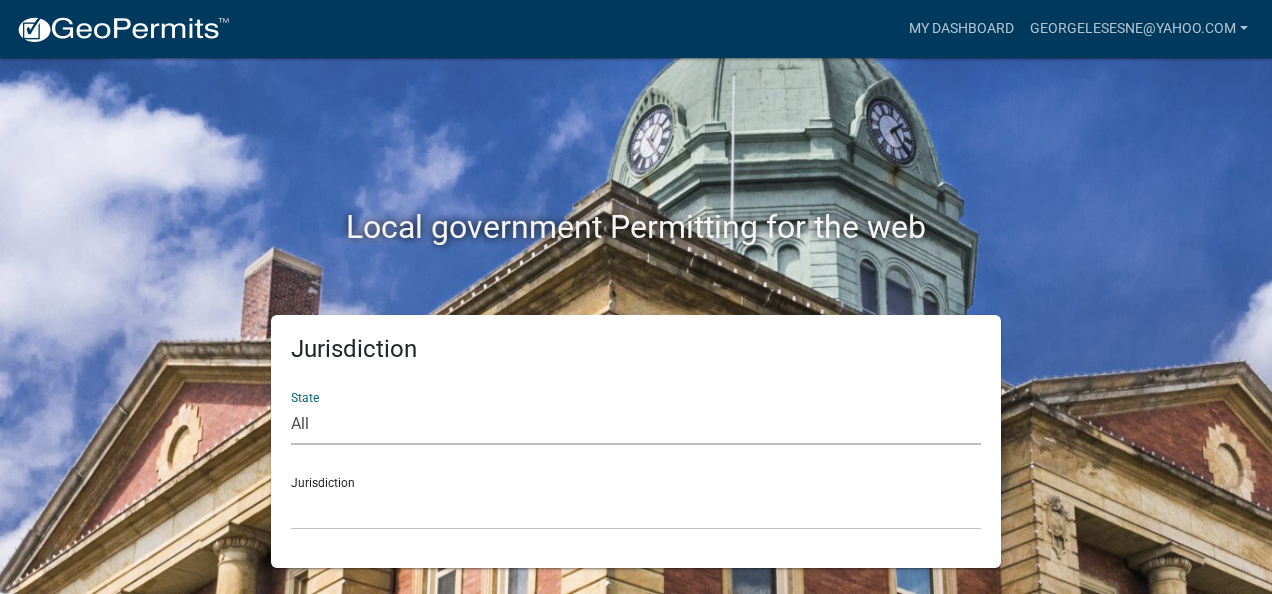 select on "South Carolina" 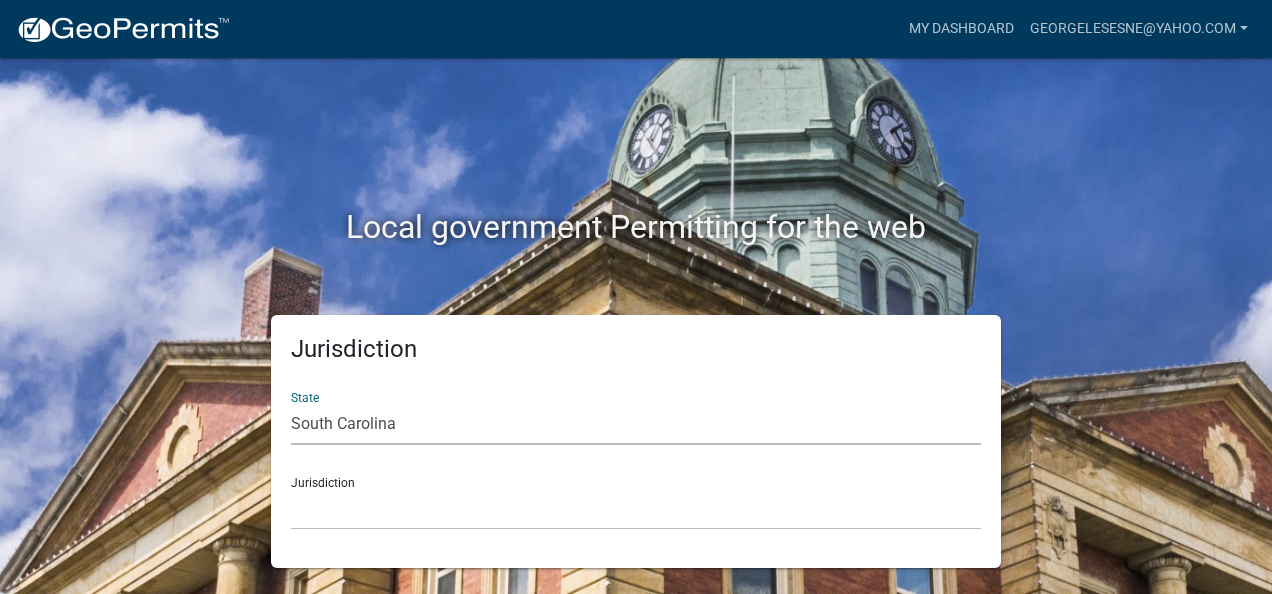 click on "All  Colorado   Georgia   Indiana   Iowa   Kansas   Minnesota   Ohio   South Carolina   Wisconsin" 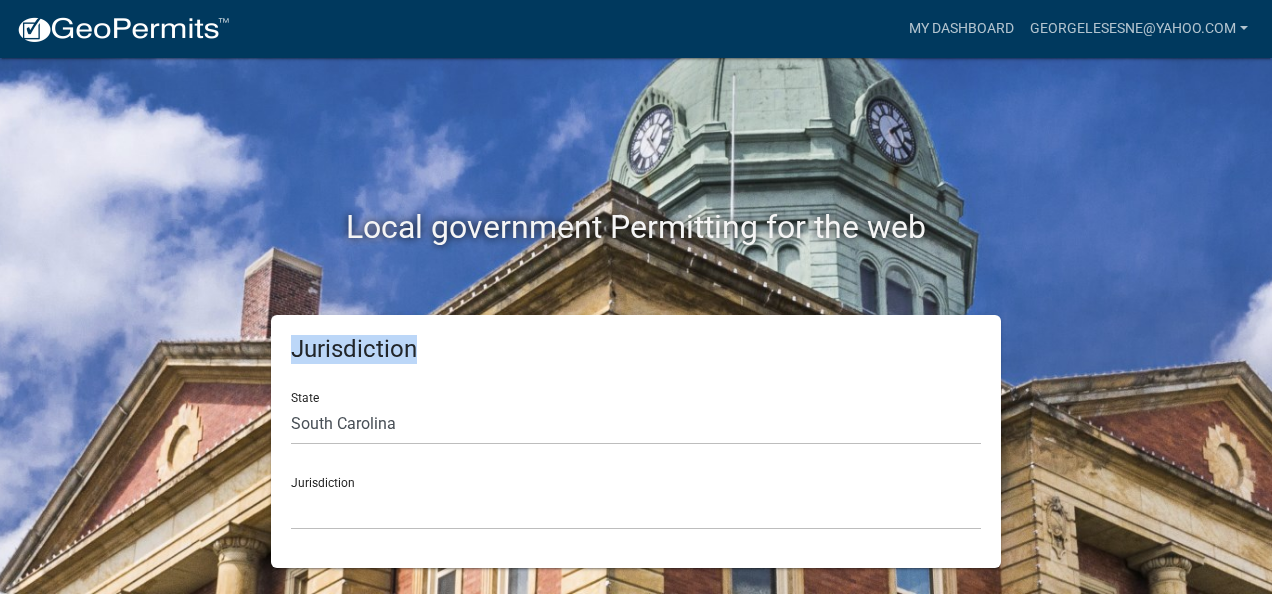 drag, startPoint x: 1266, startPoint y: 271, endPoint x: 1216, endPoint y: 418, distance: 155.27074 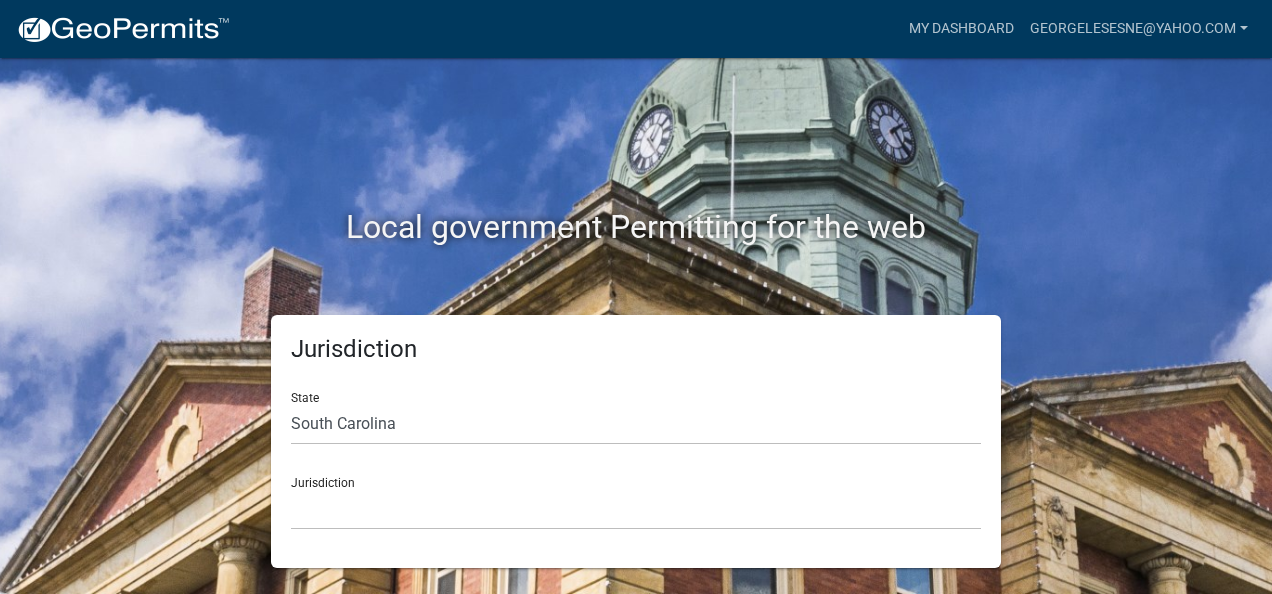 drag, startPoint x: 1216, startPoint y: 418, endPoint x: 815, endPoint y: 478, distance: 405.46393 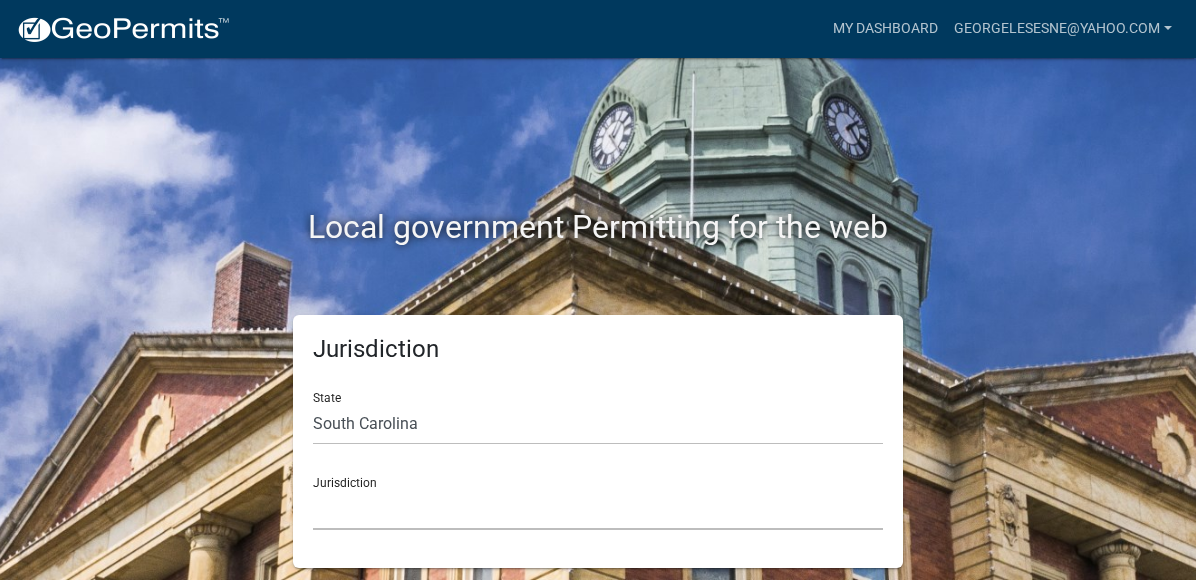 click on "Abbeville County, South Carolina Jasper County, South Carolina" 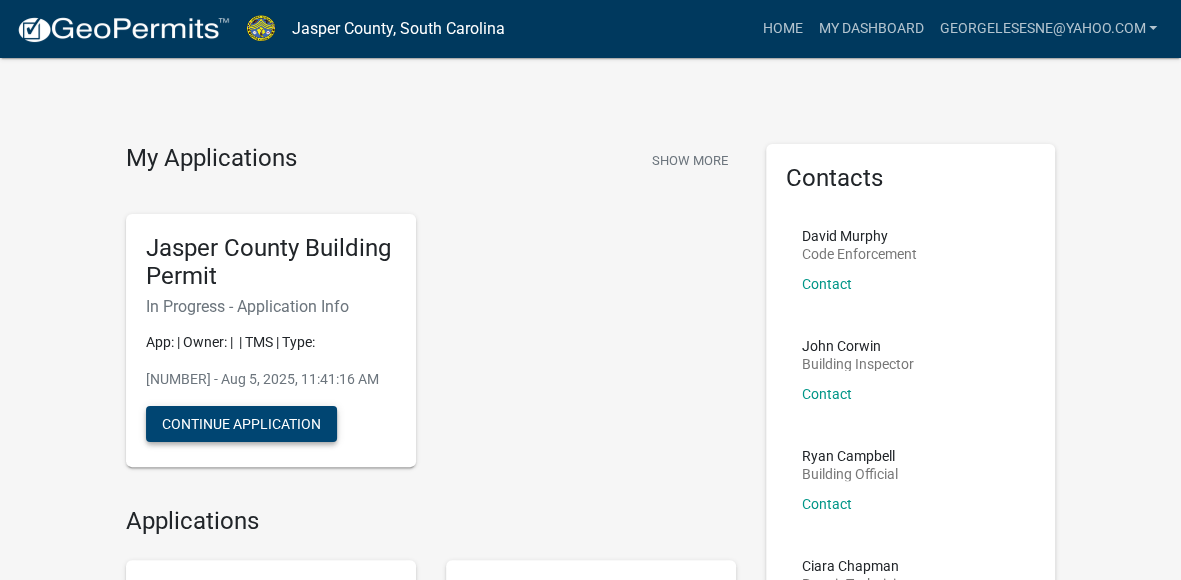 click on "Continue Application" 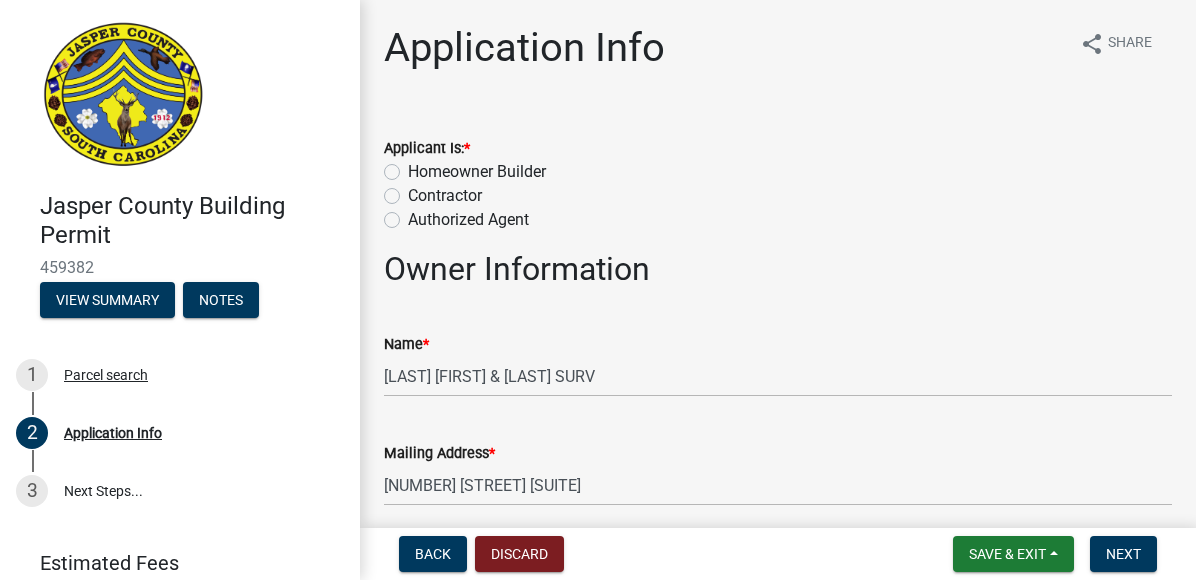 click on "Contractor" 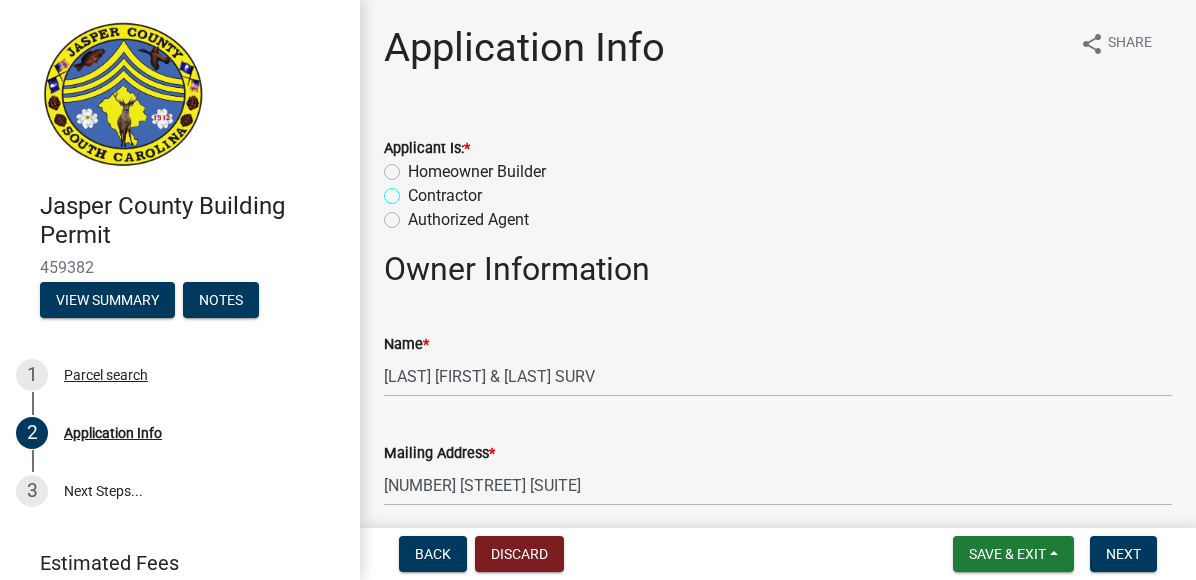 click on "Contractor" at bounding box center (414, 190) 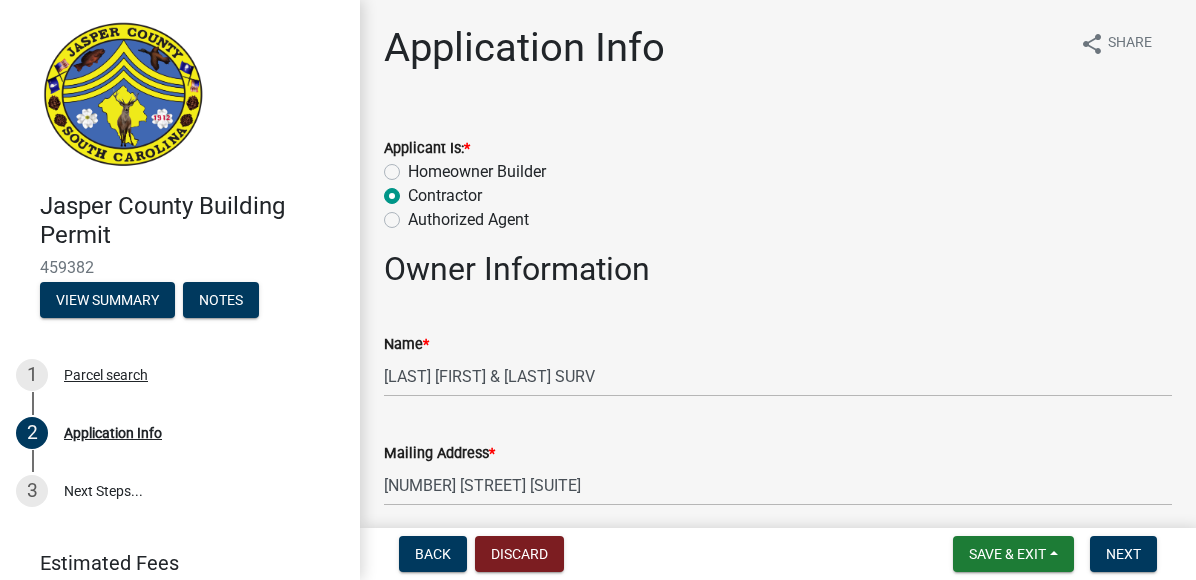 radio on "true" 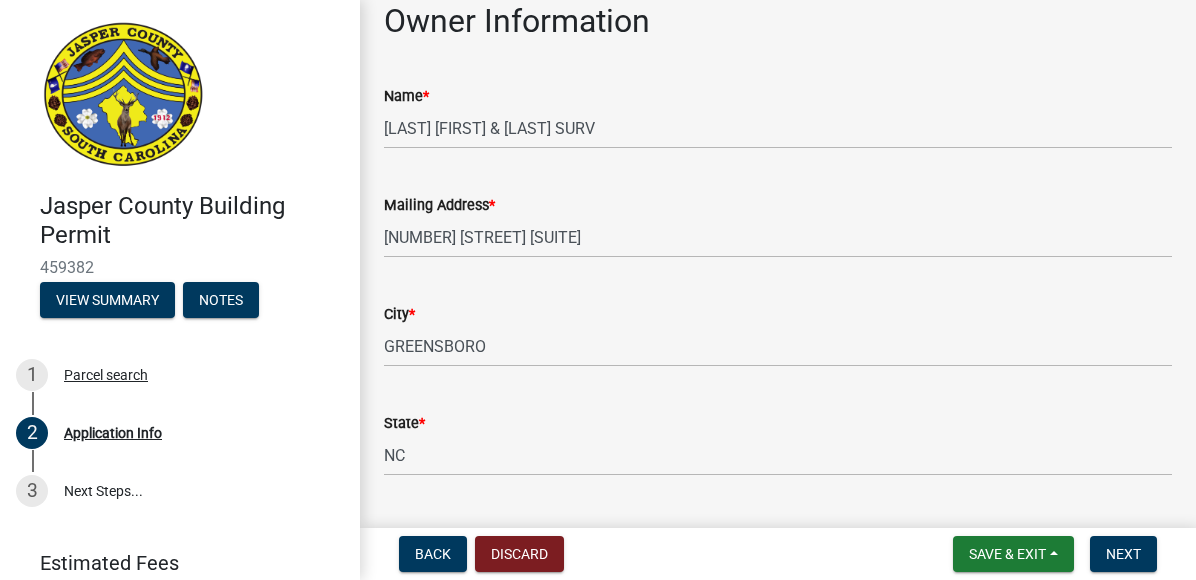 scroll, scrollTop: 243, scrollLeft: 0, axis: vertical 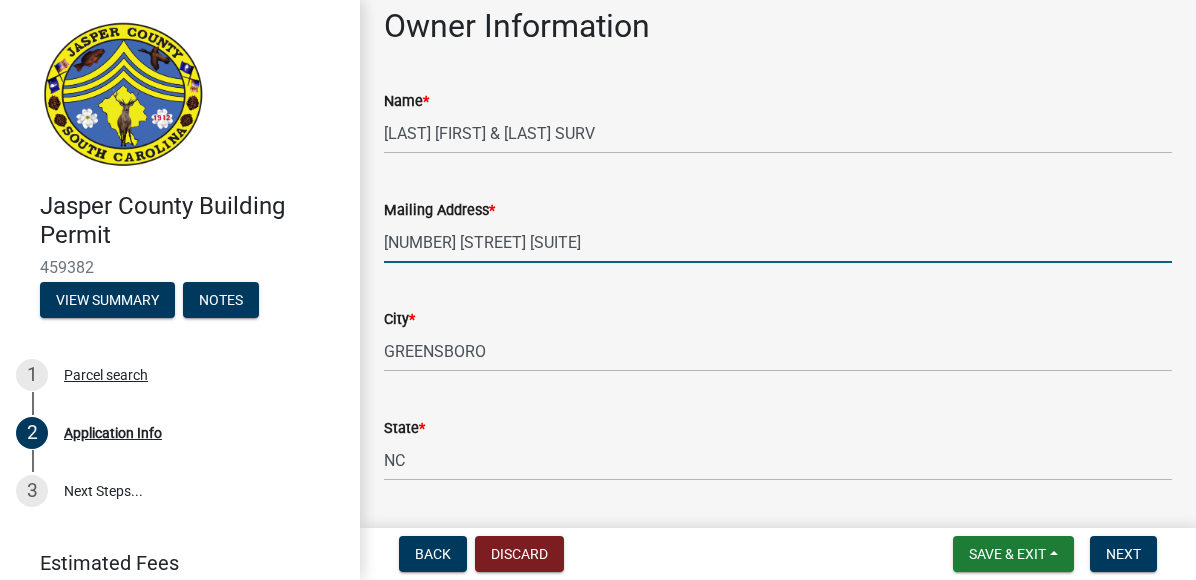 drag, startPoint x: 635, startPoint y: 247, endPoint x: 354, endPoint y: 237, distance: 281.1779 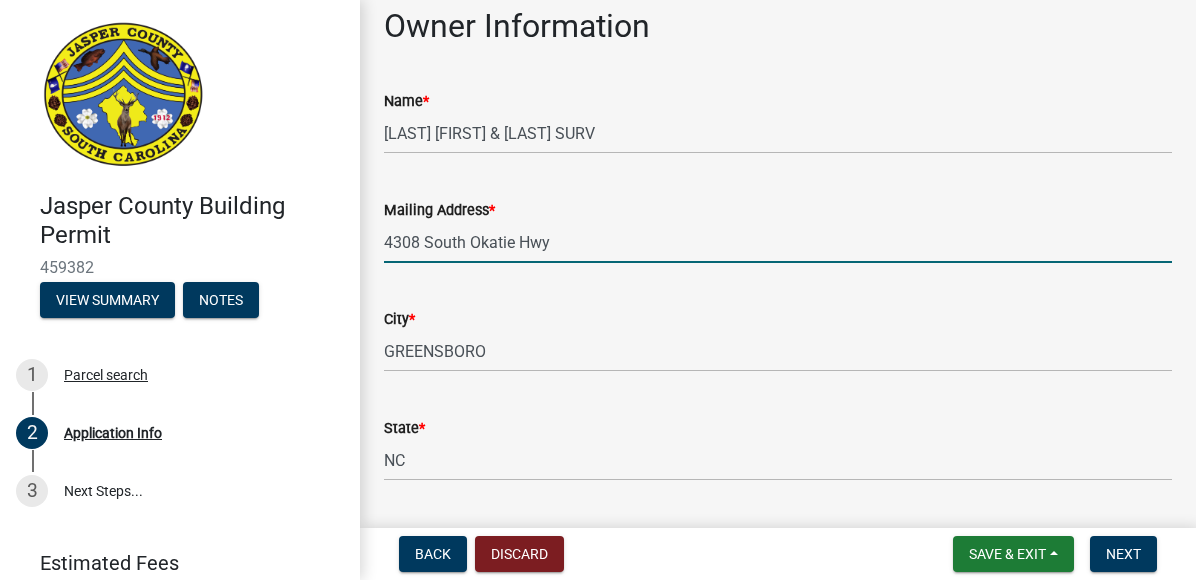 type on "4308 South Okatie Hwy" 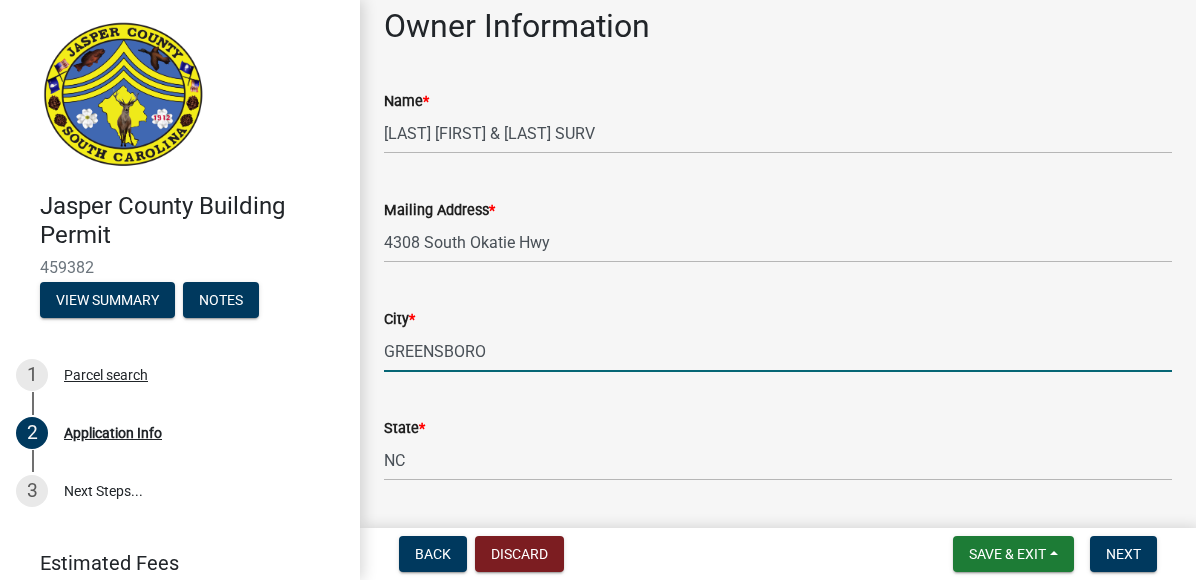 drag, startPoint x: 498, startPoint y: 353, endPoint x: 338, endPoint y: 329, distance: 161.79 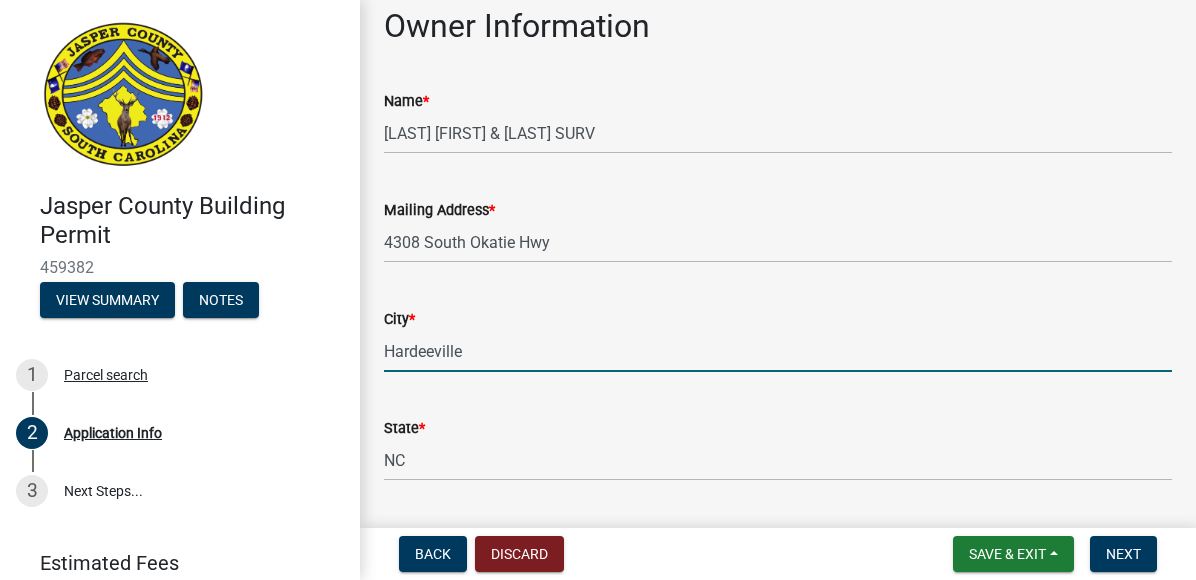 type on "Hardeeville" 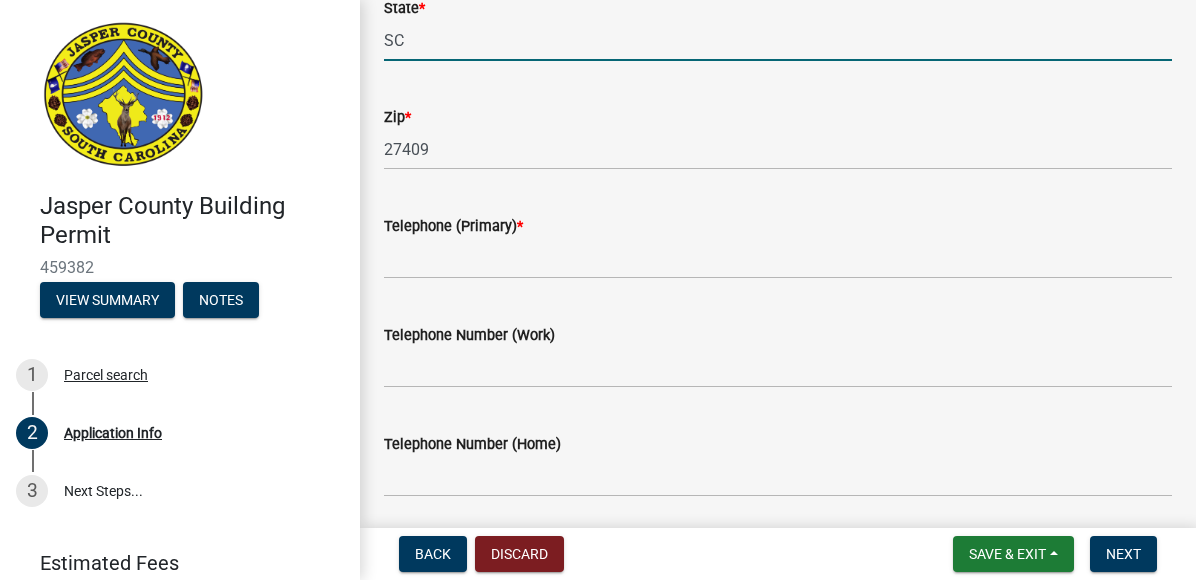 scroll, scrollTop: 668, scrollLeft: 0, axis: vertical 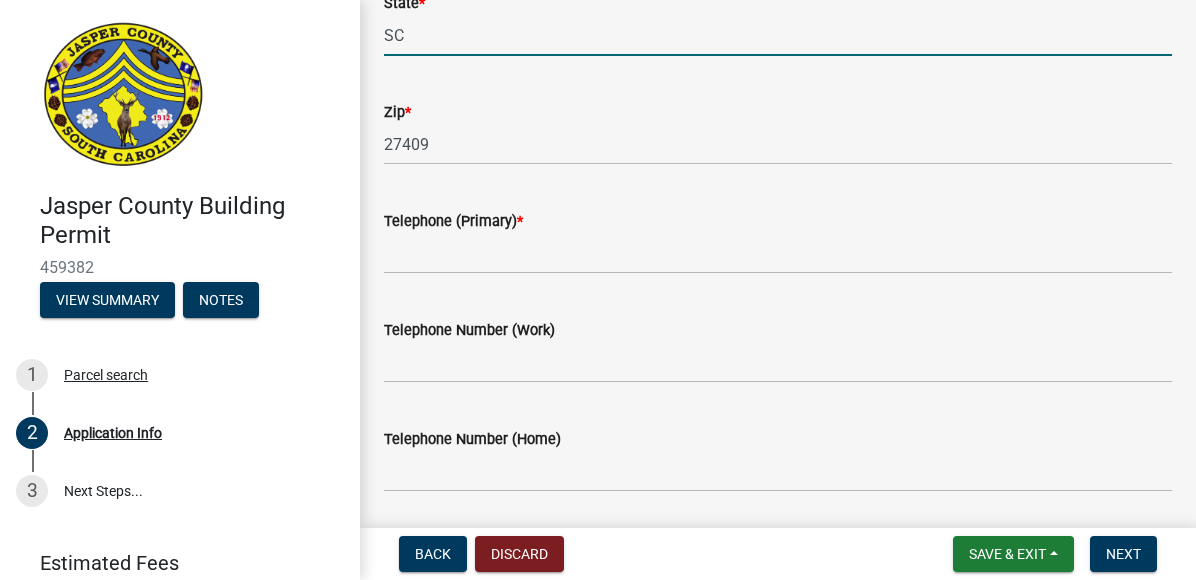 type on "SC" 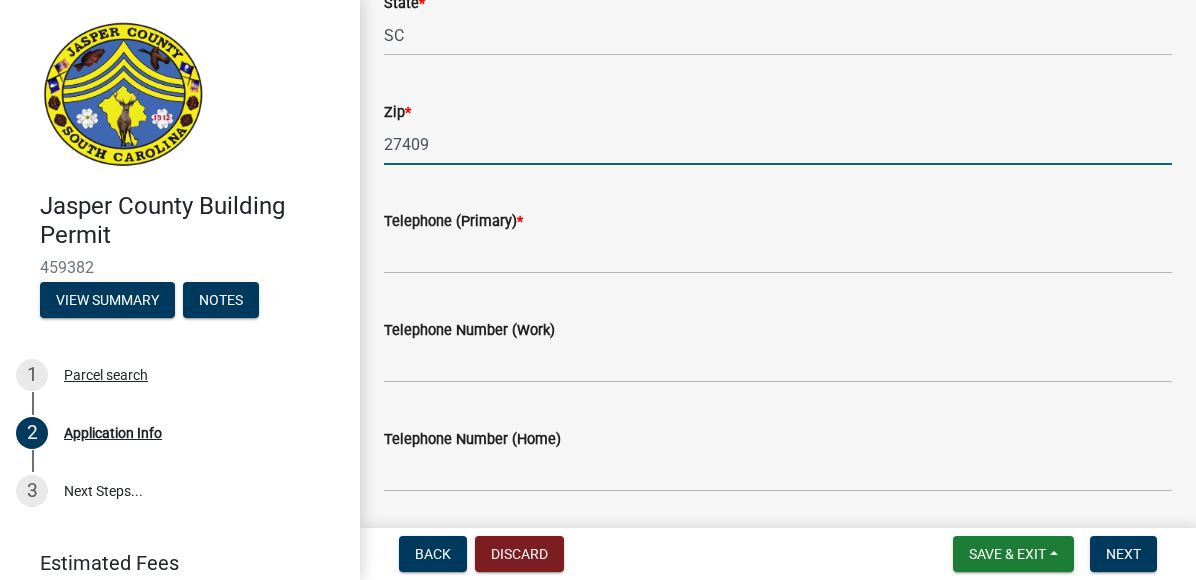 click on "27409" at bounding box center [778, 144] 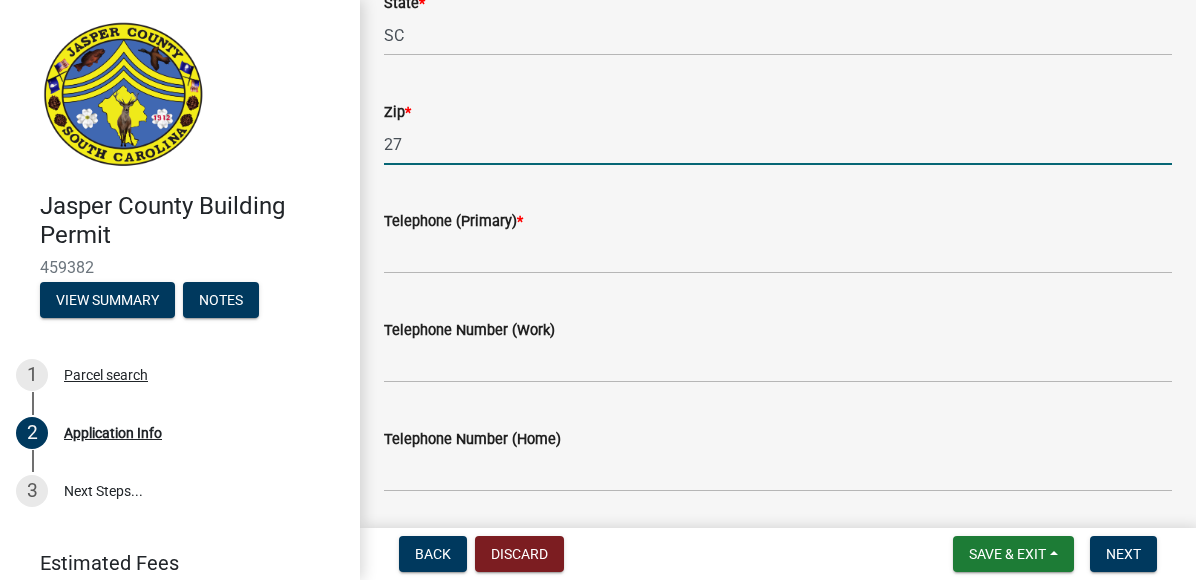 type on "2" 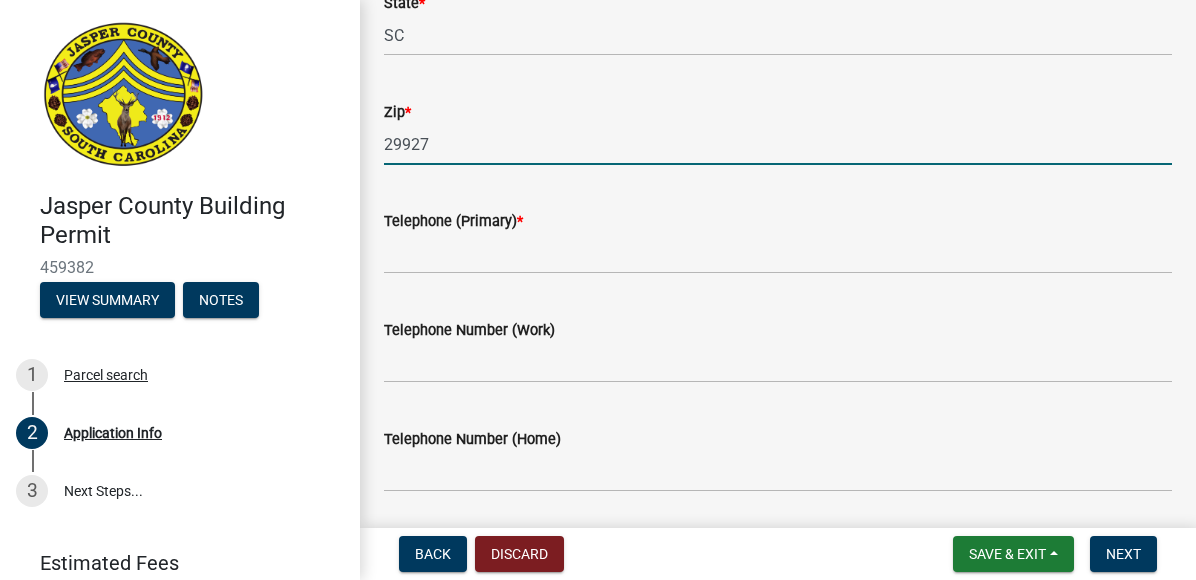 type on "29927" 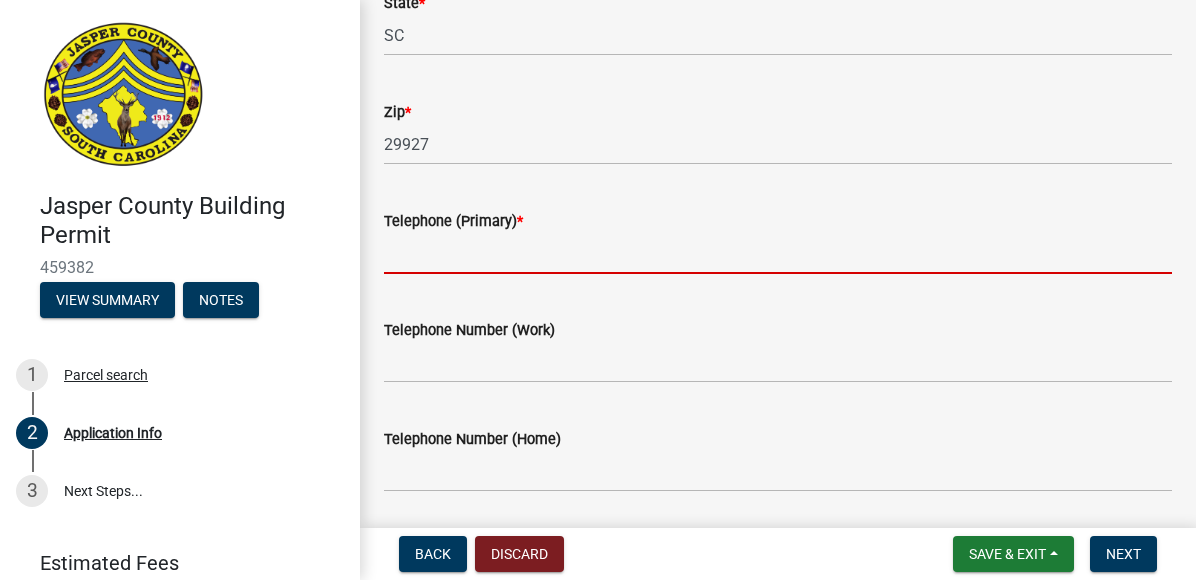 click on "Telephone (Primary)  *" at bounding box center [778, 253] 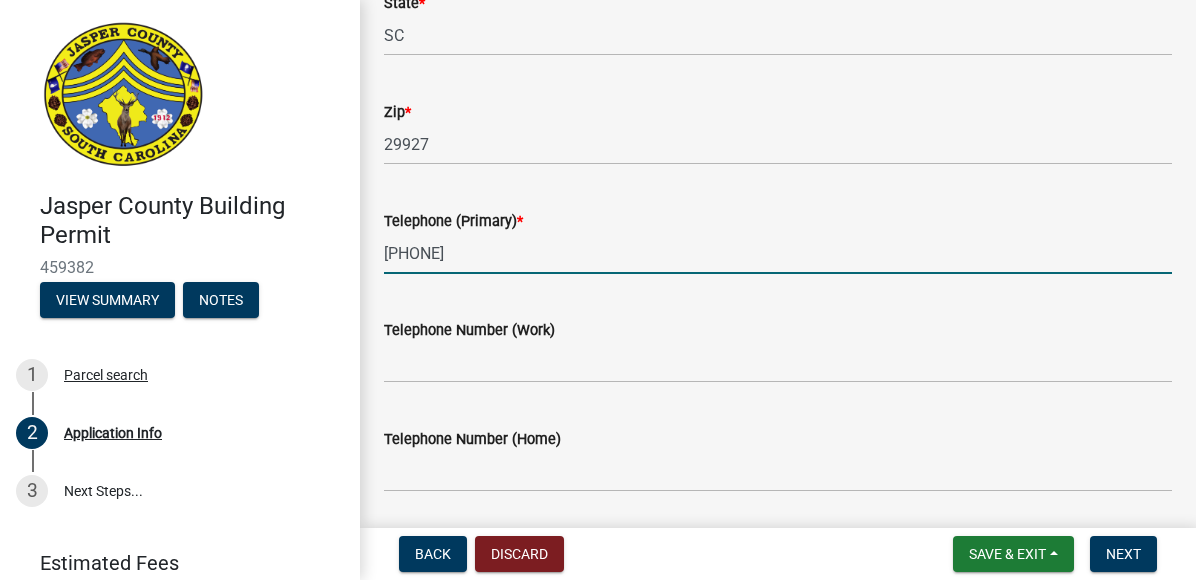 type on "georgelesesne@yahoo.com" 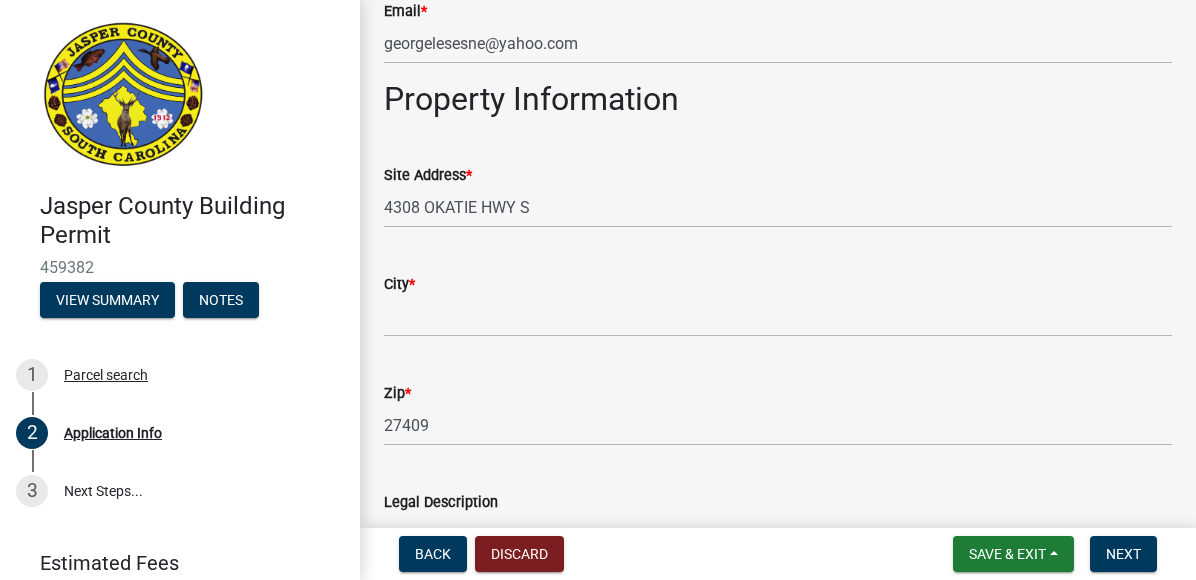 scroll, scrollTop: 1210, scrollLeft: 0, axis: vertical 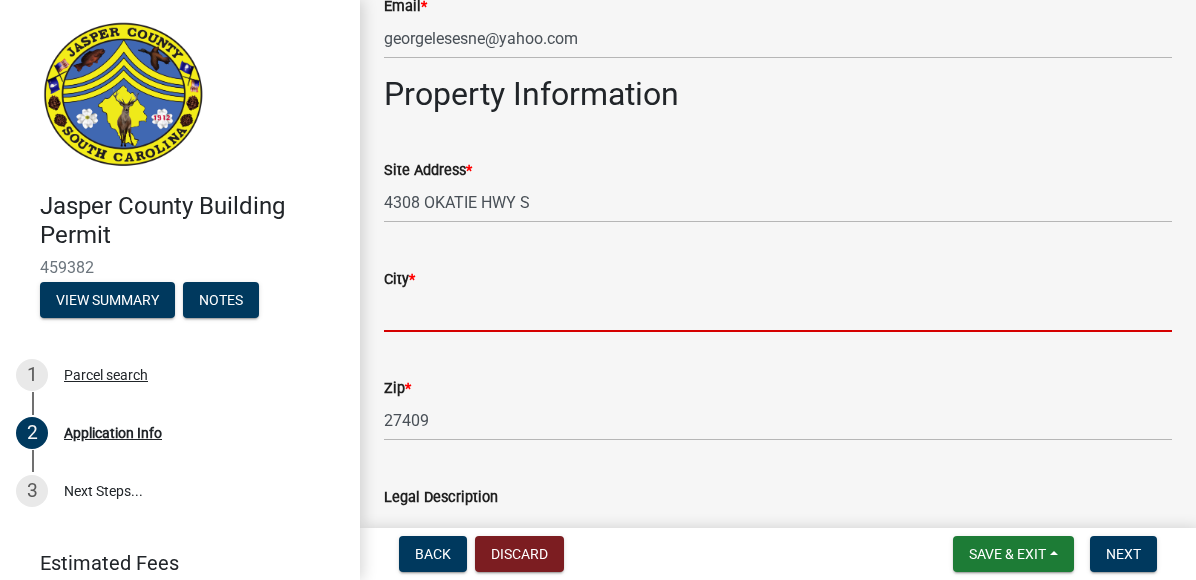 drag, startPoint x: 524, startPoint y: 304, endPoint x: 542, endPoint y: 304, distance: 18 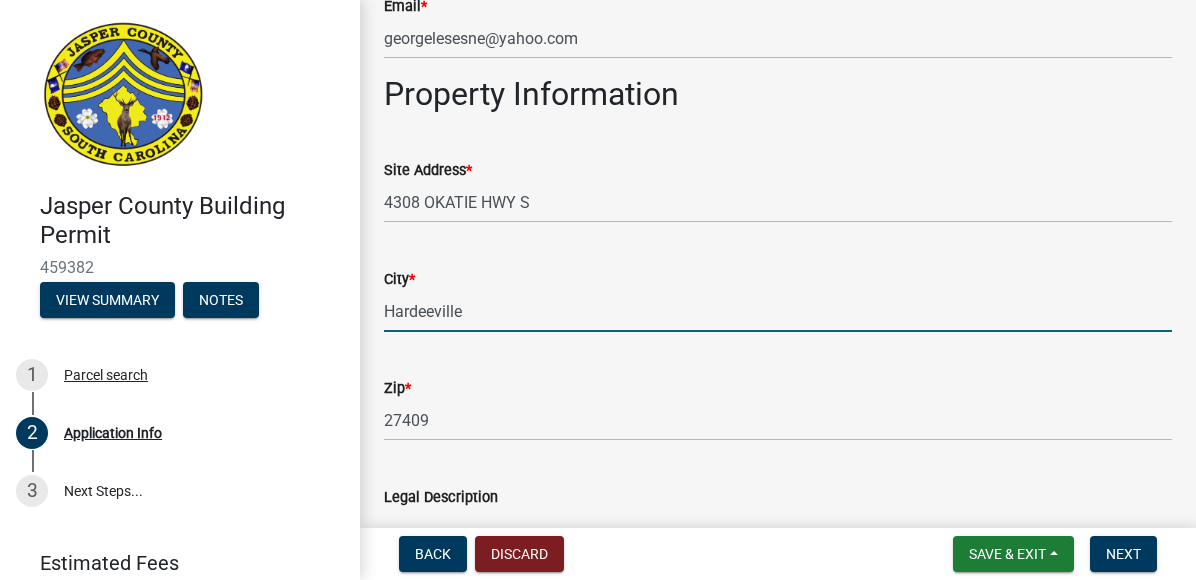 type on "Hardeeville" 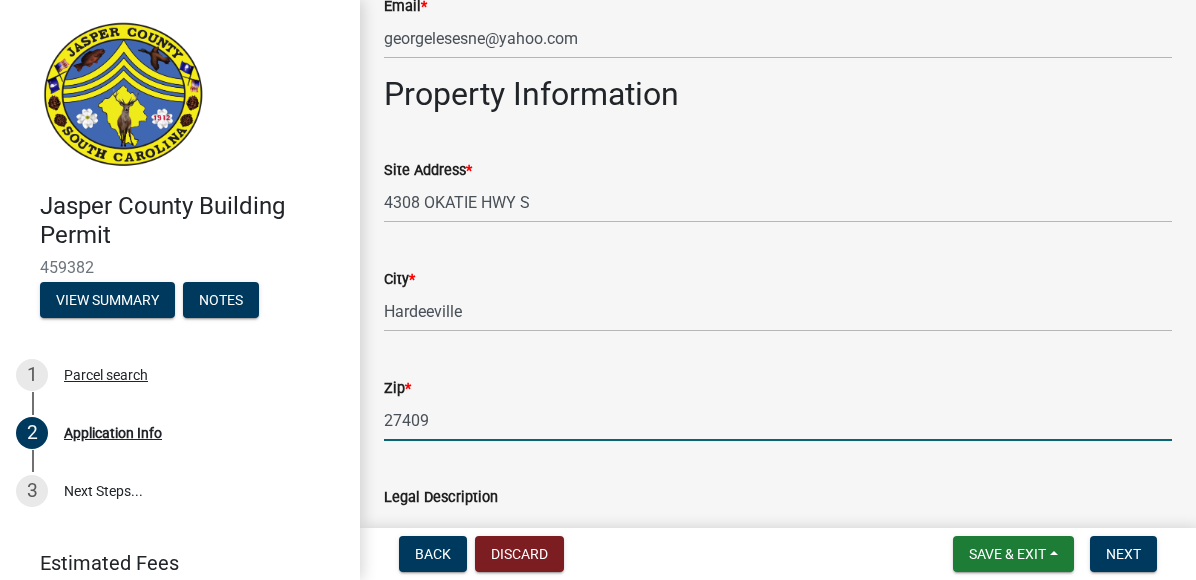 drag, startPoint x: 438, startPoint y: 417, endPoint x: 379, endPoint y: 415, distance: 59.03389 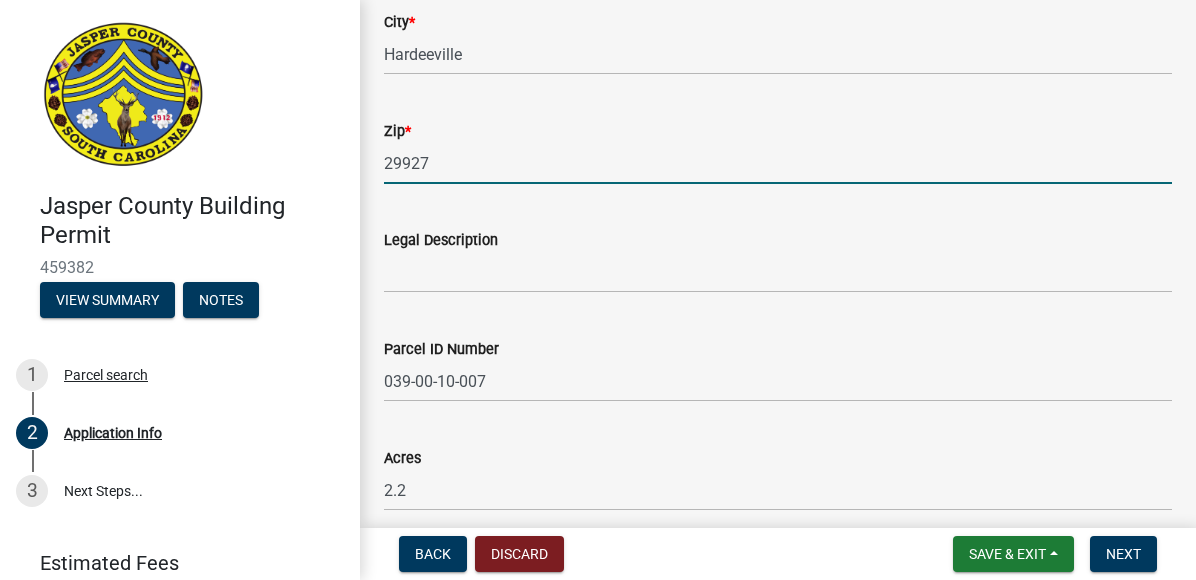 scroll, scrollTop: 1472, scrollLeft: 0, axis: vertical 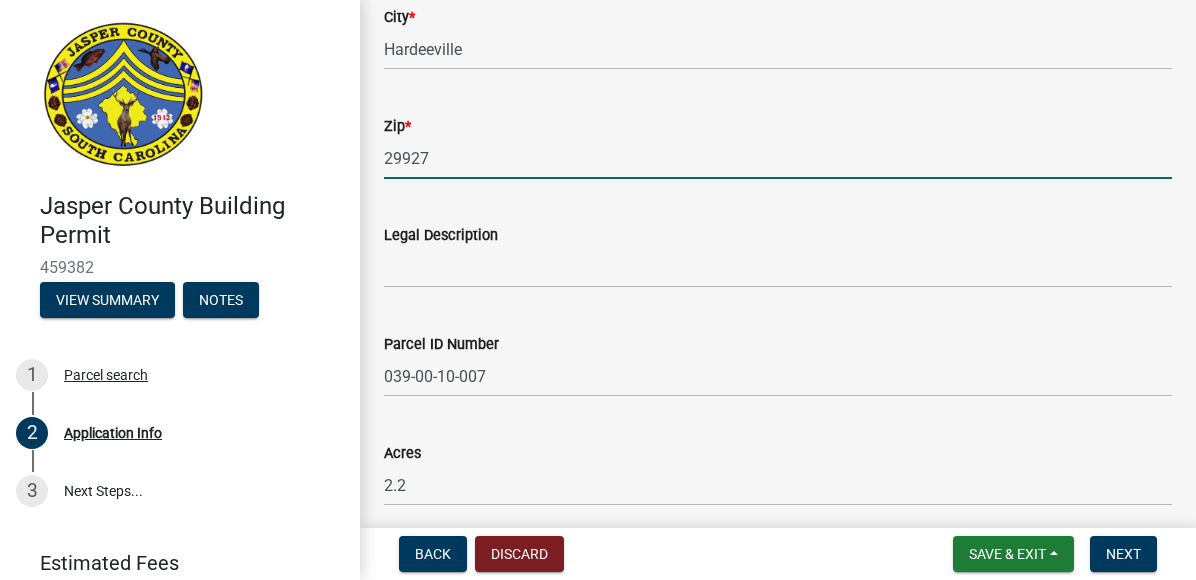 type on "29927" 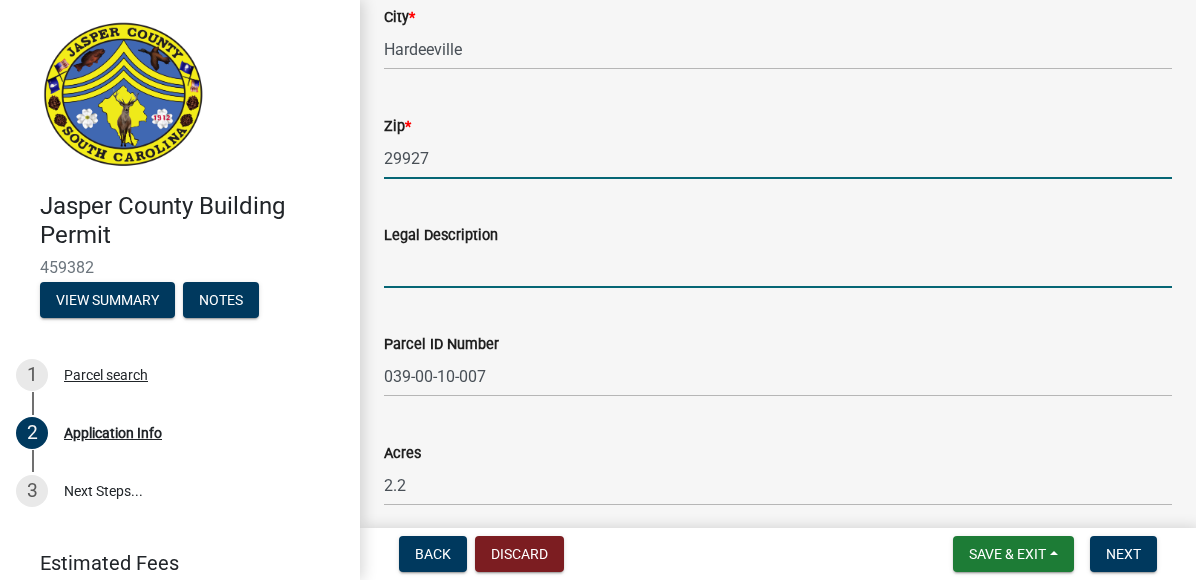 click on "Legal Description" at bounding box center (778, 267) 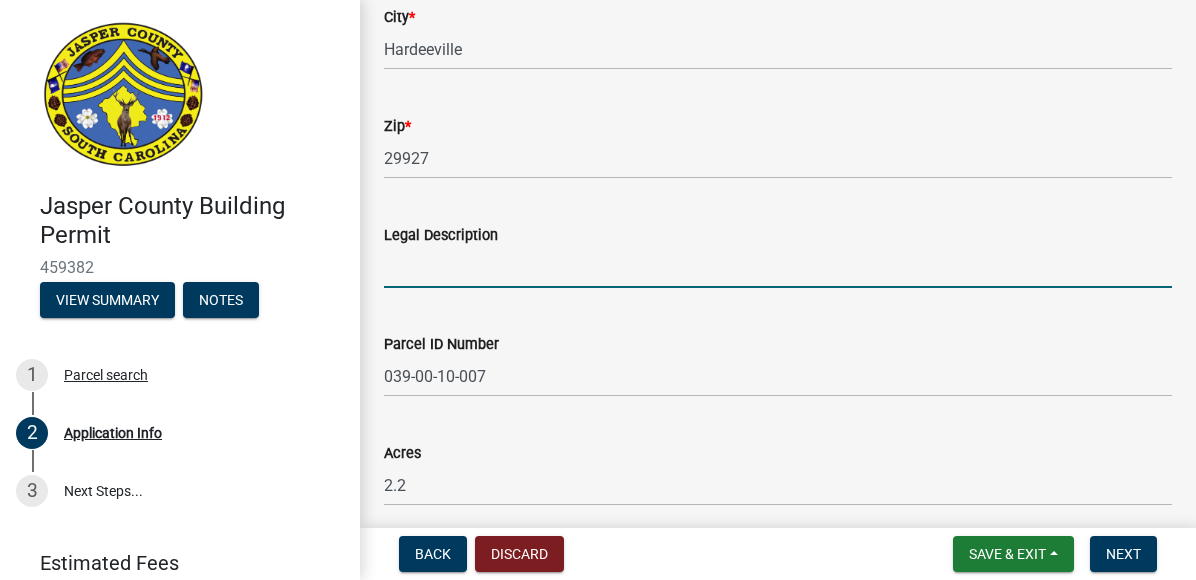 type on "R" 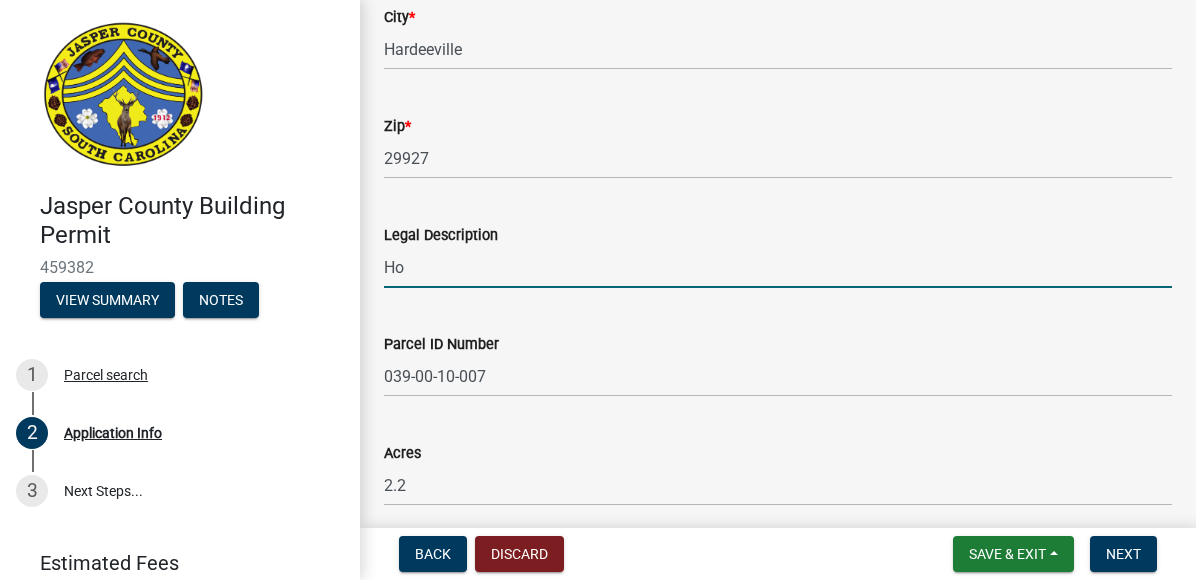 type on "H" 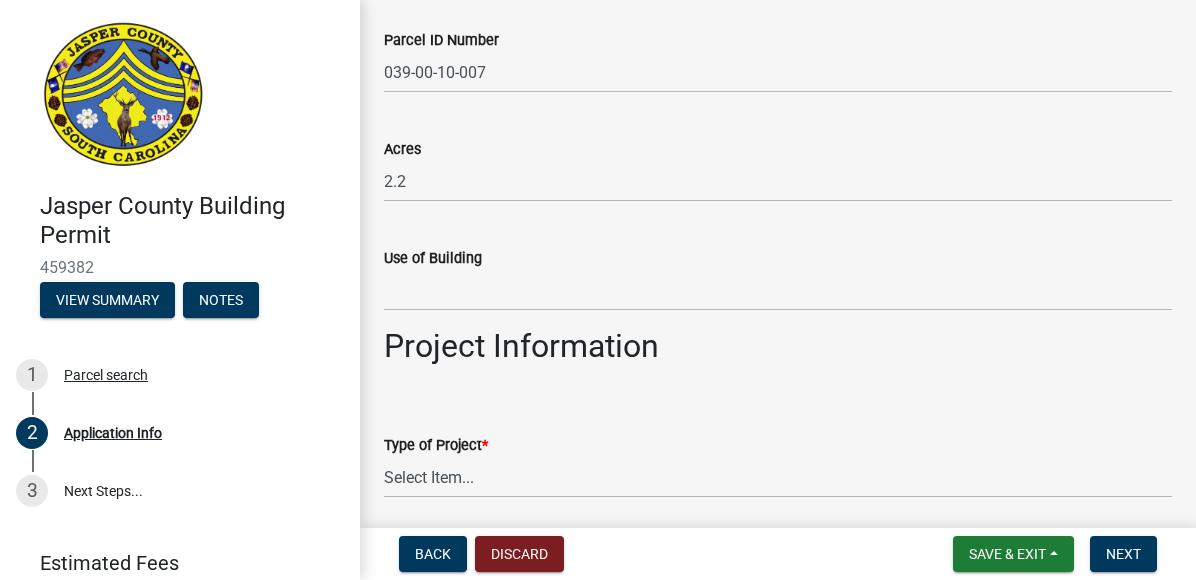 scroll, scrollTop: 1786, scrollLeft: 0, axis: vertical 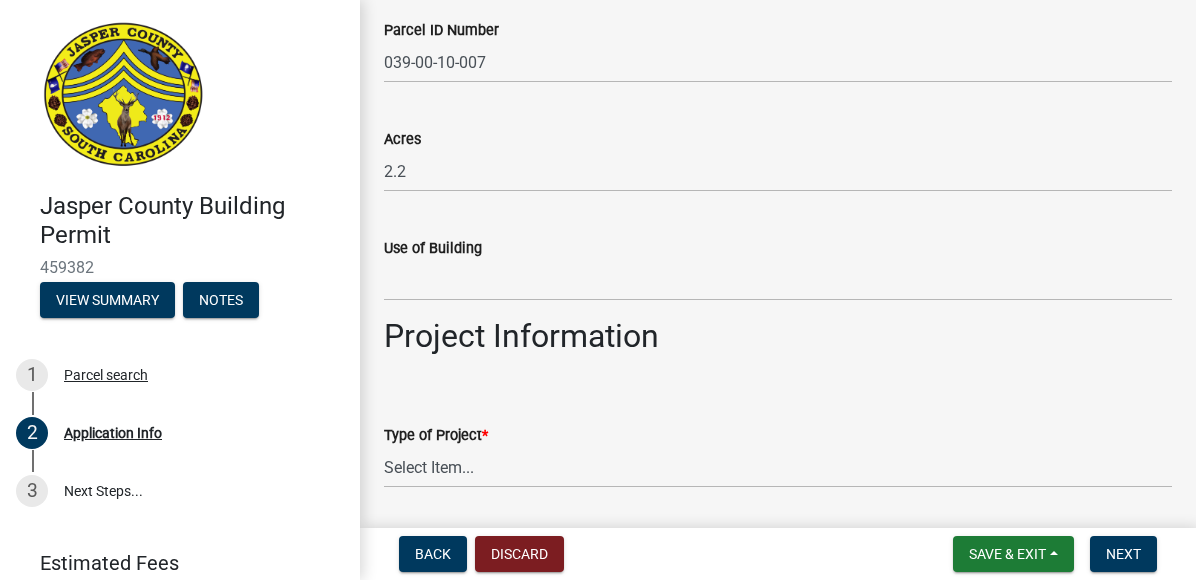 type on "Personal Hom" 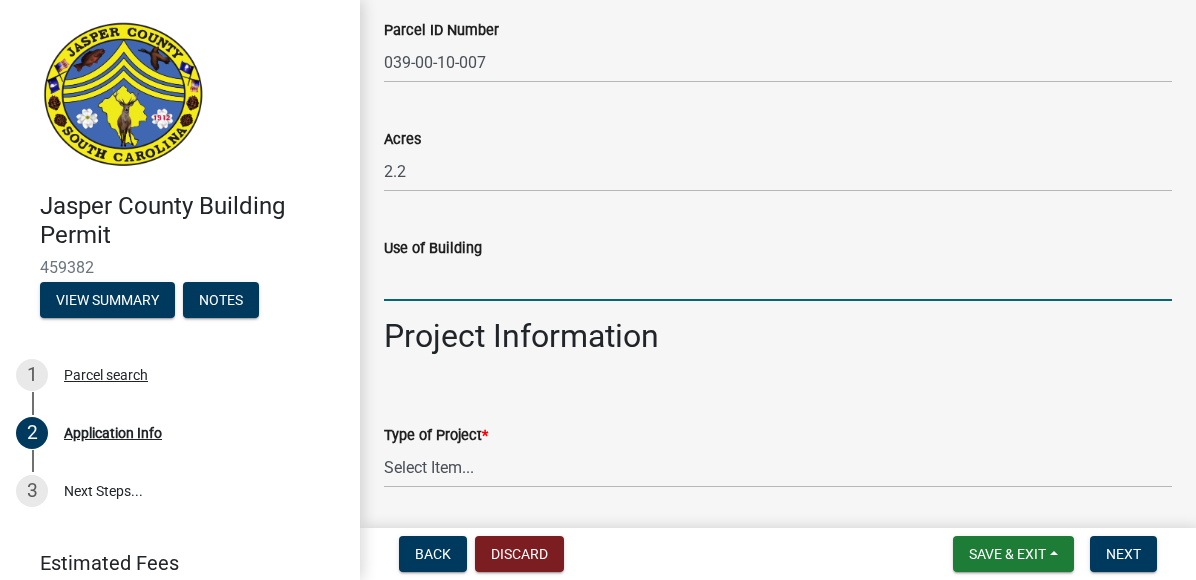 click on "Use of Building" at bounding box center (778, 280) 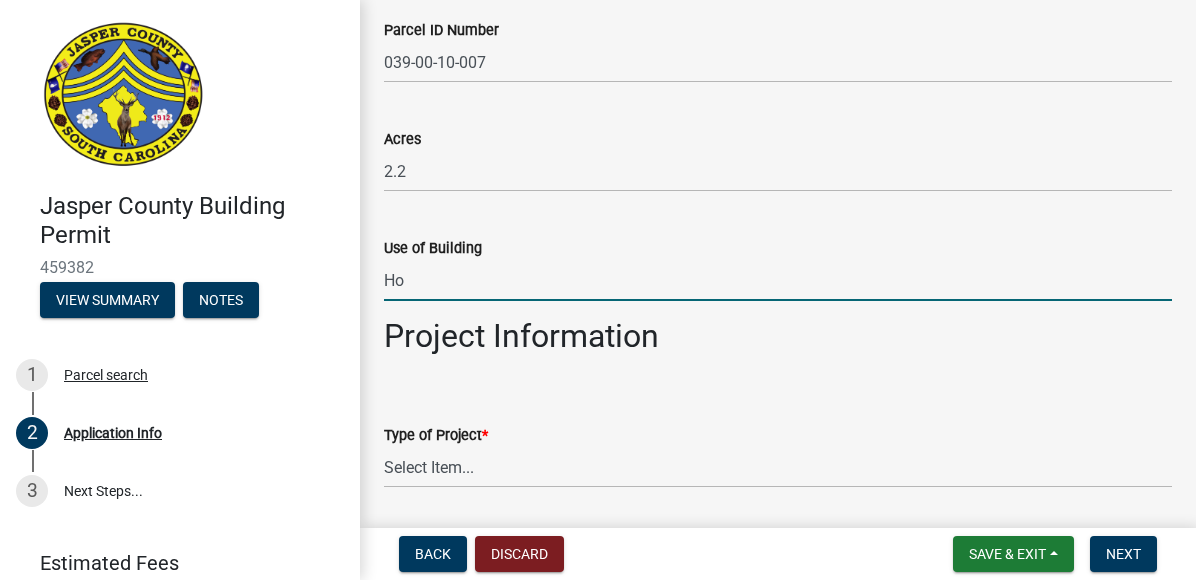 type on "H" 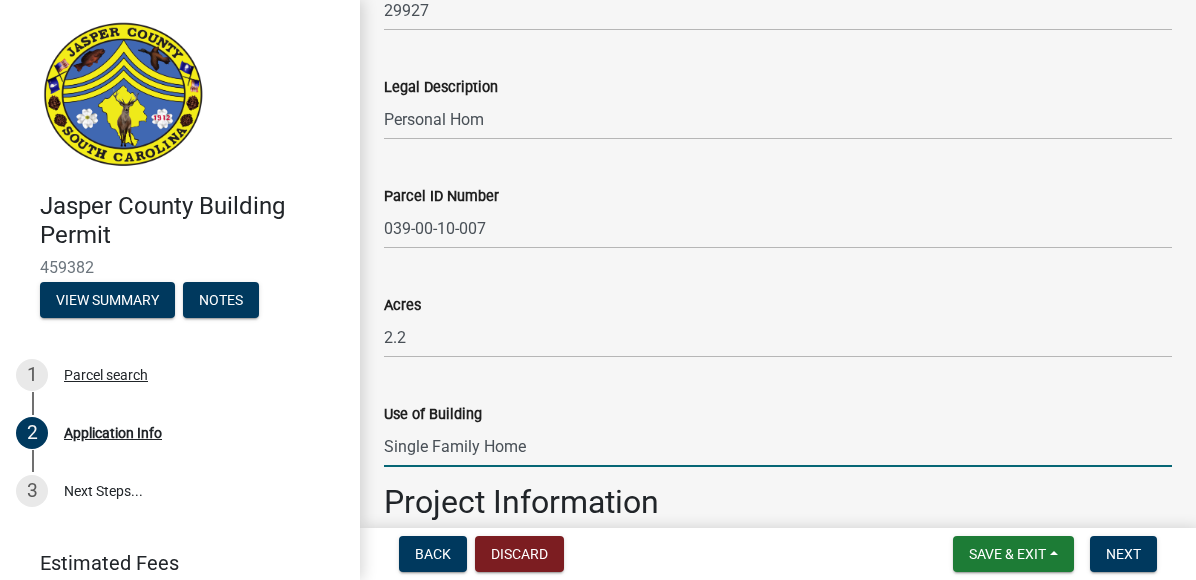 scroll, scrollTop: 1610, scrollLeft: 0, axis: vertical 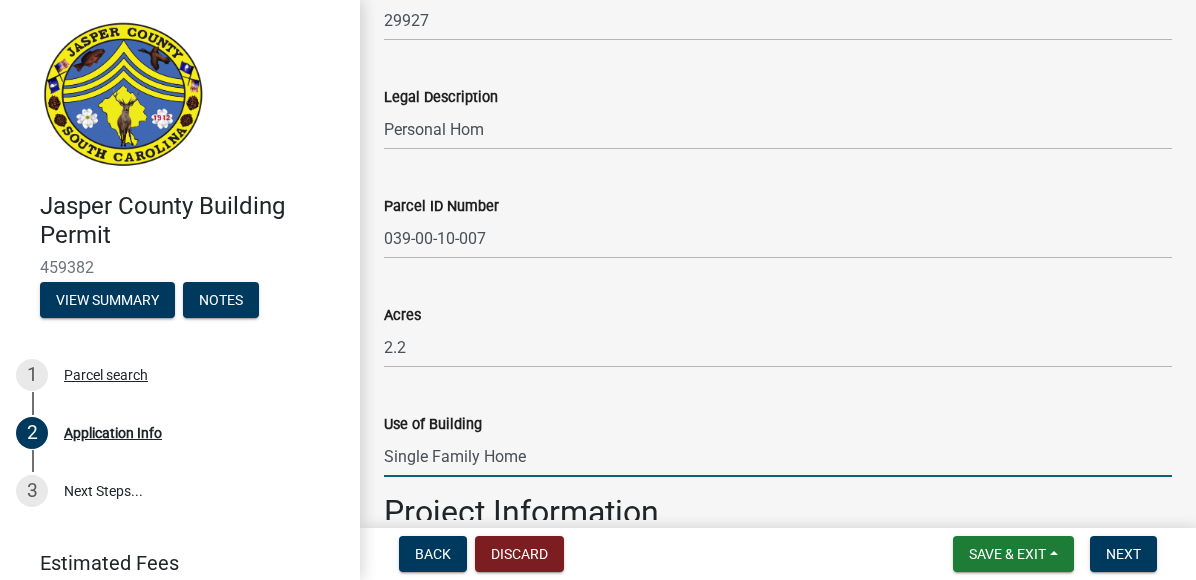 type on "Single Family Home" 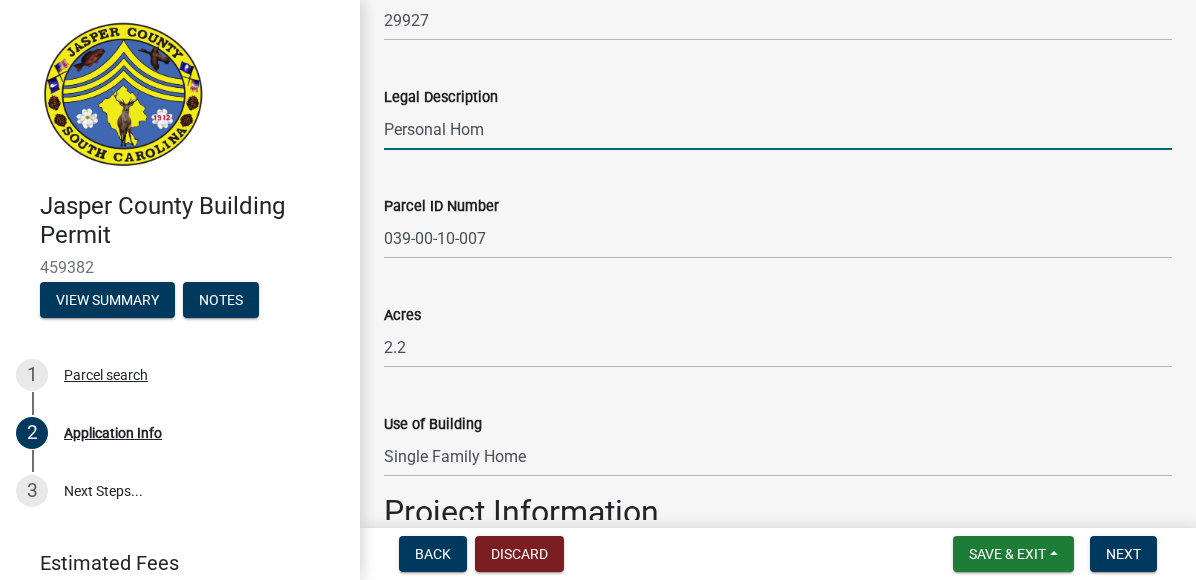 drag, startPoint x: 464, startPoint y: 126, endPoint x: 367, endPoint y: 116, distance: 97.5141 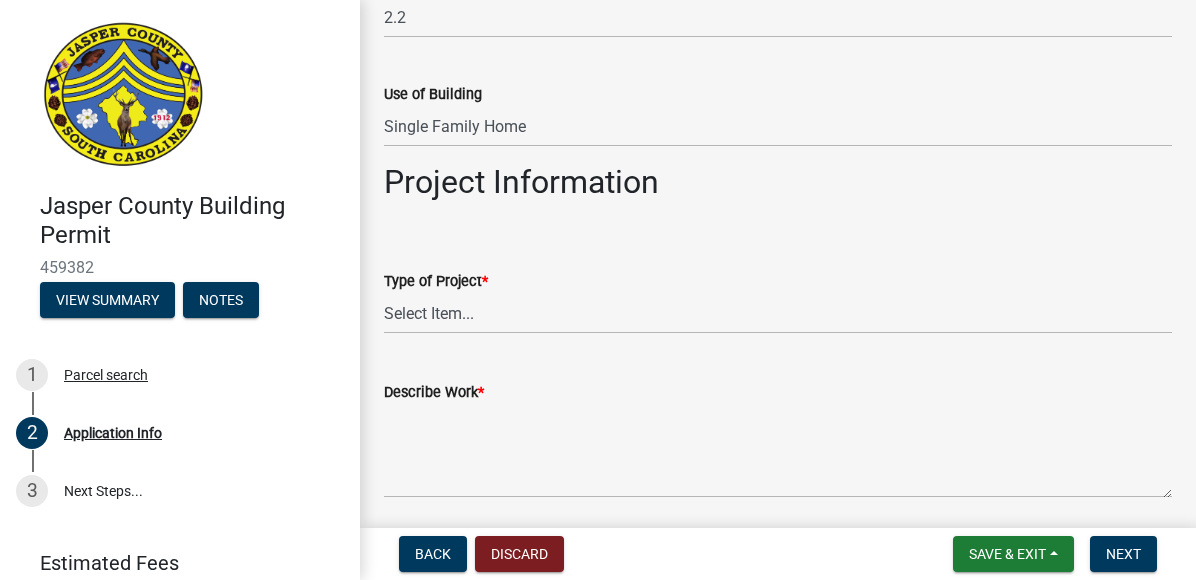 scroll, scrollTop: 1945, scrollLeft: 0, axis: vertical 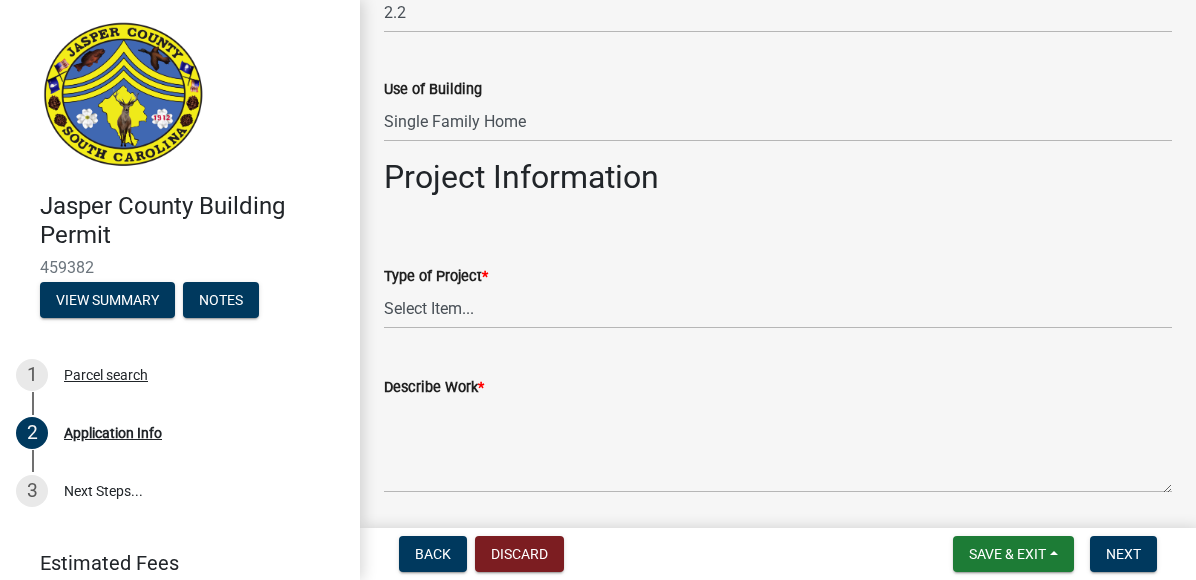 type on "Single Family Home" 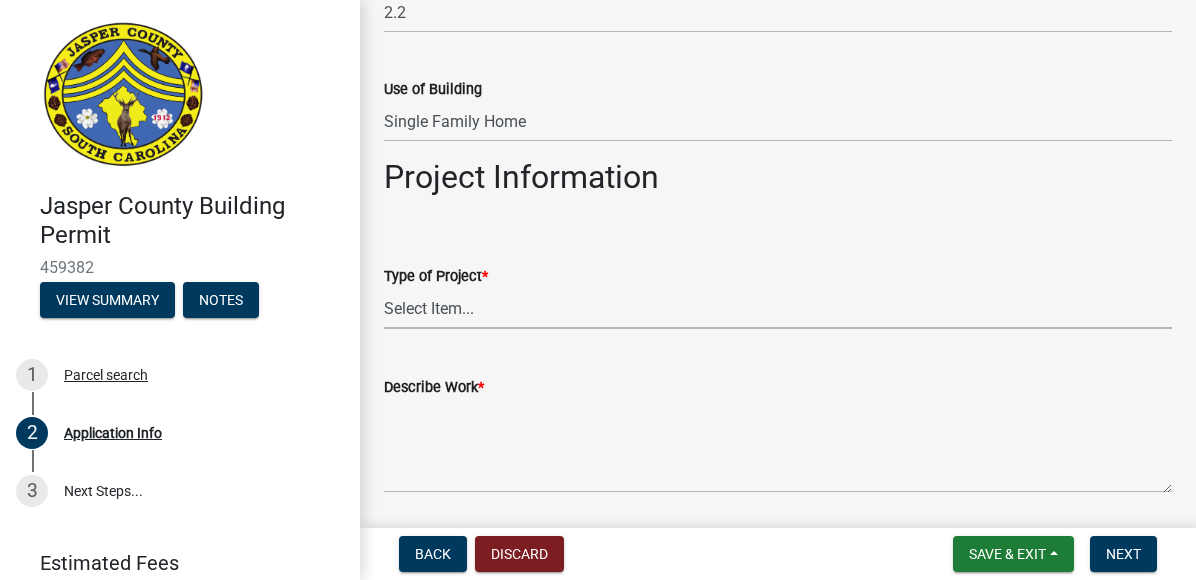 click on "Select Item...   Construction Trailer/Shipping Container   Residential Demolition    Commercial Demolition   Existing Commercial   Residential Addition/Alteration   New Single Family   New Multi-Family   New Commercial   Temporary Use Permit   Electrical Service   Residential Repair/Replace   Solar Panels   Pool   Mechanical/HVAC   Generator   Free-Standing Structure (shed/pole barn/etc.)   Other" at bounding box center [778, 308] 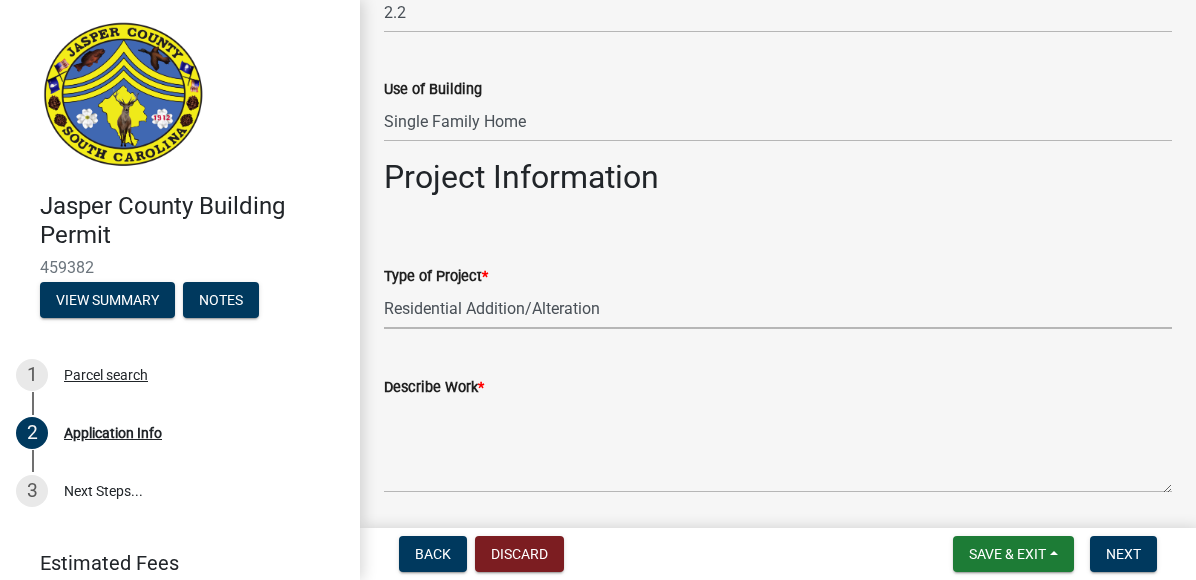 click on "Select Item...   Construction Trailer/Shipping Container   Residential Demolition    Commercial Demolition   Existing Commercial   Residential Addition/Alteration   New Single Family   New Multi-Family   New Commercial   Temporary Use Permit   Electrical Service   Residential Repair/Replace   Solar Panels   Pool   Mechanical/HVAC   Generator   Free-Standing Structure (shed/pole barn/etc.)   Other" at bounding box center (778, 308) 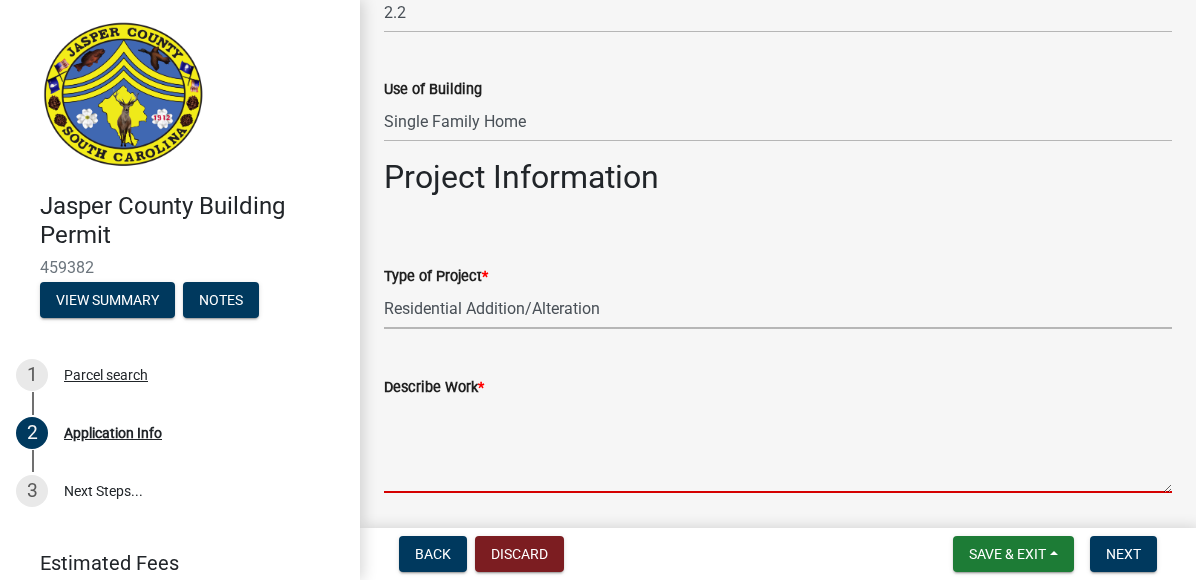 click on "Describe Work  *" at bounding box center (778, 446) 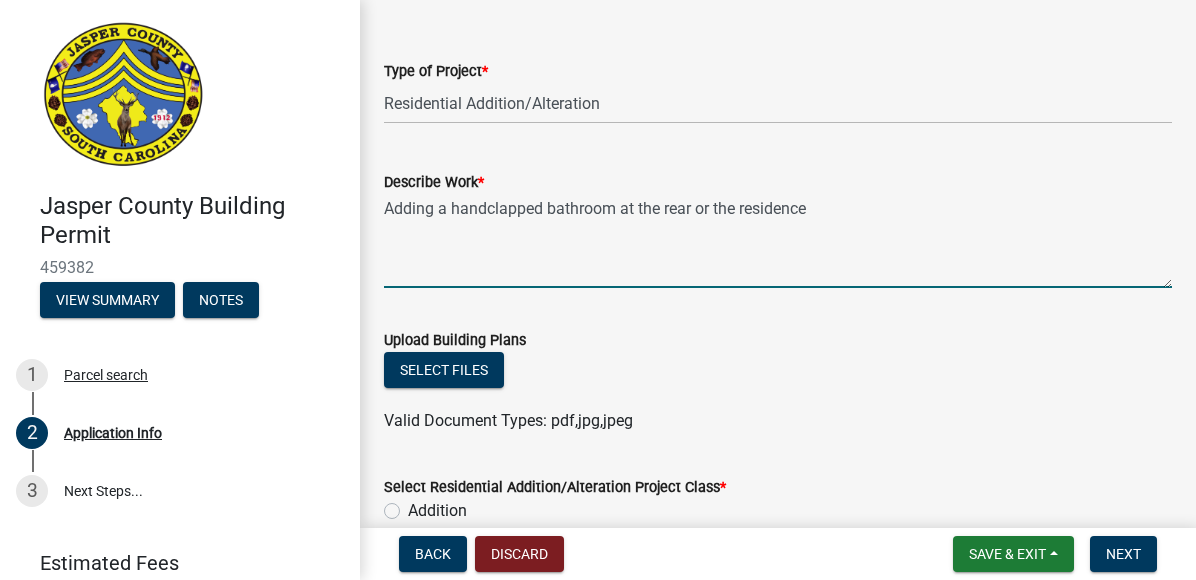 scroll, scrollTop: 2161, scrollLeft: 0, axis: vertical 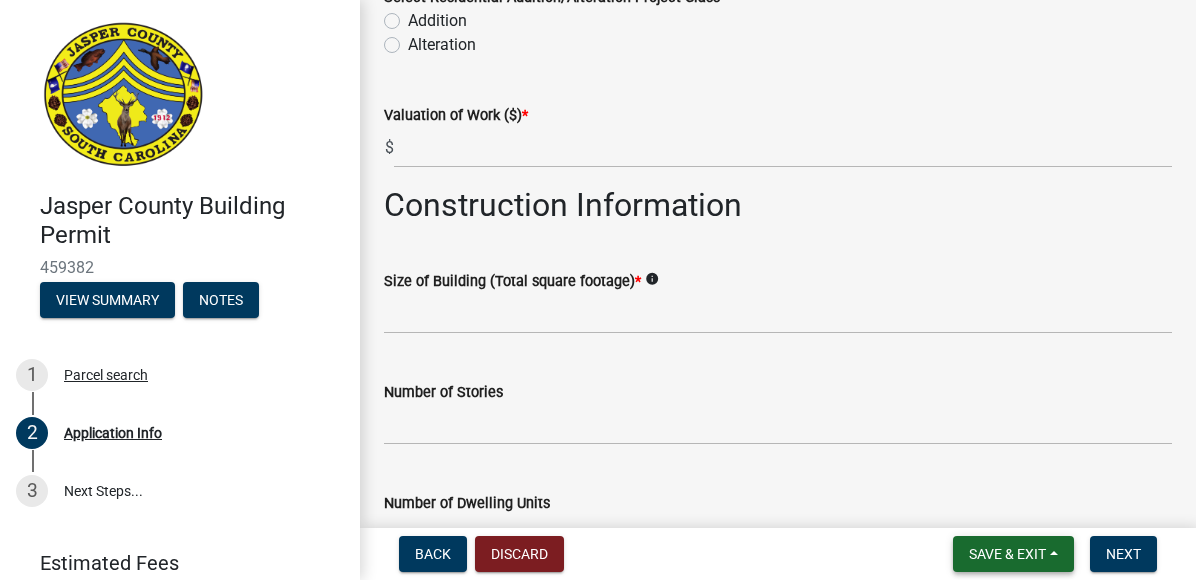 type on "Adding a handclapped bathroom at the rear or the residence" 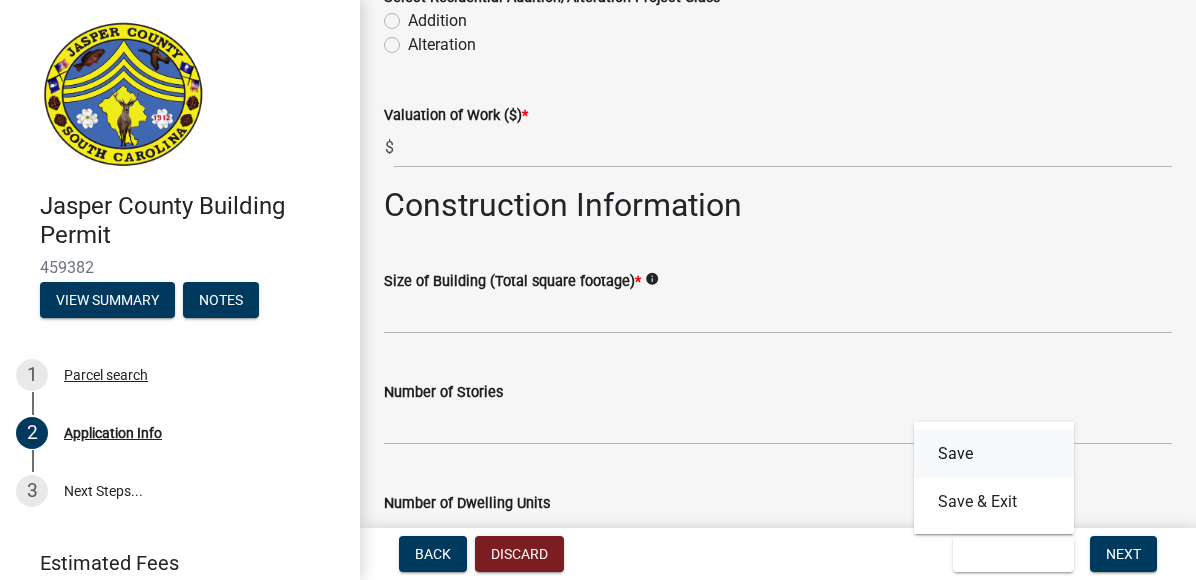 click on "Save" at bounding box center (994, 454) 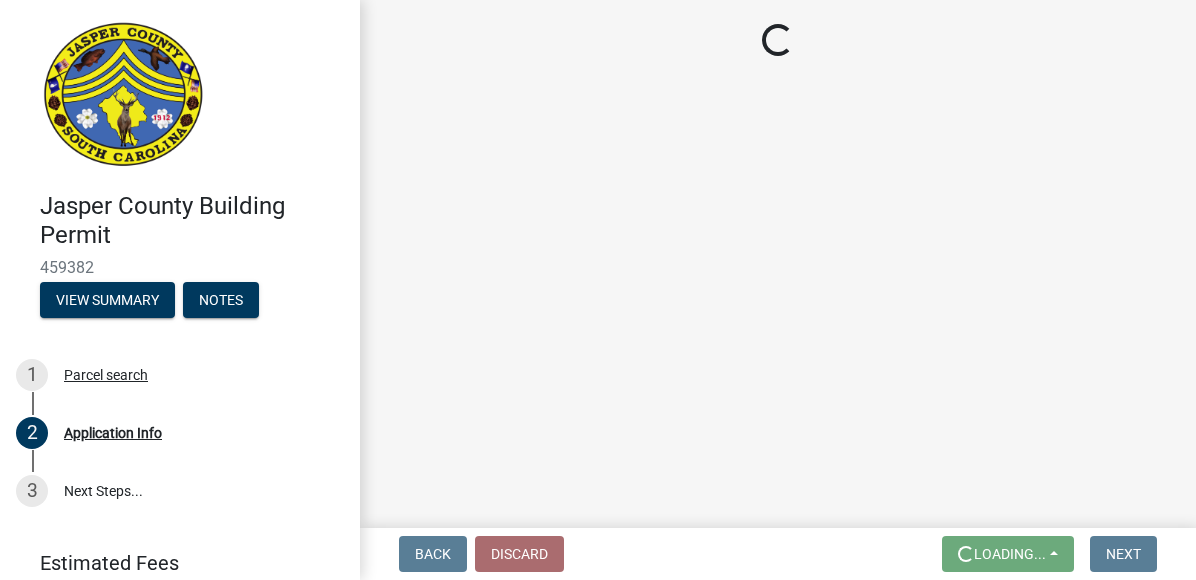 scroll, scrollTop: 0, scrollLeft: 0, axis: both 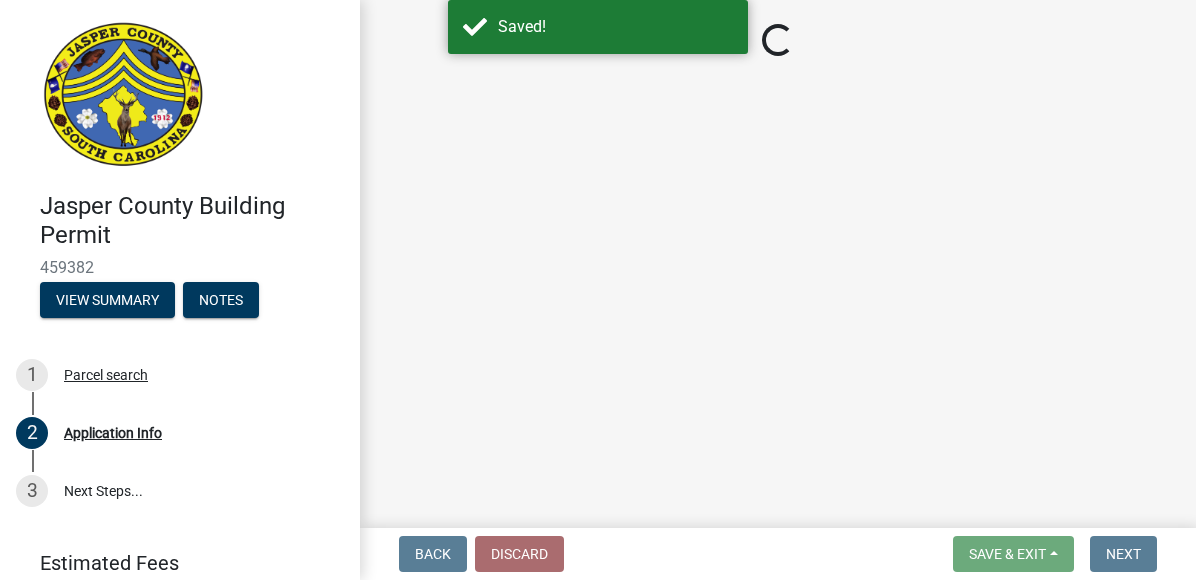 select on "4b7d28f2-ad6d-4146-a007-9cde64d4e27b" 